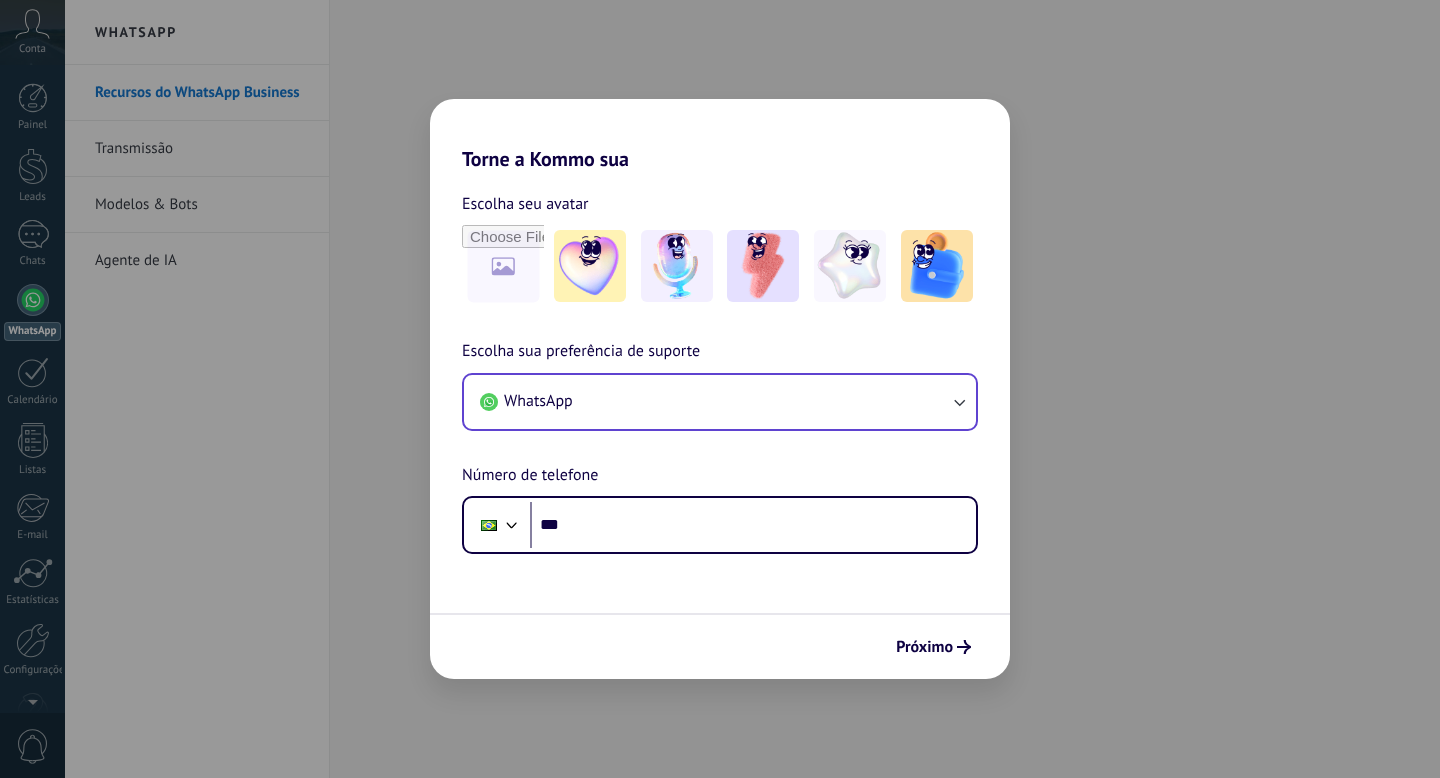 scroll, scrollTop: 0, scrollLeft: 0, axis: both 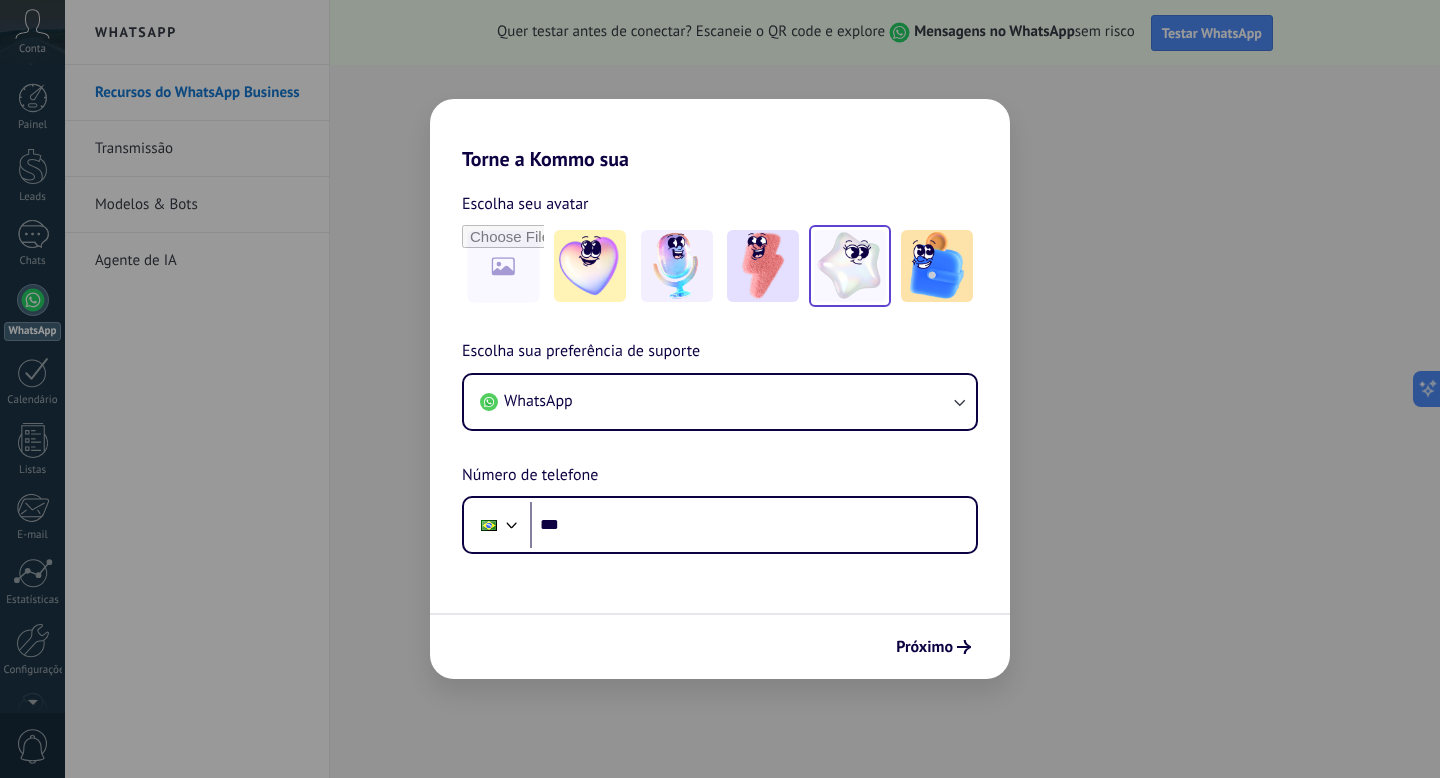 click at bounding box center (850, 266) 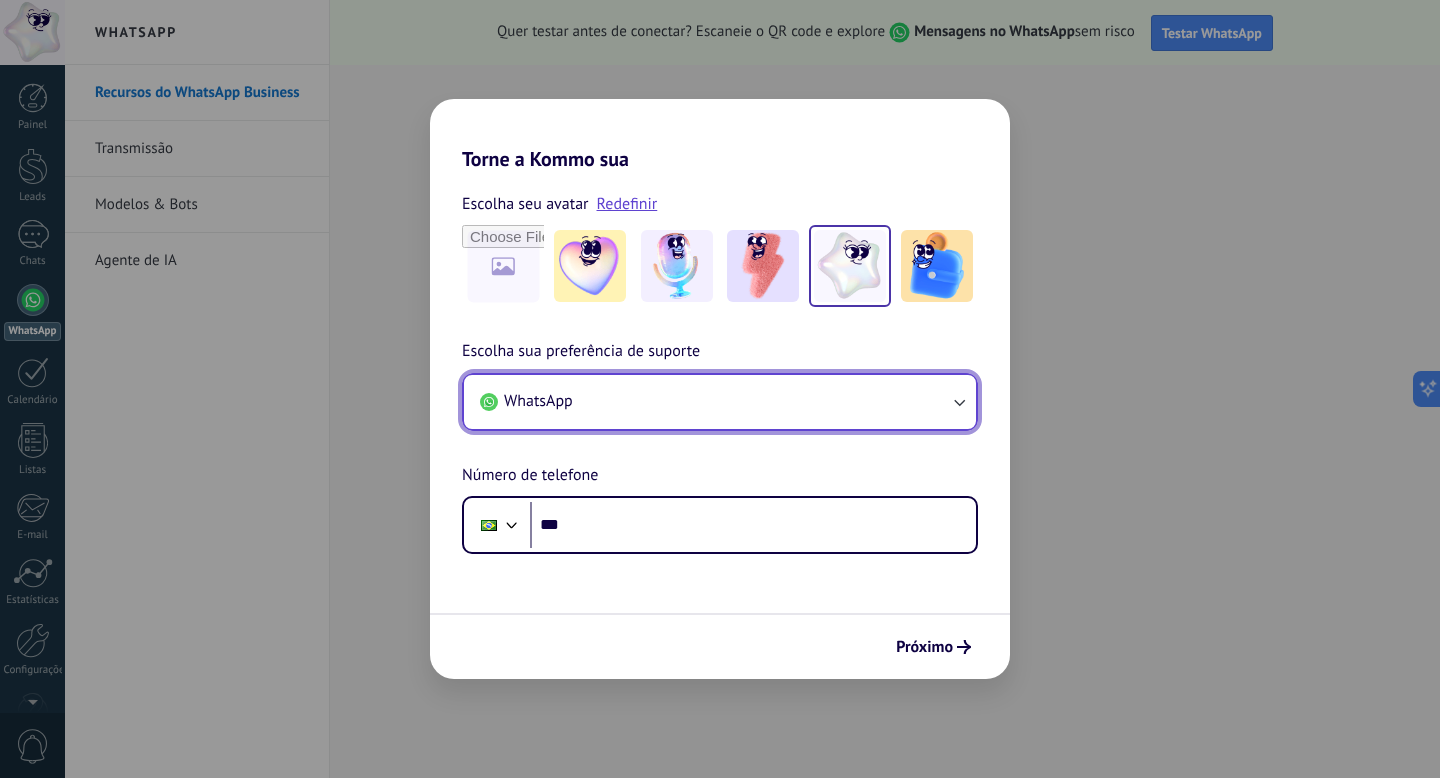 click on "WhatsApp" at bounding box center (720, 402) 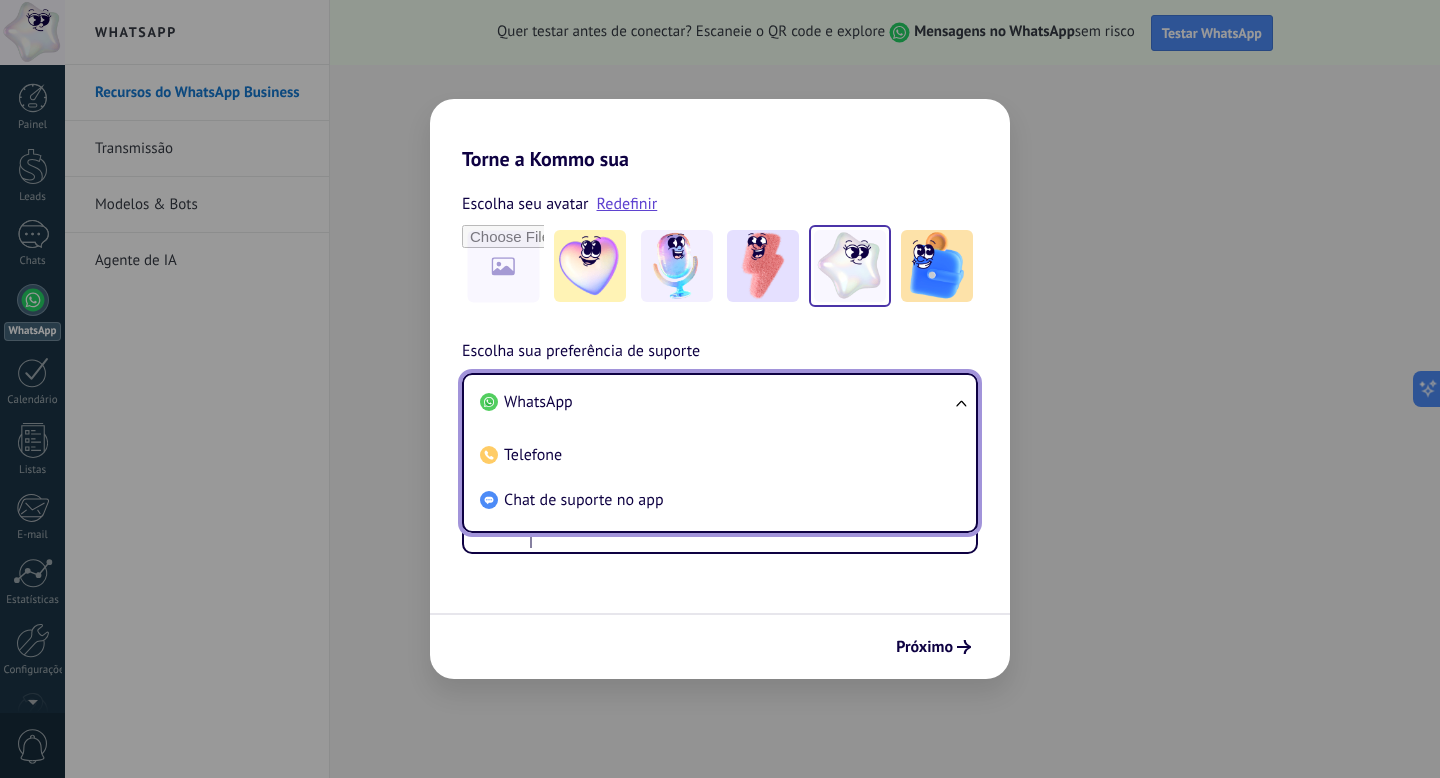 click on "WhatsApp" at bounding box center (716, 402) 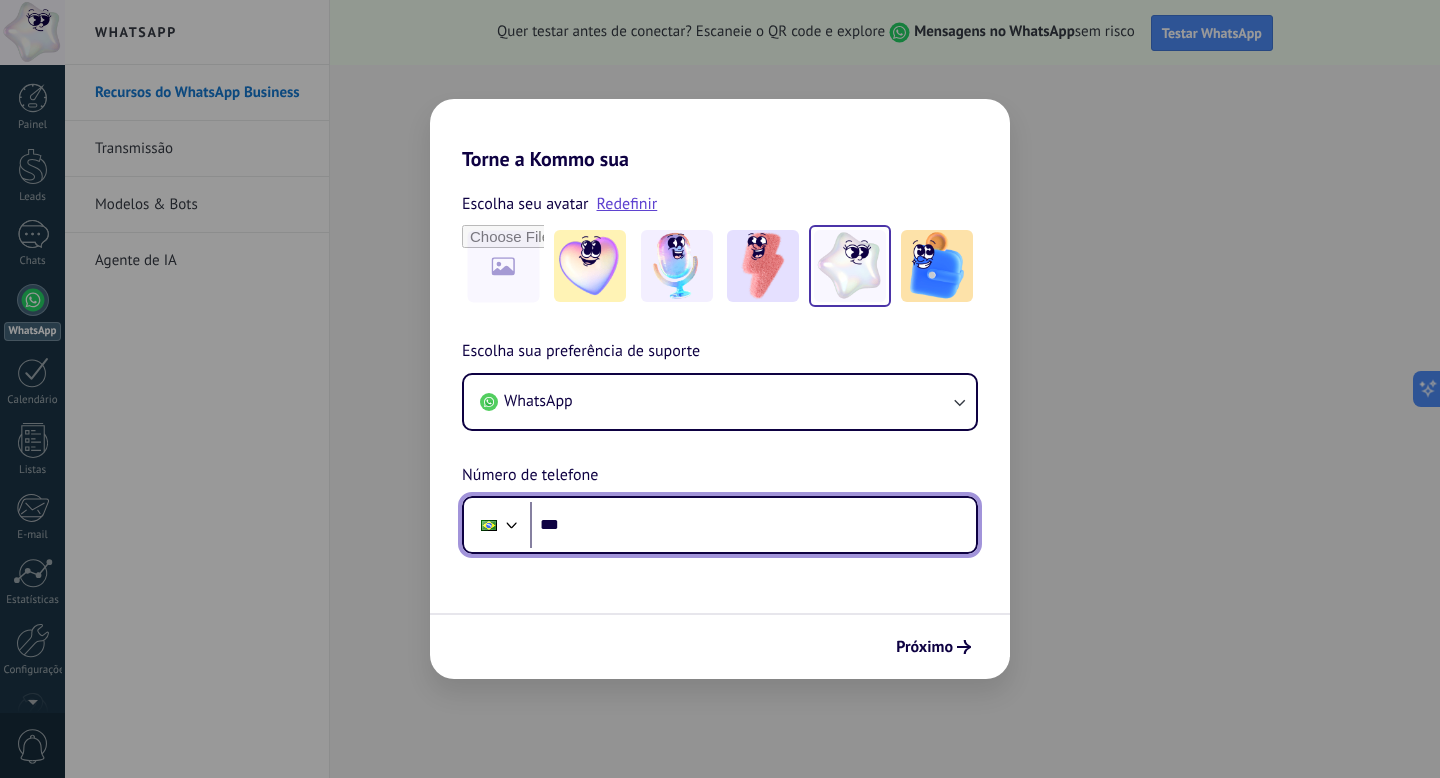 click on "***" at bounding box center [753, 525] 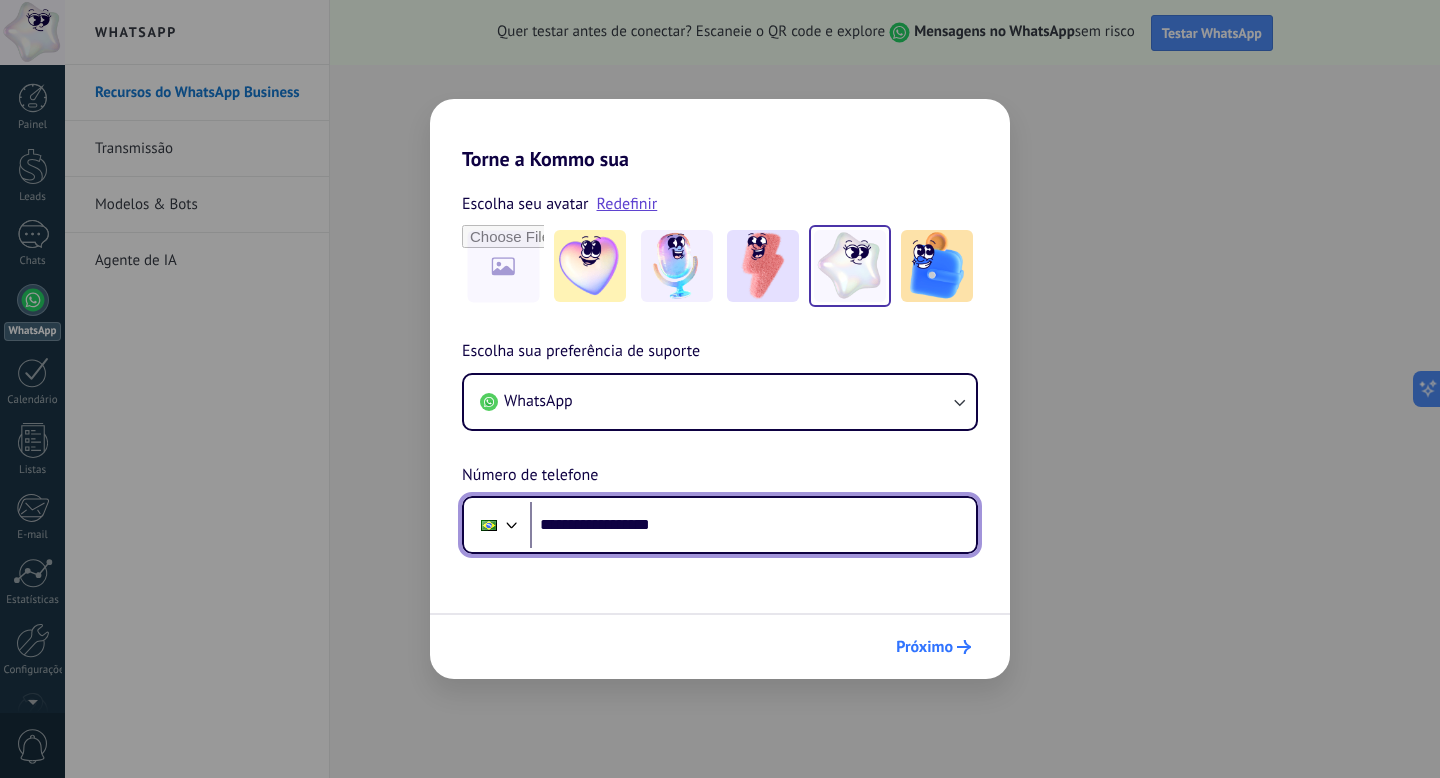 type on "**********" 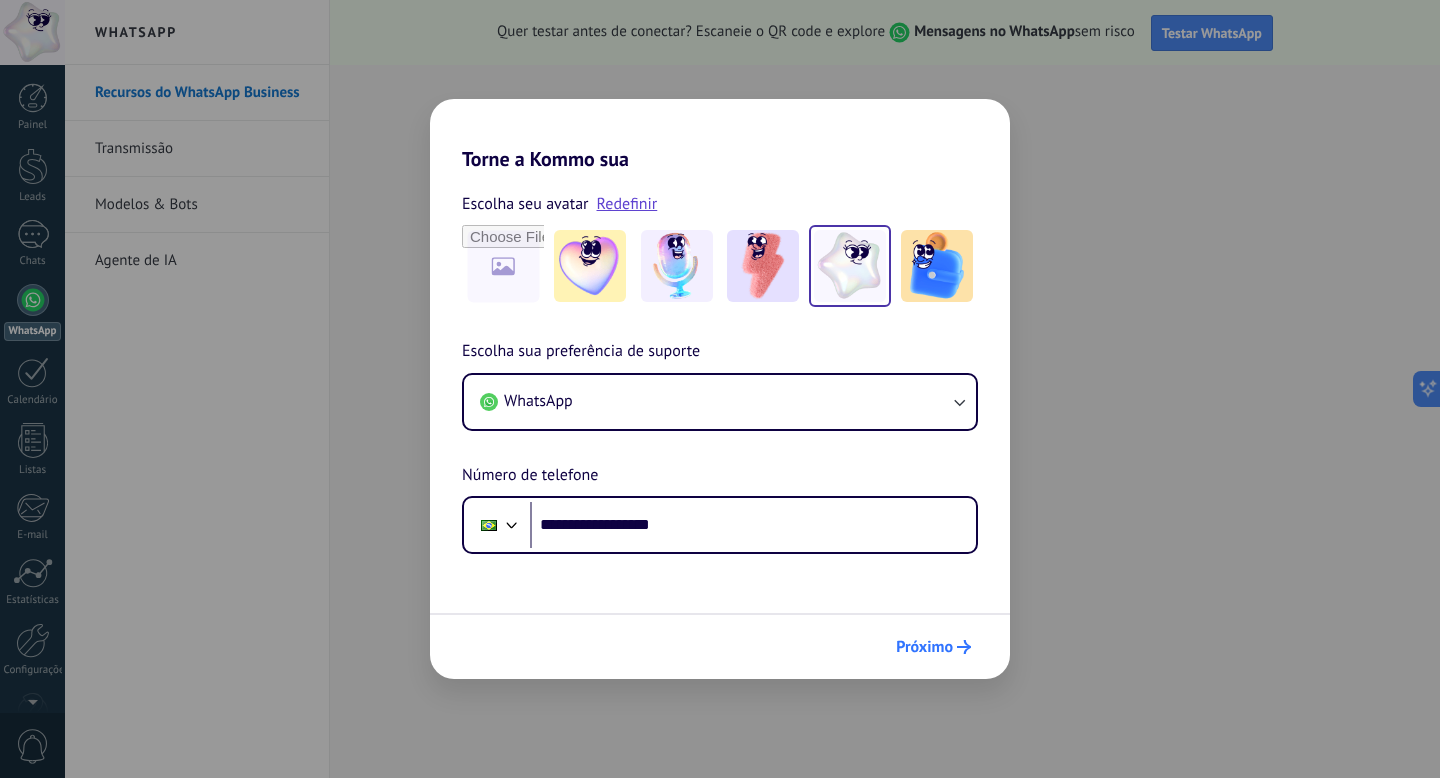 click on "Próximo" at bounding box center [924, 647] 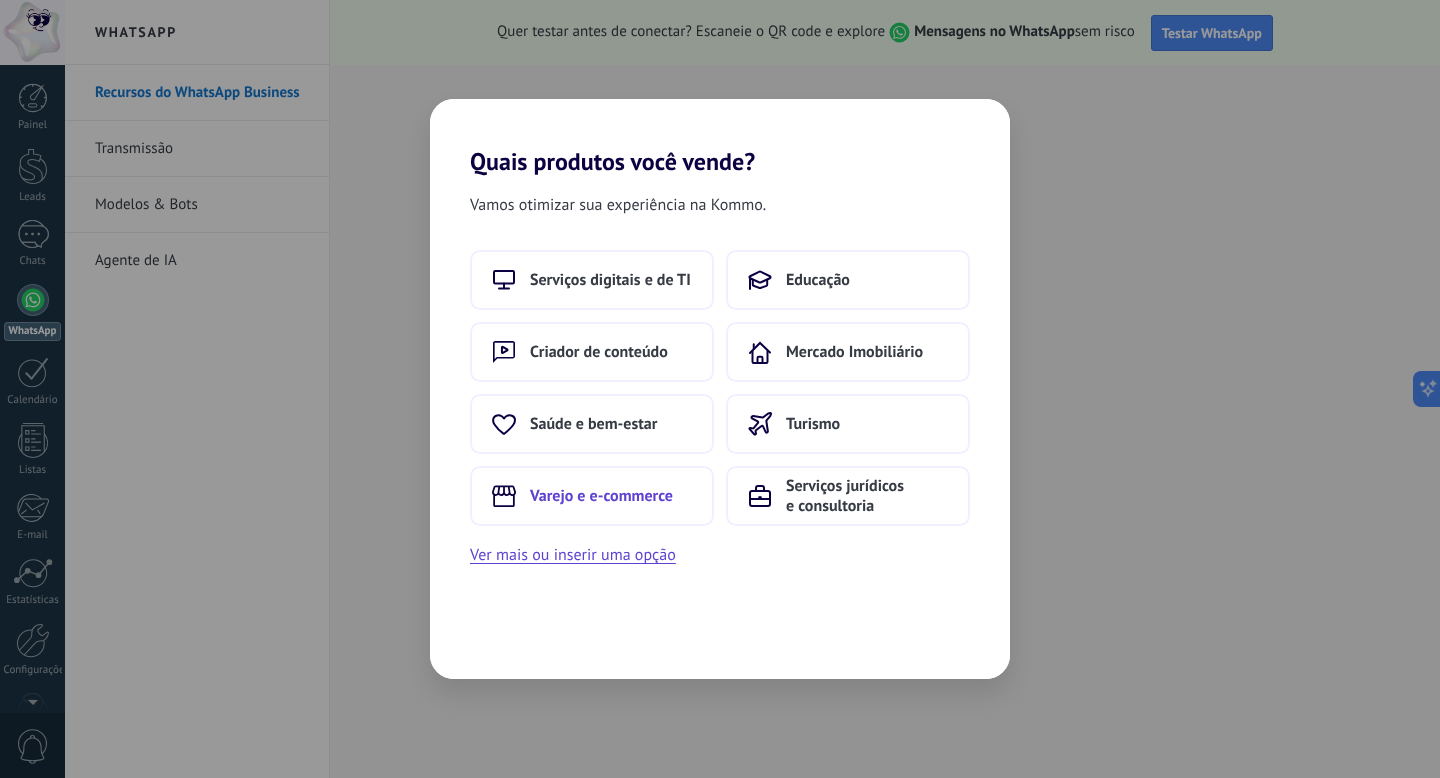 click on "Varejo e e-commerce" at bounding box center (592, 496) 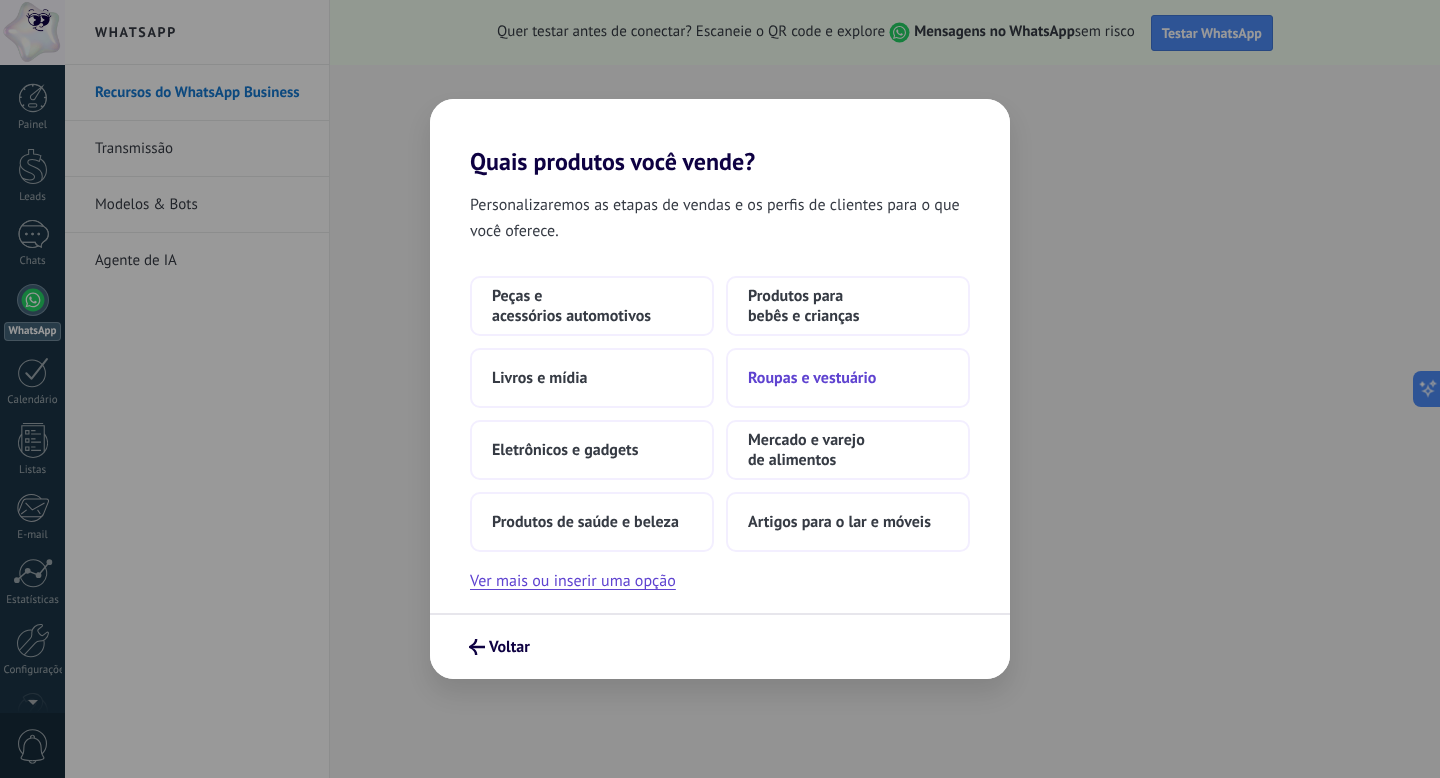 click on "Roupas e vestuário" at bounding box center [848, 378] 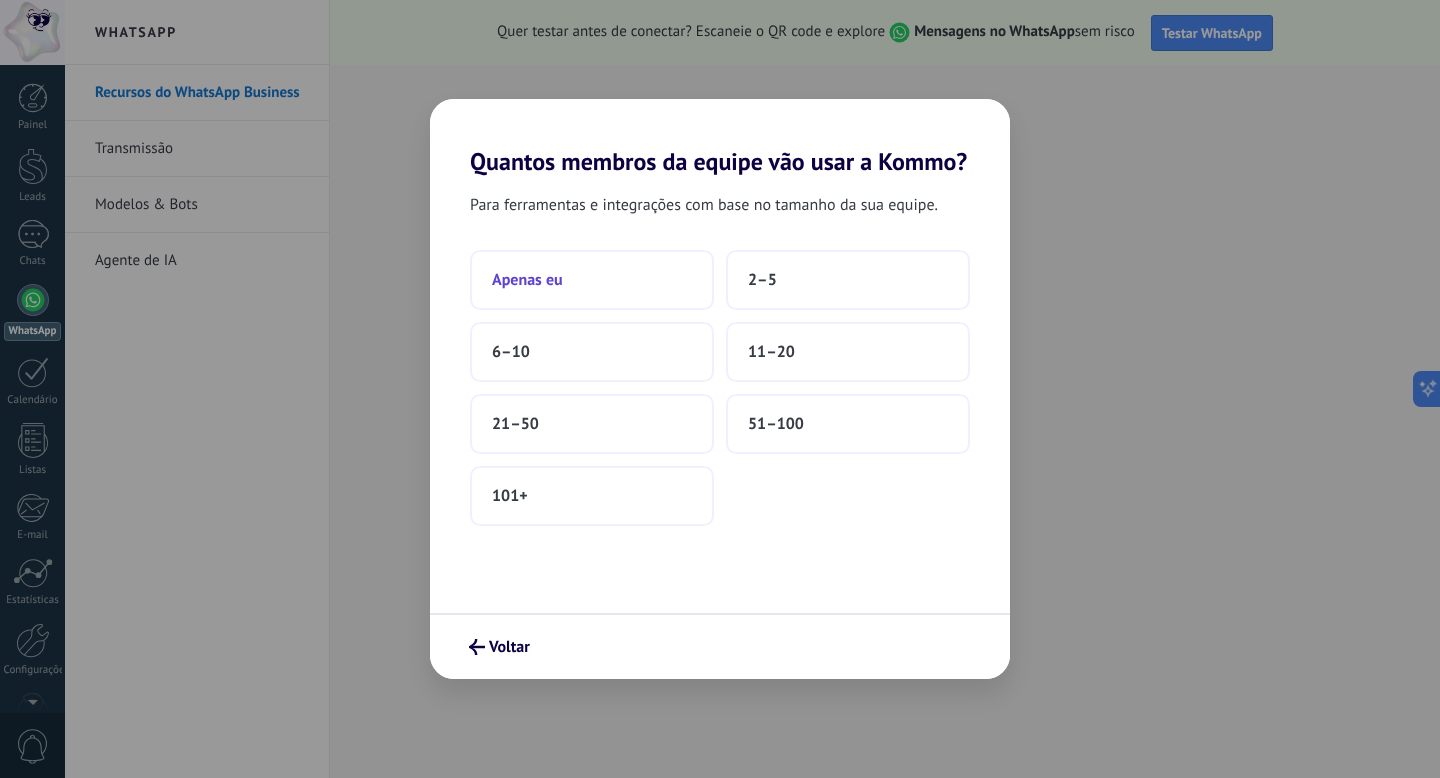 click on "Apenas eu" at bounding box center [592, 280] 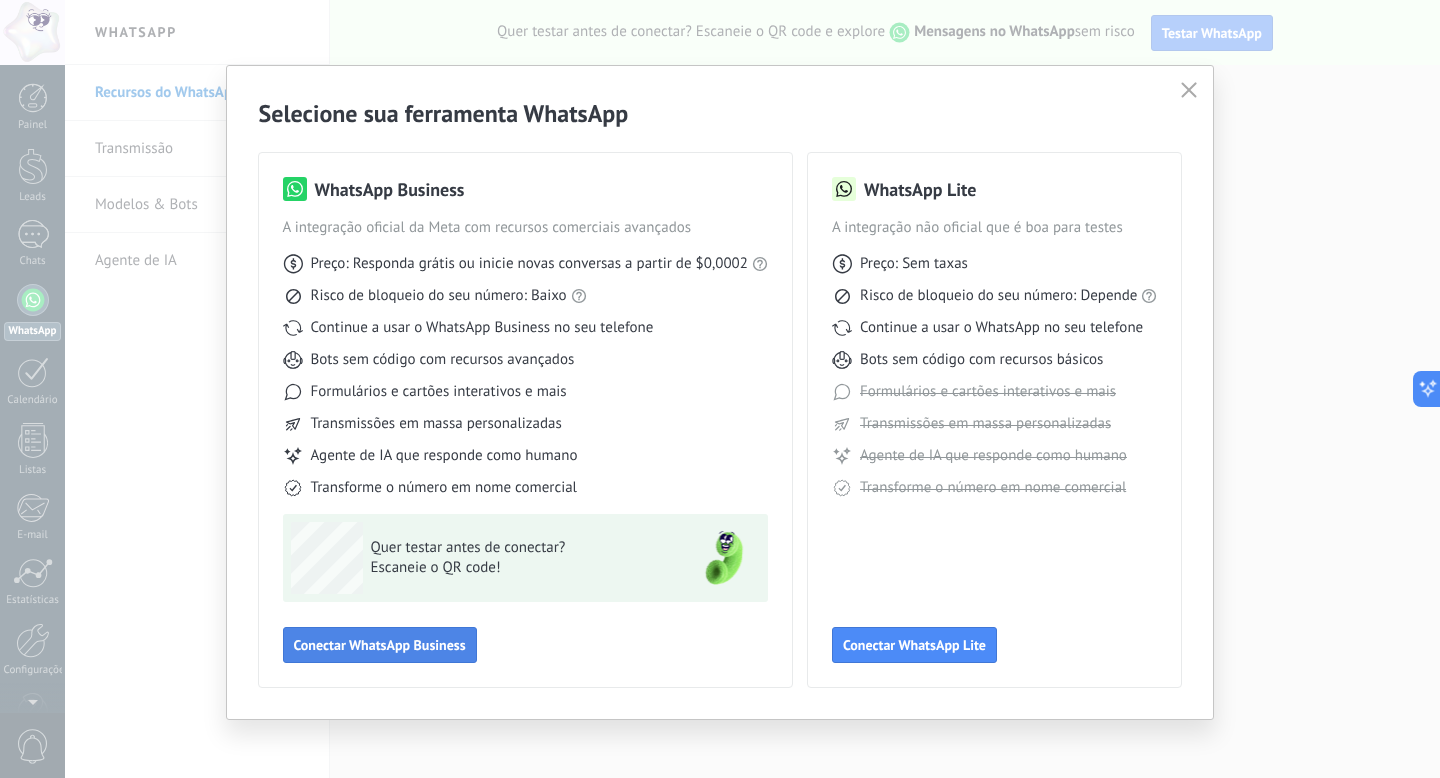click on "Conectar WhatsApp Business" at bounding box center (380, 645) 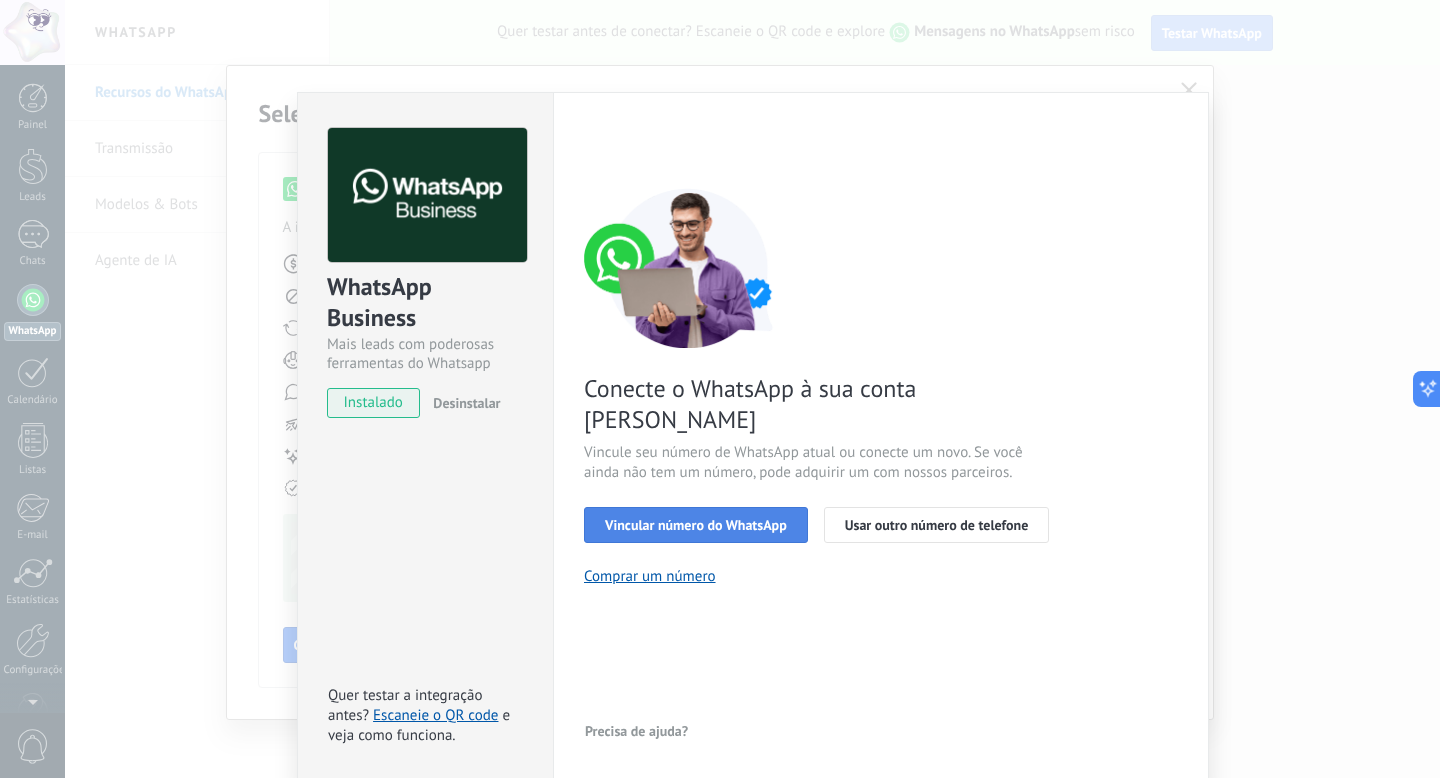 click on "Vincular número do WhatsApp" at bounding box center [696, 525] 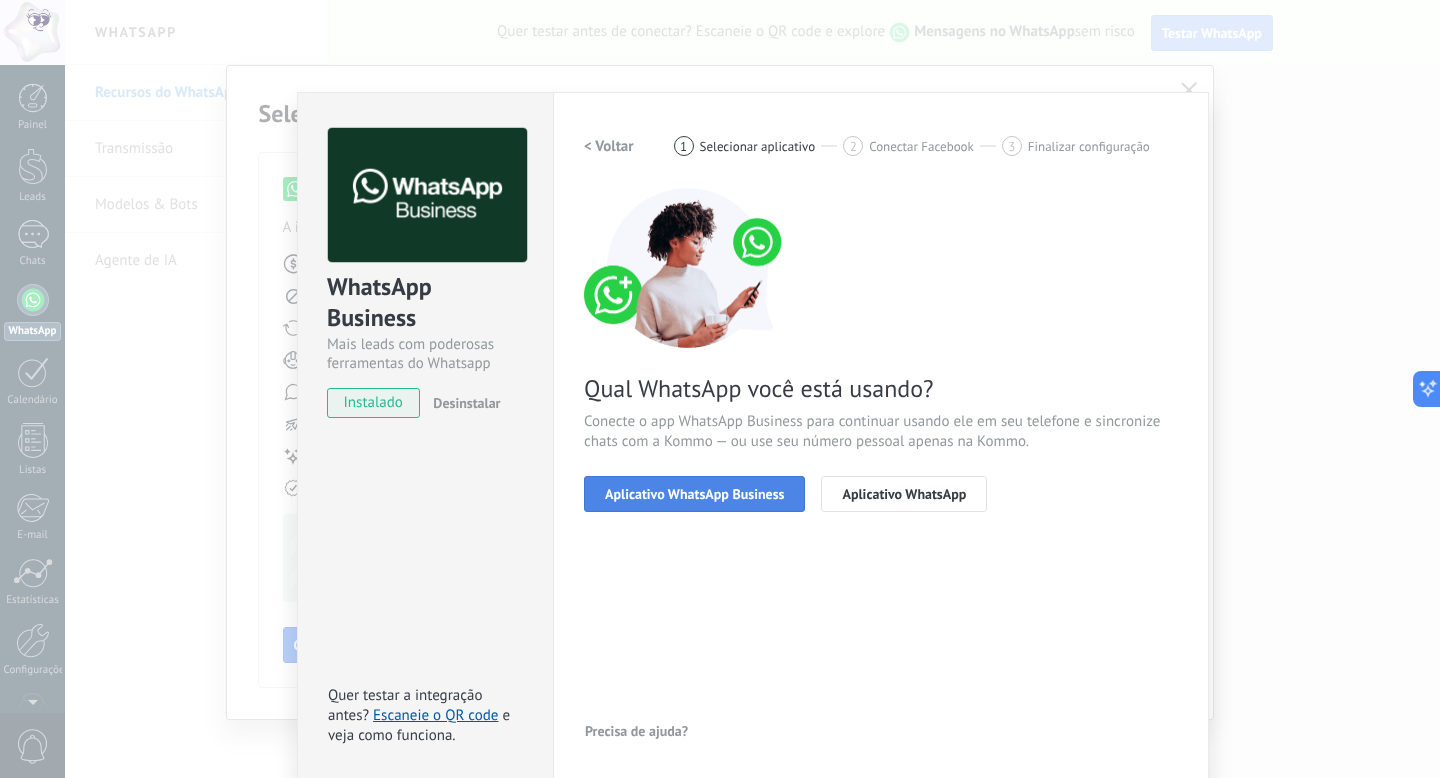 click on "Aplicativo WhatsApp Business" at bounding box center [694, 494] 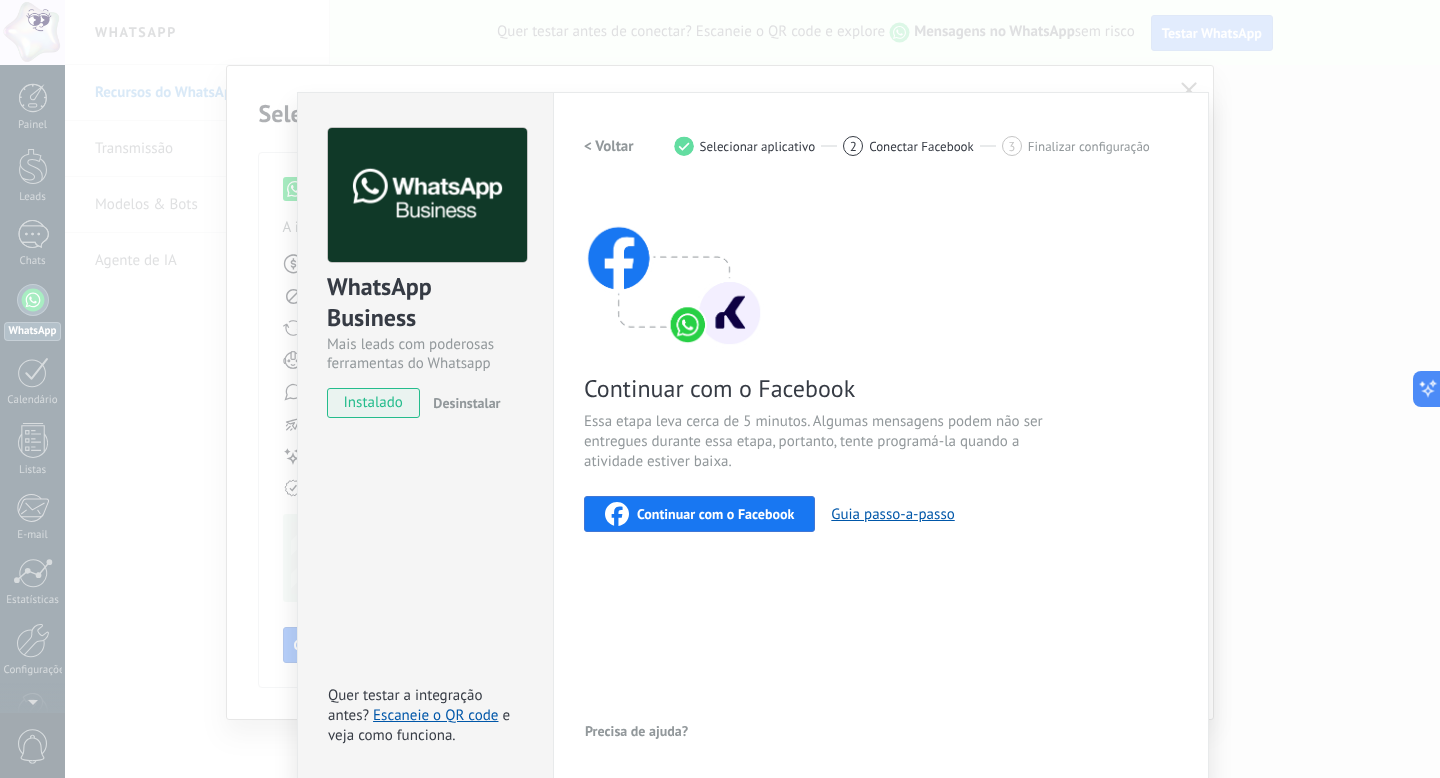 click on "Continuar com o Facebook" at bounding box center (715, 514) 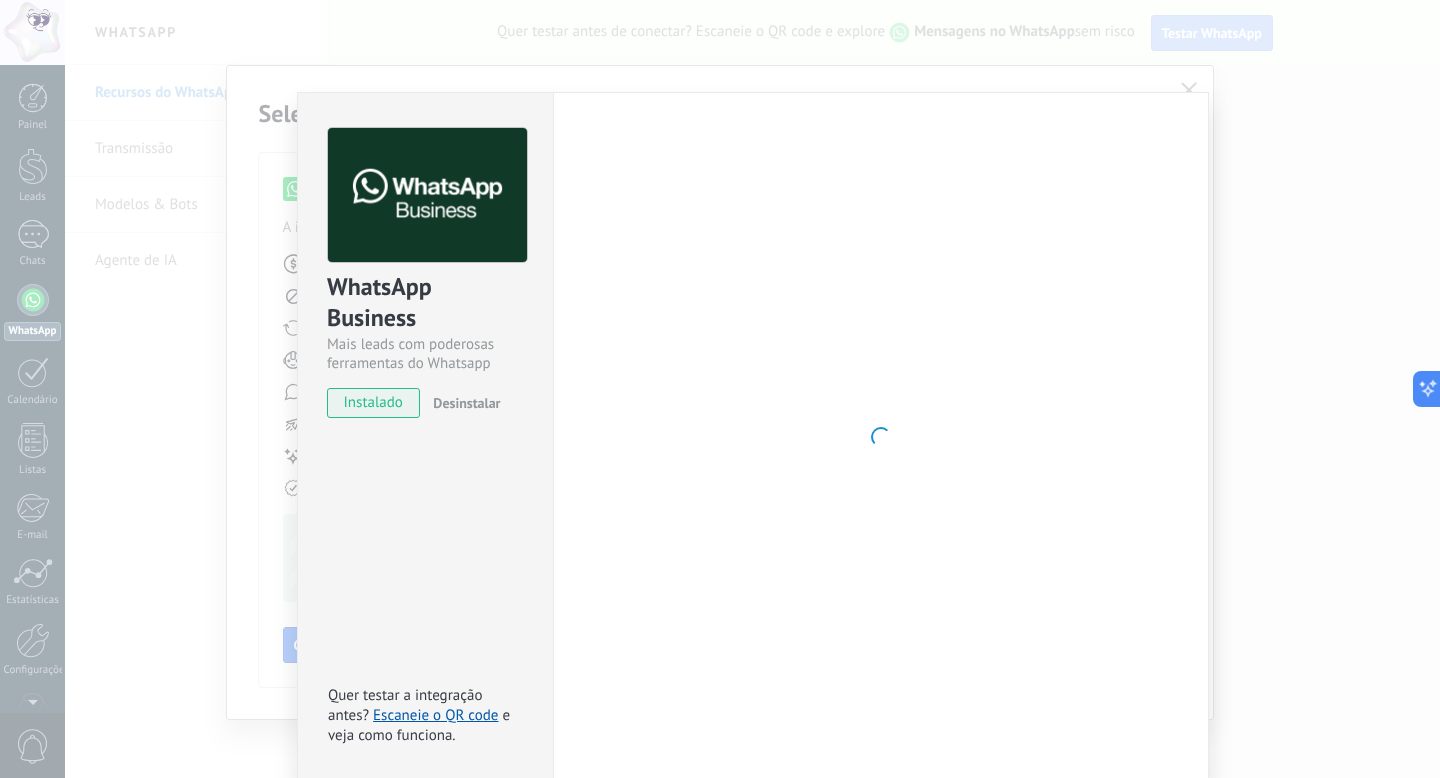 scroll, scrollTop: 4, scrollLeft: 0, axis: vertical 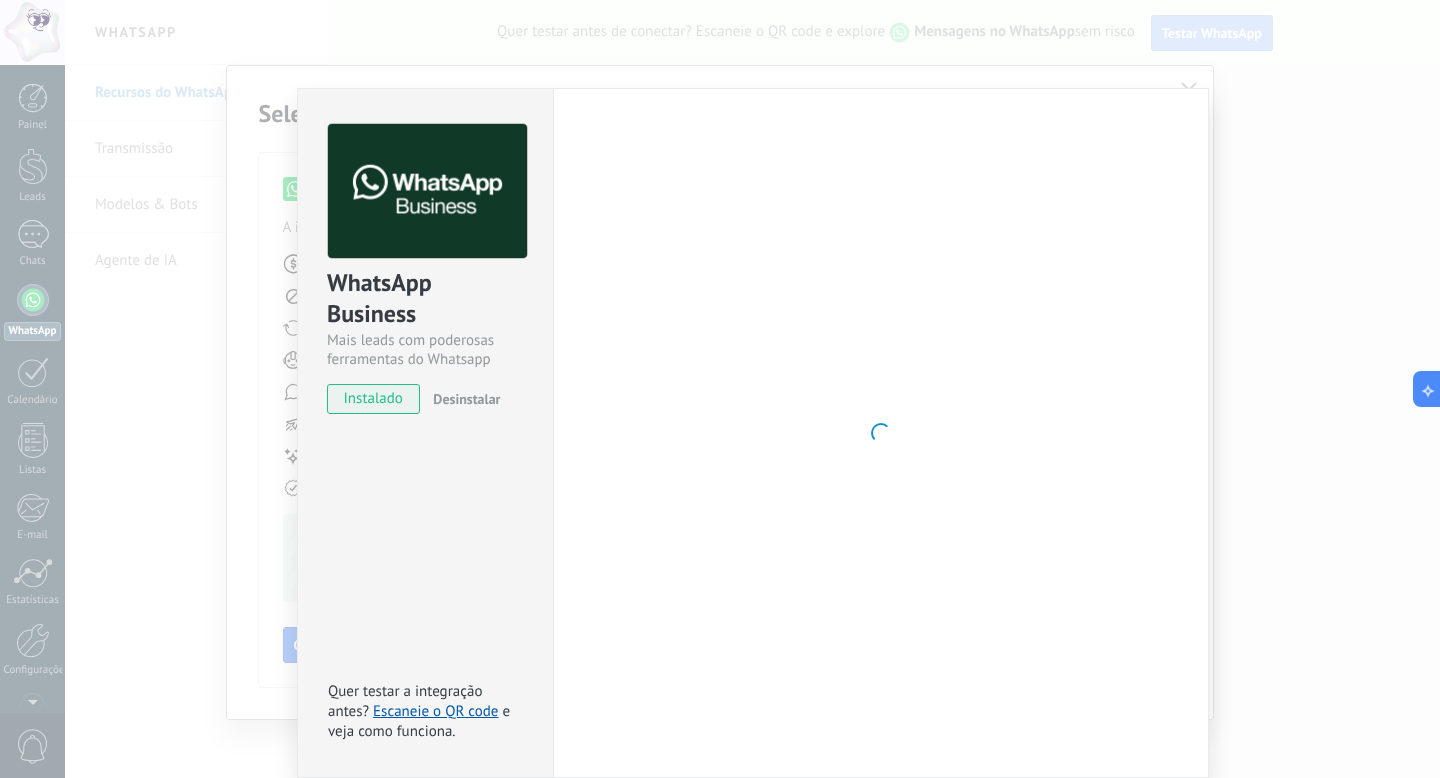 click on "instalado" at bounding box center [373, 399] 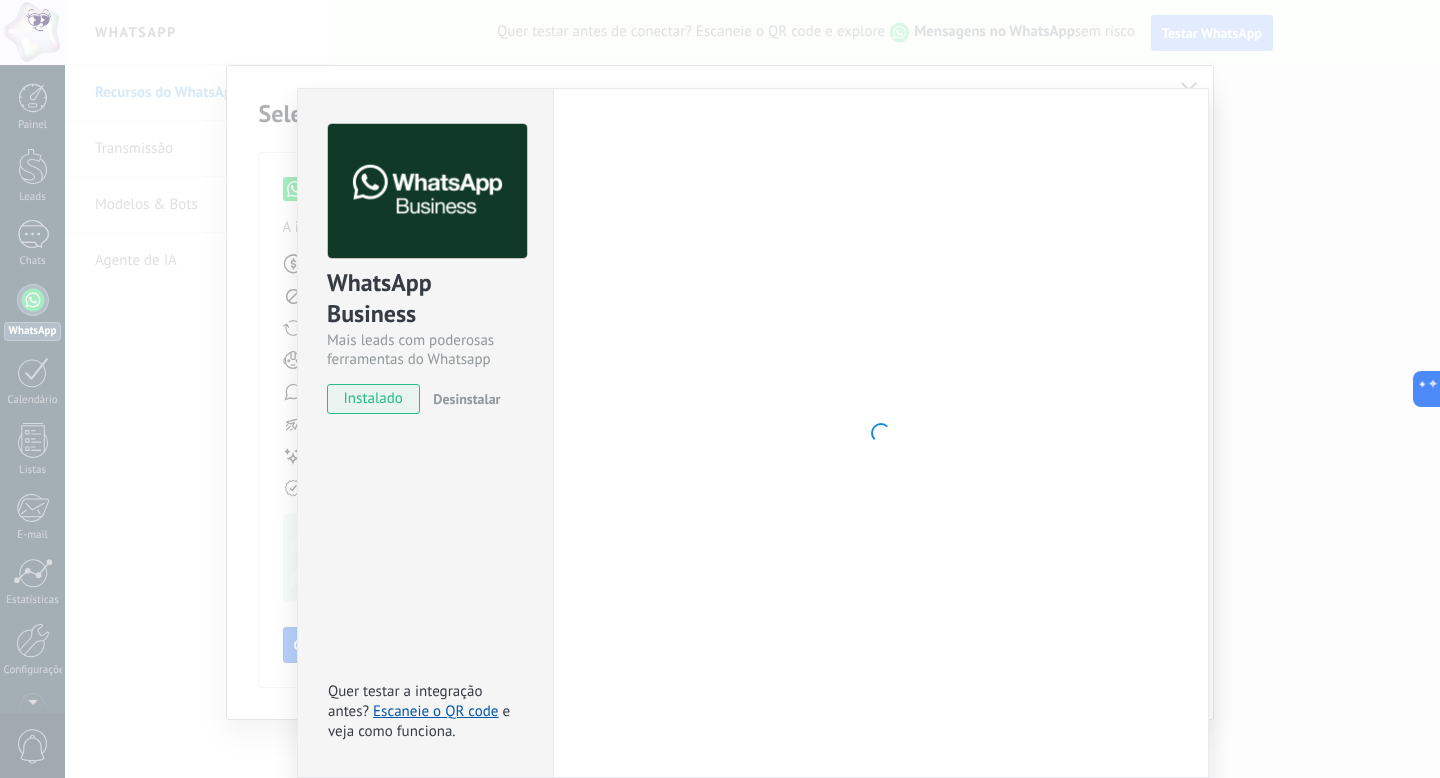 click on "WhatsApp Business Mais leads com poderosas ferramentas do Whatsapp instalado Desinstalar Quer testar a integração antes?   Escaneie o QR code   e veja como funciona. Configurações Autorização Esta aba registra os usuários que permitiram acesso à esta conta. Se você quiser remover a possibilidade de um usuário de enviar solicitações para a conta em relação a esta integração, você pode revogar o acesso. Se o acesso de todos os usuários for revogado, a integração parará de funcionar. Este app está instalado, mas ninguém concedeu acesso ainda. WhatsApp Cloud API Mais _:  Salvar < Voltar 1 Selecionar aplicativo 2 Conectar Facebook 3 Finalizar configuração Continuar com o Facebook Essa etapa leva cerca de 5 minutos. Algumas mensagens podem não ser entregues durante essa etapa, portanto, tente programá-la quando a atividade estiver baixa. Continuar com o Facebook Guia passo-a-passo Precisa de ajuda?" at bounding box center (752, 389) 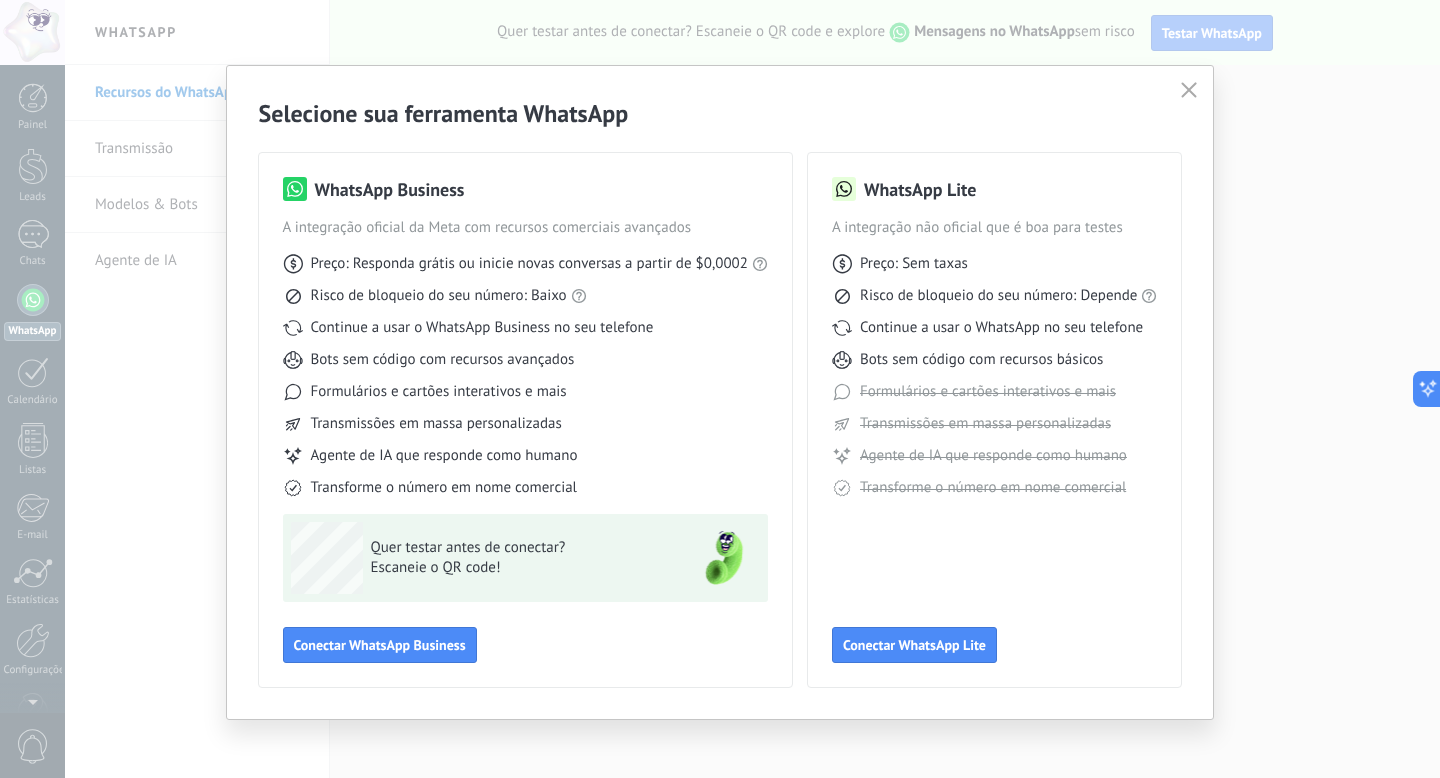 scroll, scrollTop: 0, scrollLeft: 0, axis: both 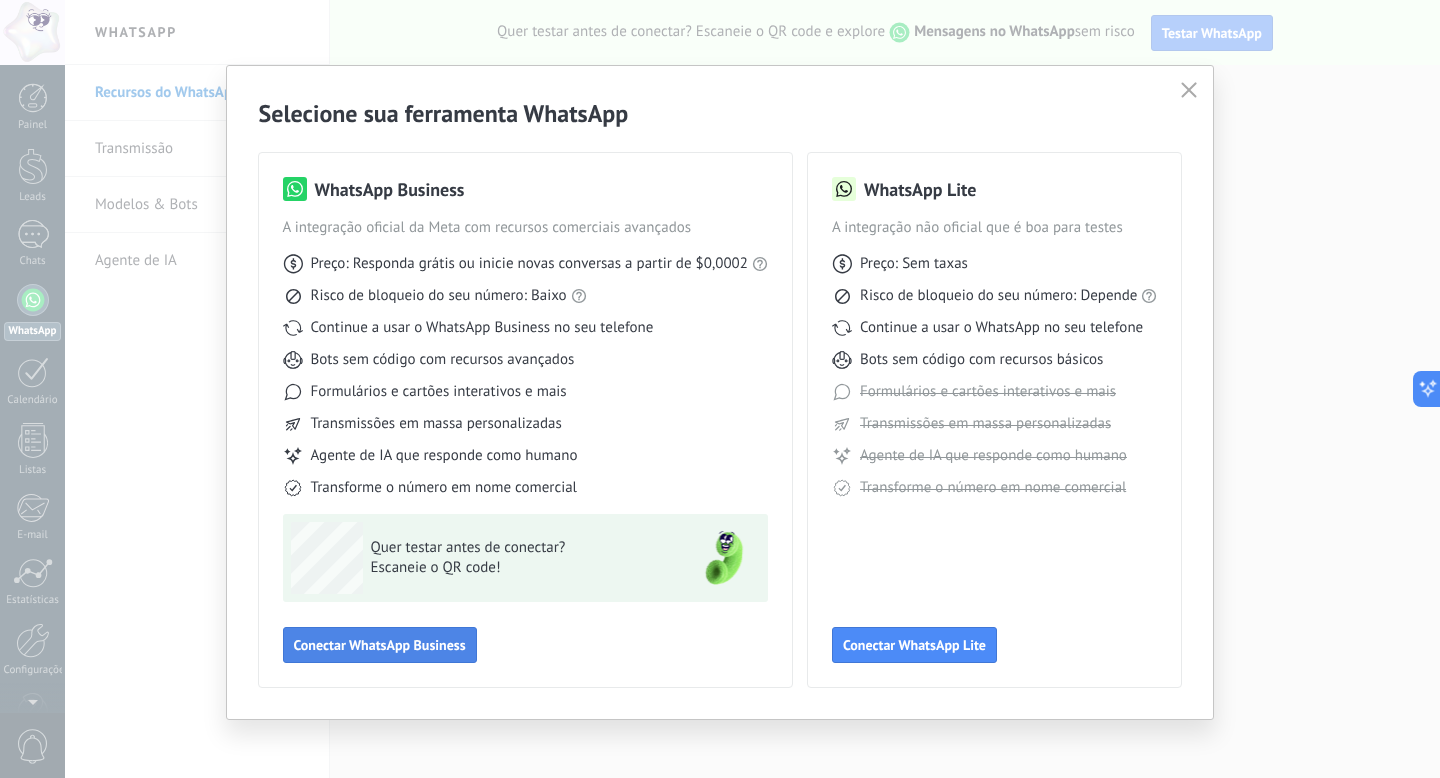 click on "Conectar WhatsApp Business" at bounding box center (380, 645) 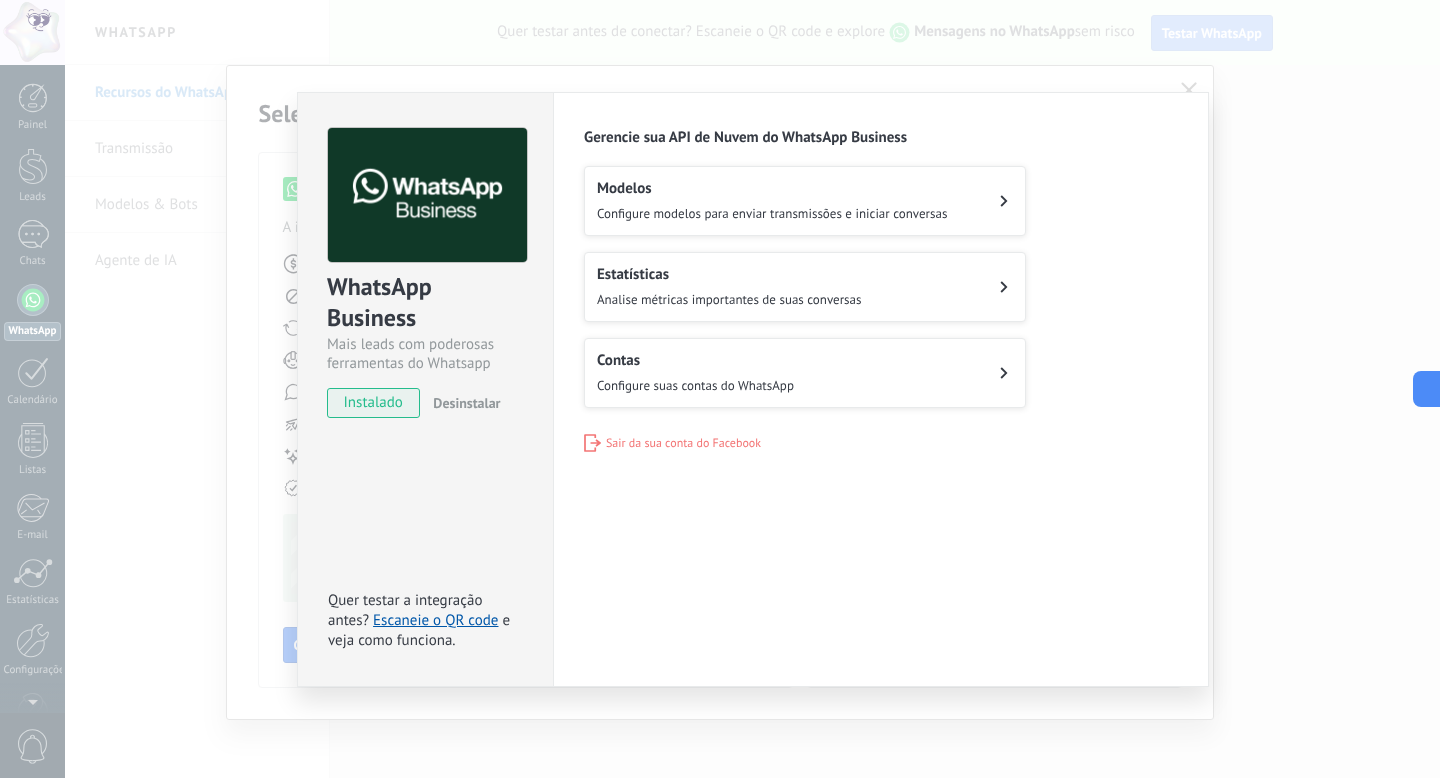 click on "Modelos Configure modelos para enviar transmissões e iniciar conversas" at bounding box center [805, 201] 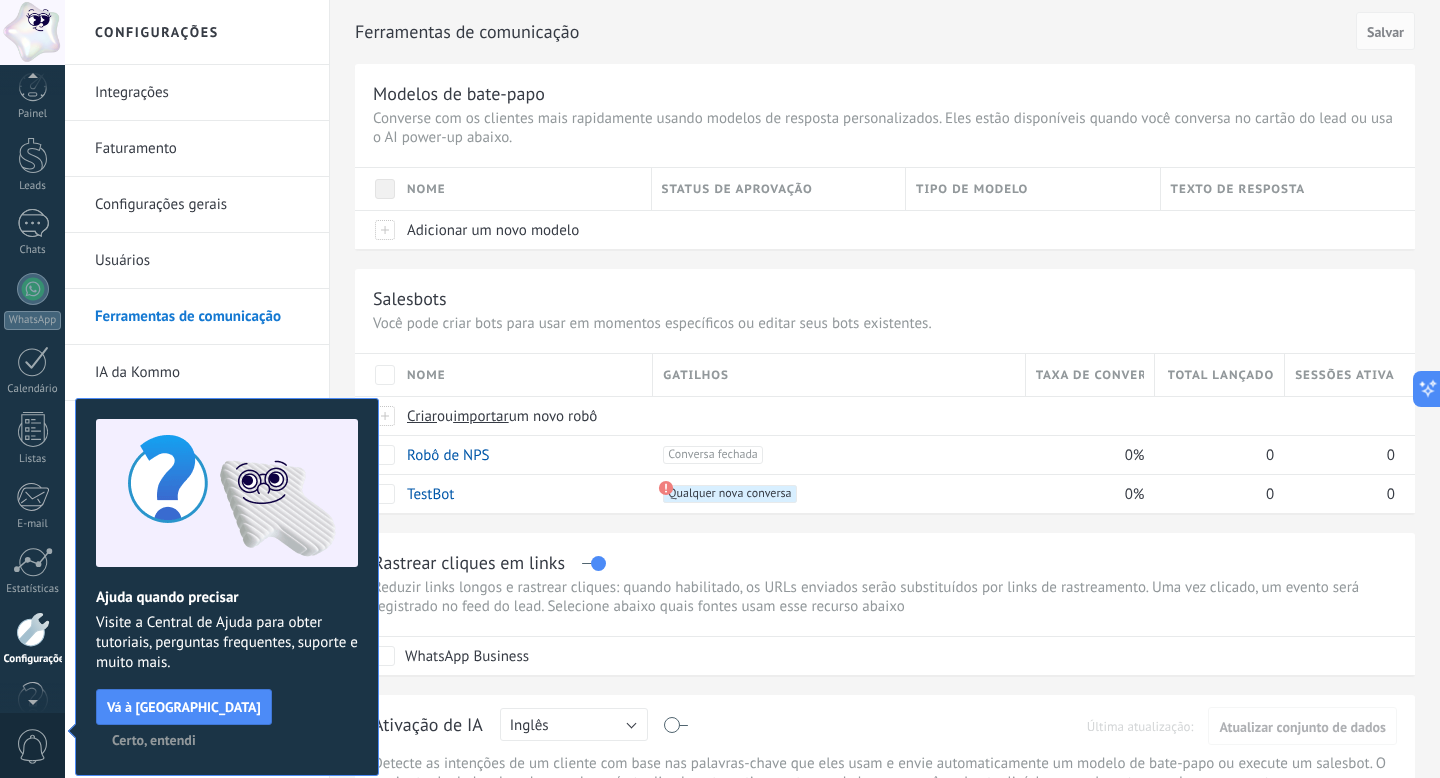 scroll, scrollTop: 54, scrollLeft: 0, axis: vertical 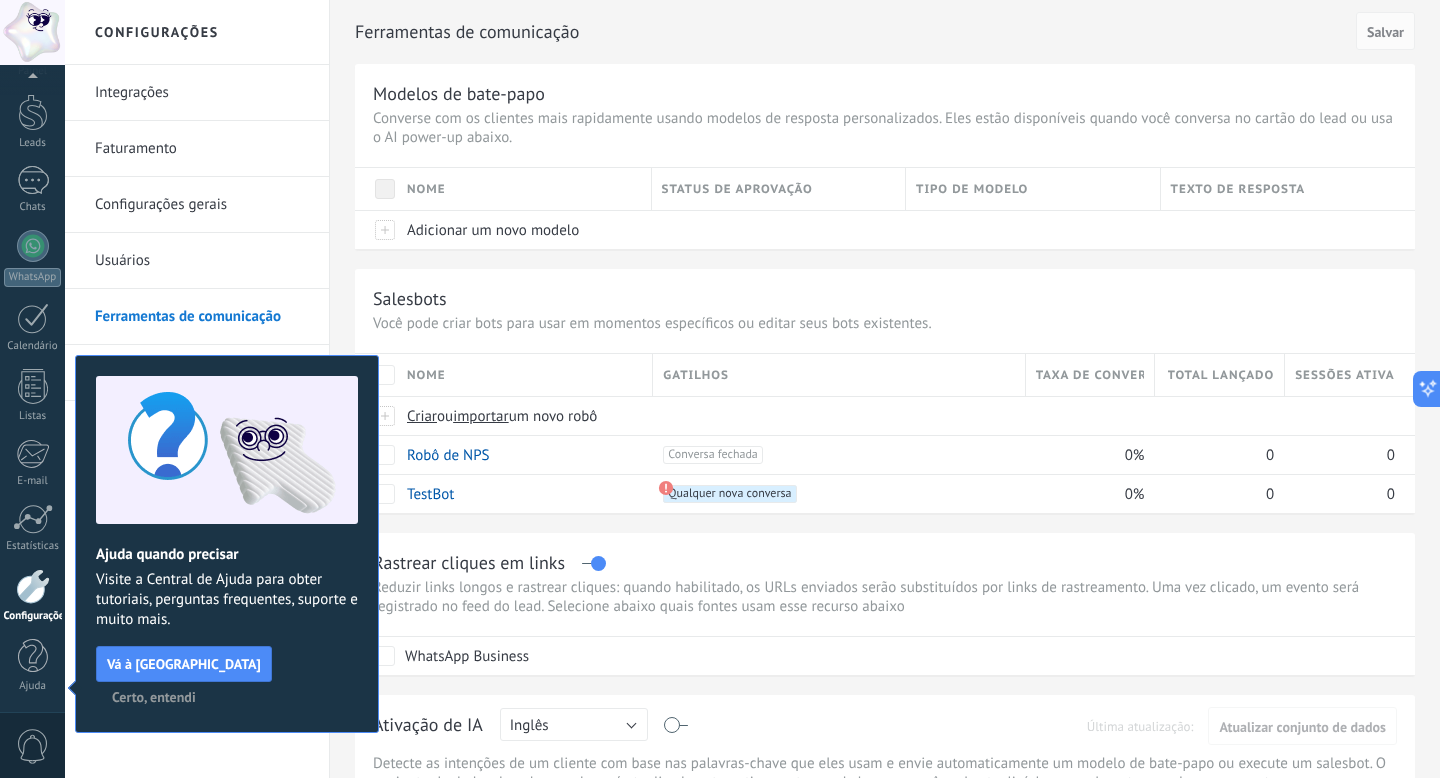 click on "Certo, entendi" at bounding box center [154, 697] 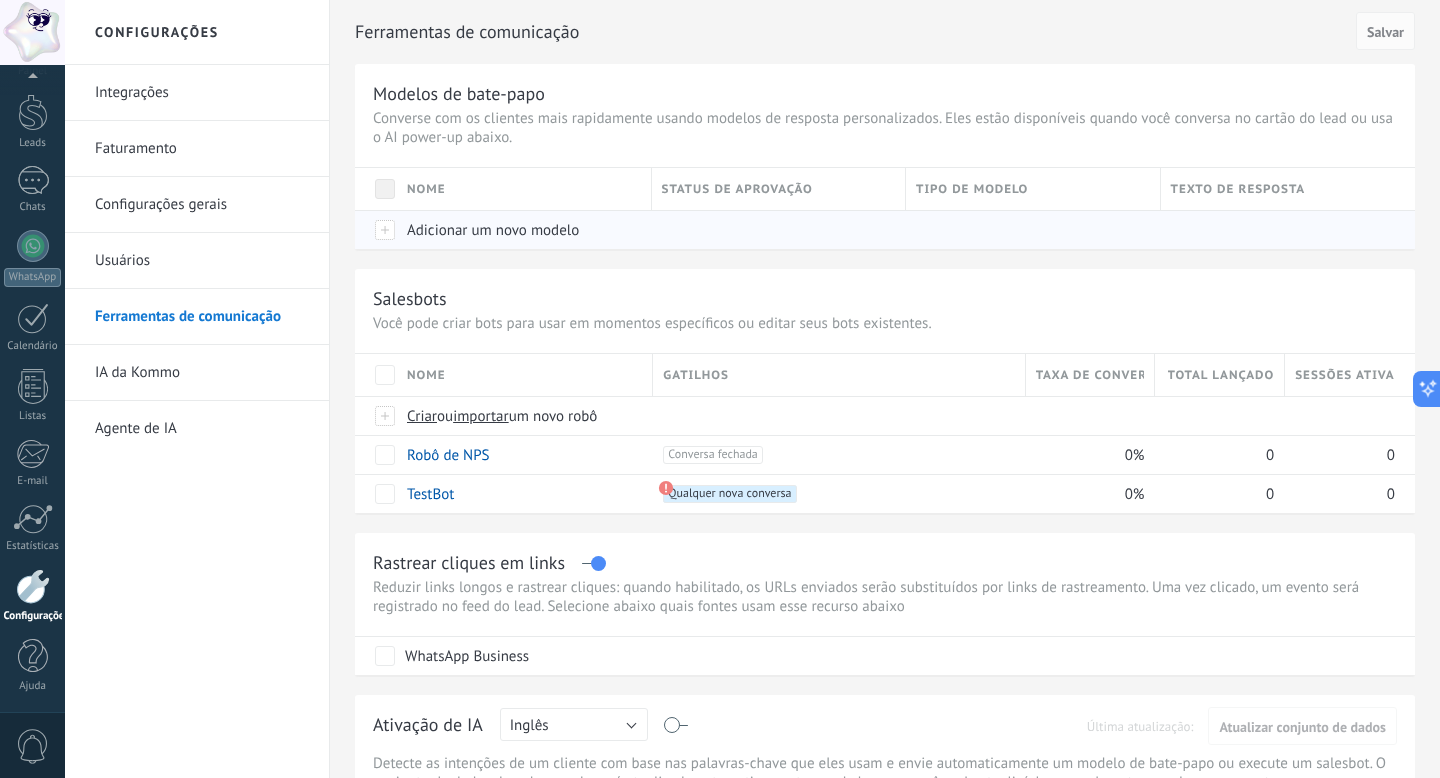 click on "Adicionar um novo modelo" at bounding box center [493, 230] 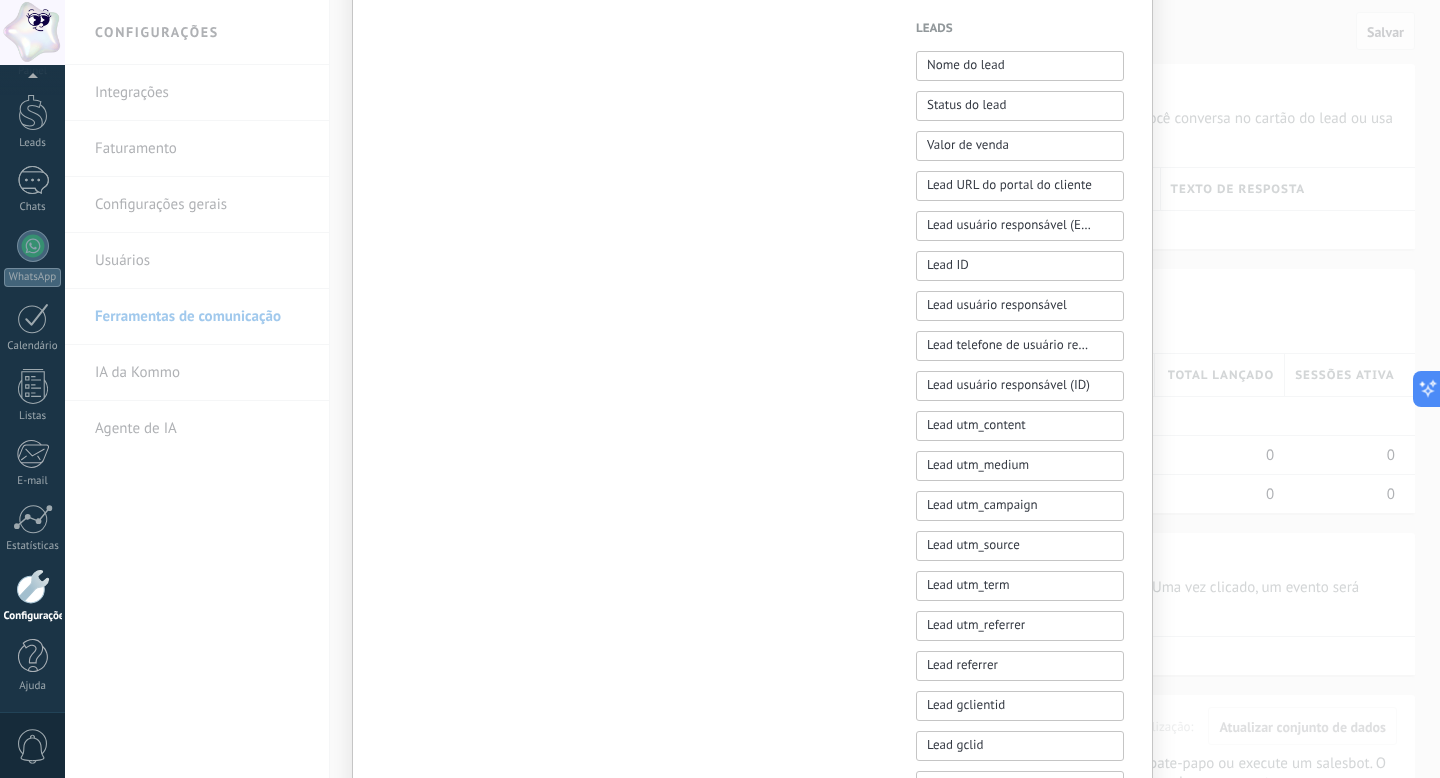 scroll, scrollTop: 573, scrollLeft: 0, axis: vertical 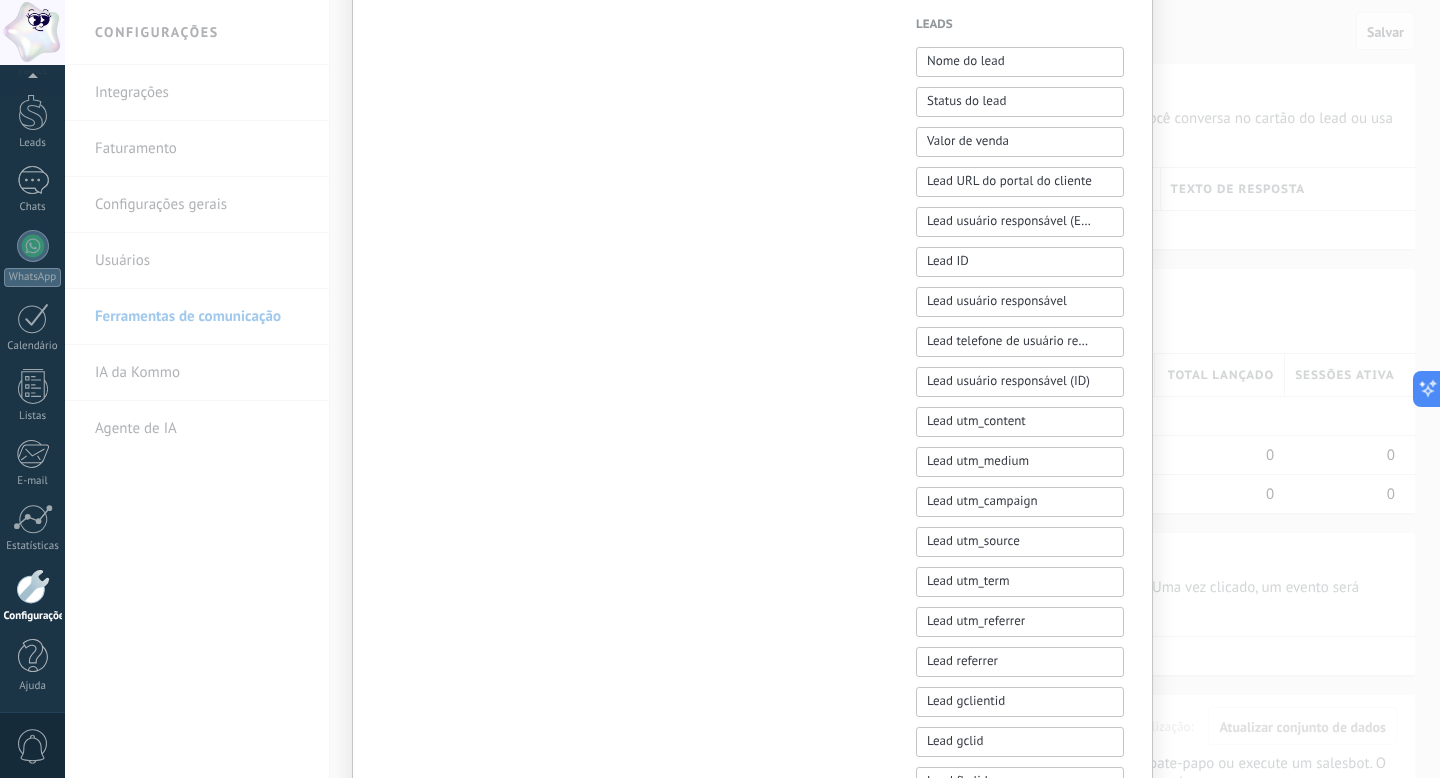 click on "Novo modelo Cancelar Salvar Tipo de modelo: Kommo Imagem ou arquivo Resposta rápida Chamada para ação Leads Nome do lead Status do lead Valor de venda Lead URL do portal do cliente Lead usuário responsável (Email) Lead ID Lead usuário responsável Lead telefone de usuário responsável Lead usuário responsável (ID) Lead utm_content Lead utm_medium Lead utm_campaign Lead utm_source Lead utm_term Lead utm_referrer Lead referrer Lead gclientid Lead gclid Lead fbclid Contatos Nome de contato Primeiro nome Sobrenome Contato ID Contato usuário responsável Contato telefone de usuário responsável Contato usuário responsável (ID) Contato usuário responsável (Email) Contato telefone (Tel. comercial) Contato telefone (Comercial direto) Contato telefone (Celular) Contato telefone (Faz) Contato telefone (Casa) Contato telefone (Outros) Contato e-mail (E-mail comercial) Contato e-mail (Email privado) Contato e-mail (Outro email) Contato telefone Contato e-mail Contato posição Empresas Nome da empresa" at bounding box center [752, 389] 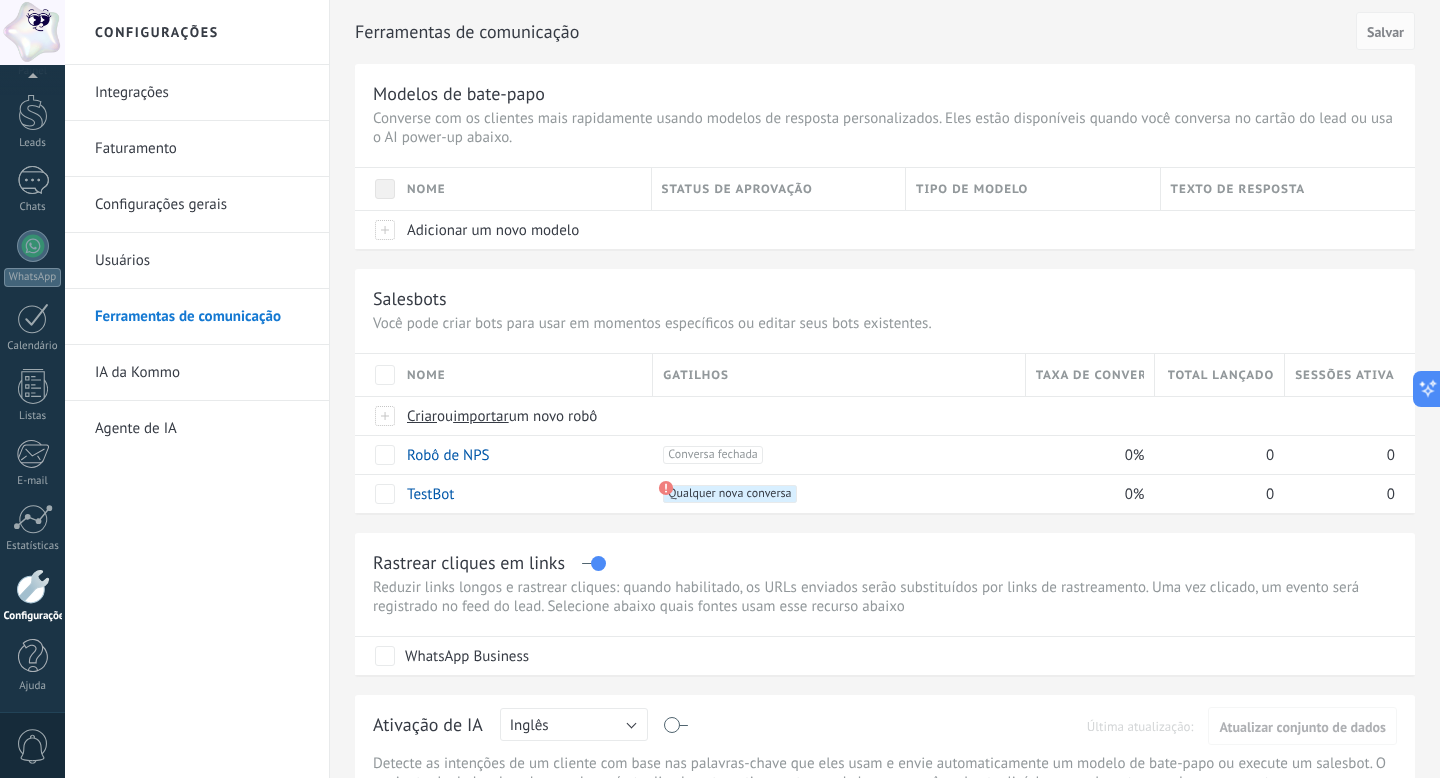scroll, scrollTop: 0, scrollLeft: 0, axis: both 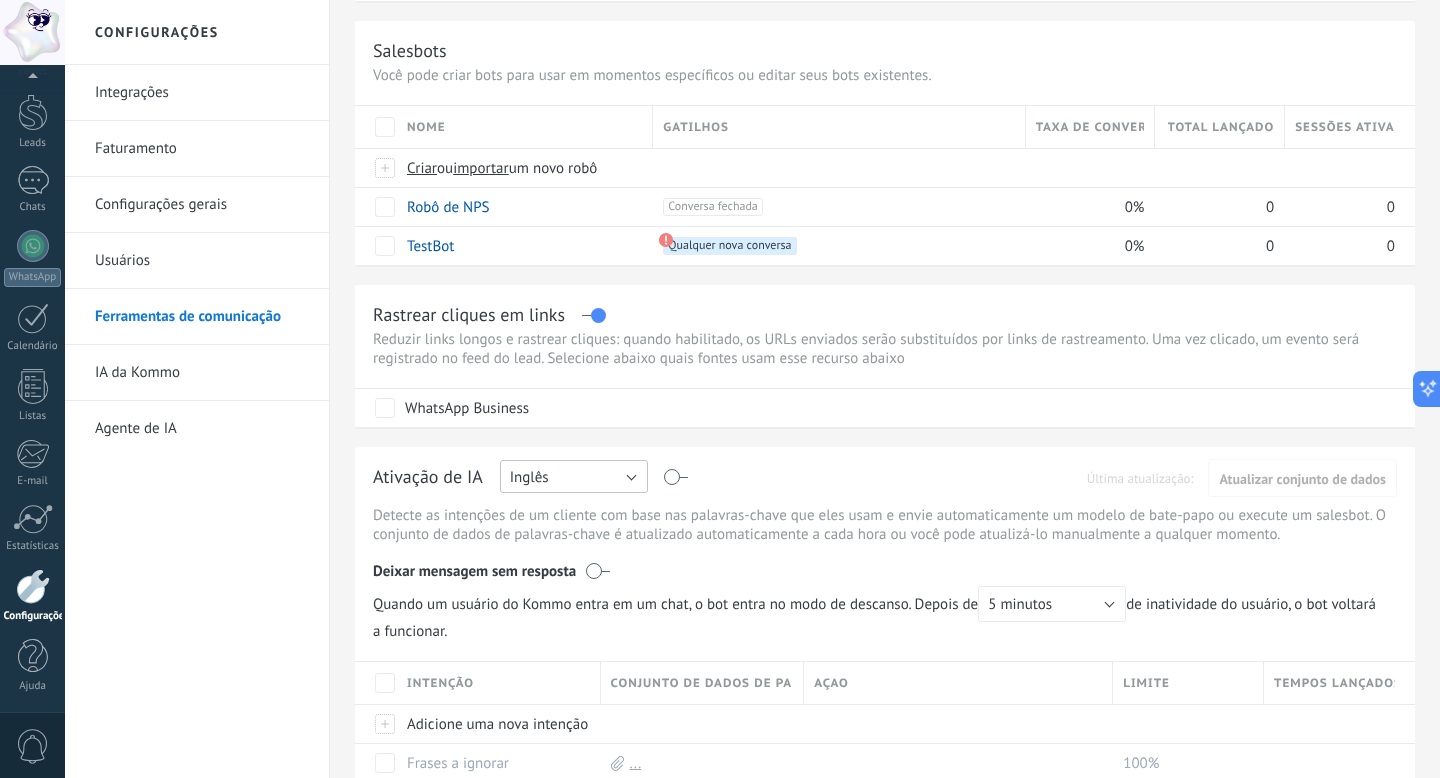 click on "Inglês" at bounding box center [574, 476] 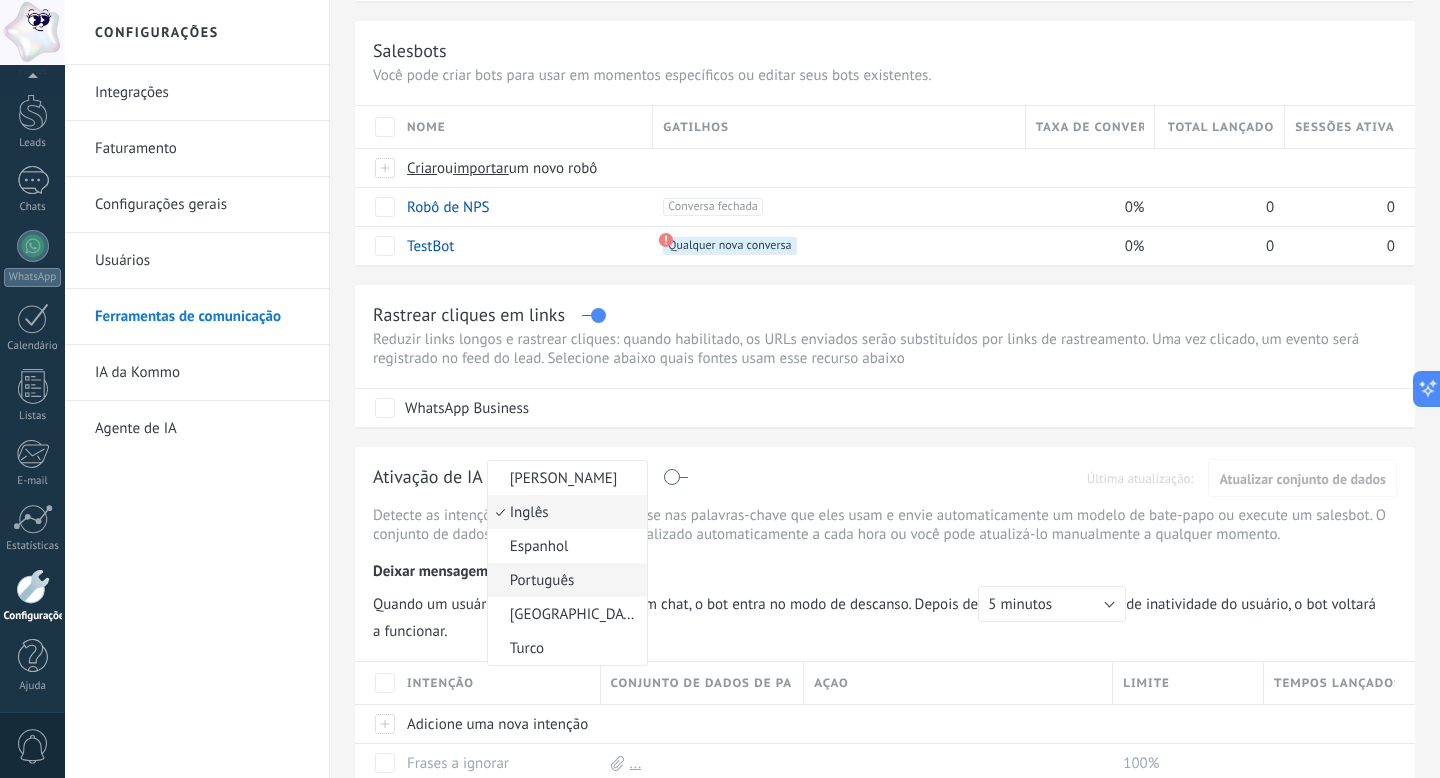 click on "Português" at bounding box center [564, 580] 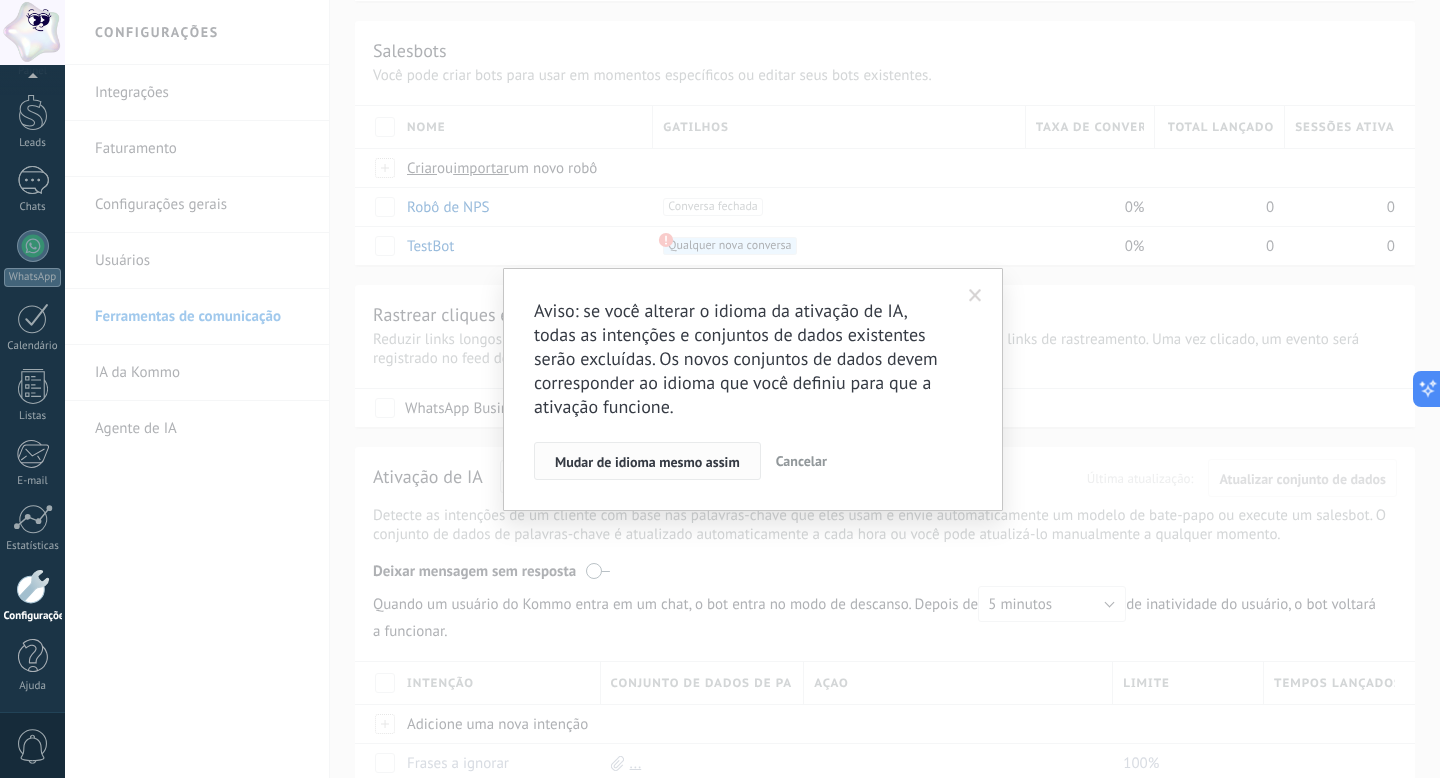 click on "Mudar de idioma mesmo assim" at bounding box center (647, 462) 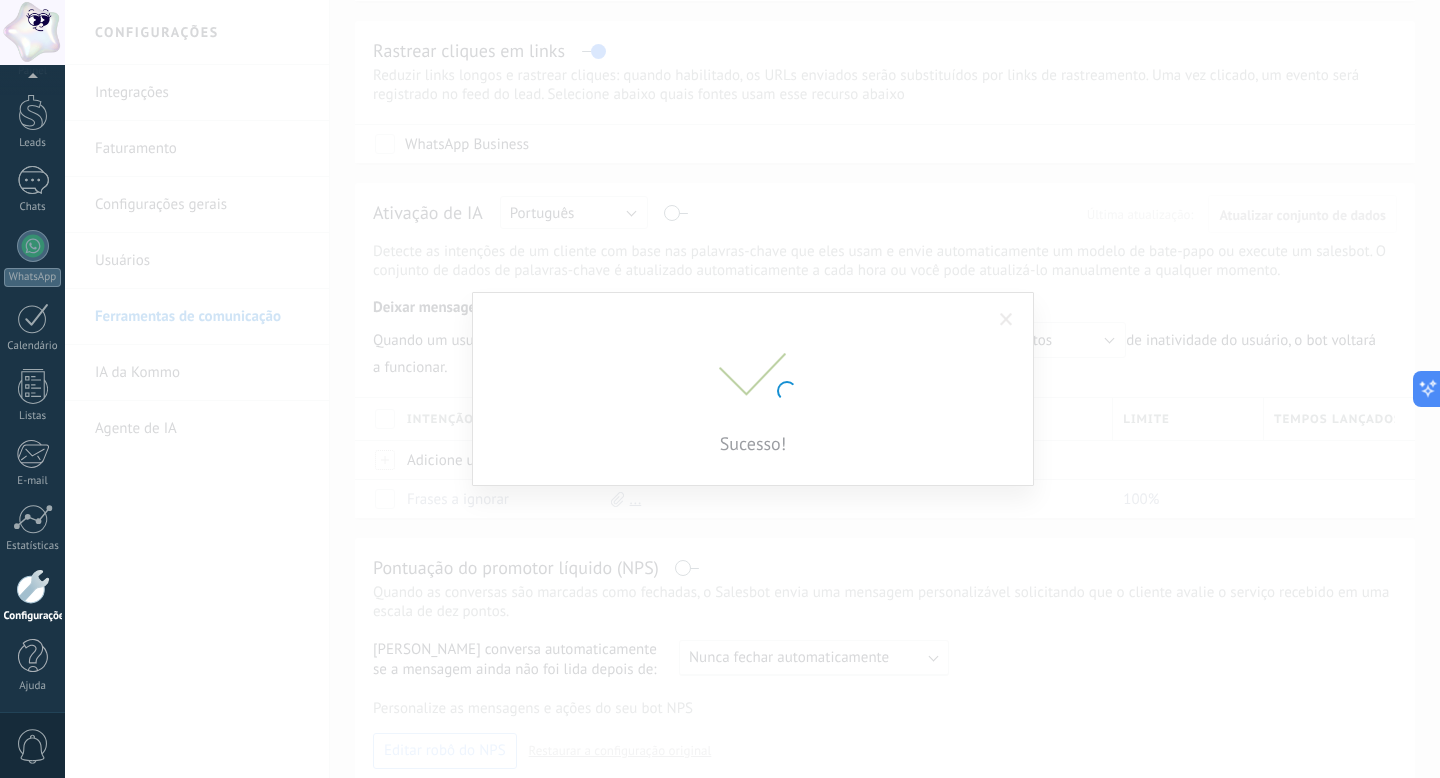 scroll, scrollTop: 0, scrollLeft: 0, axis: both 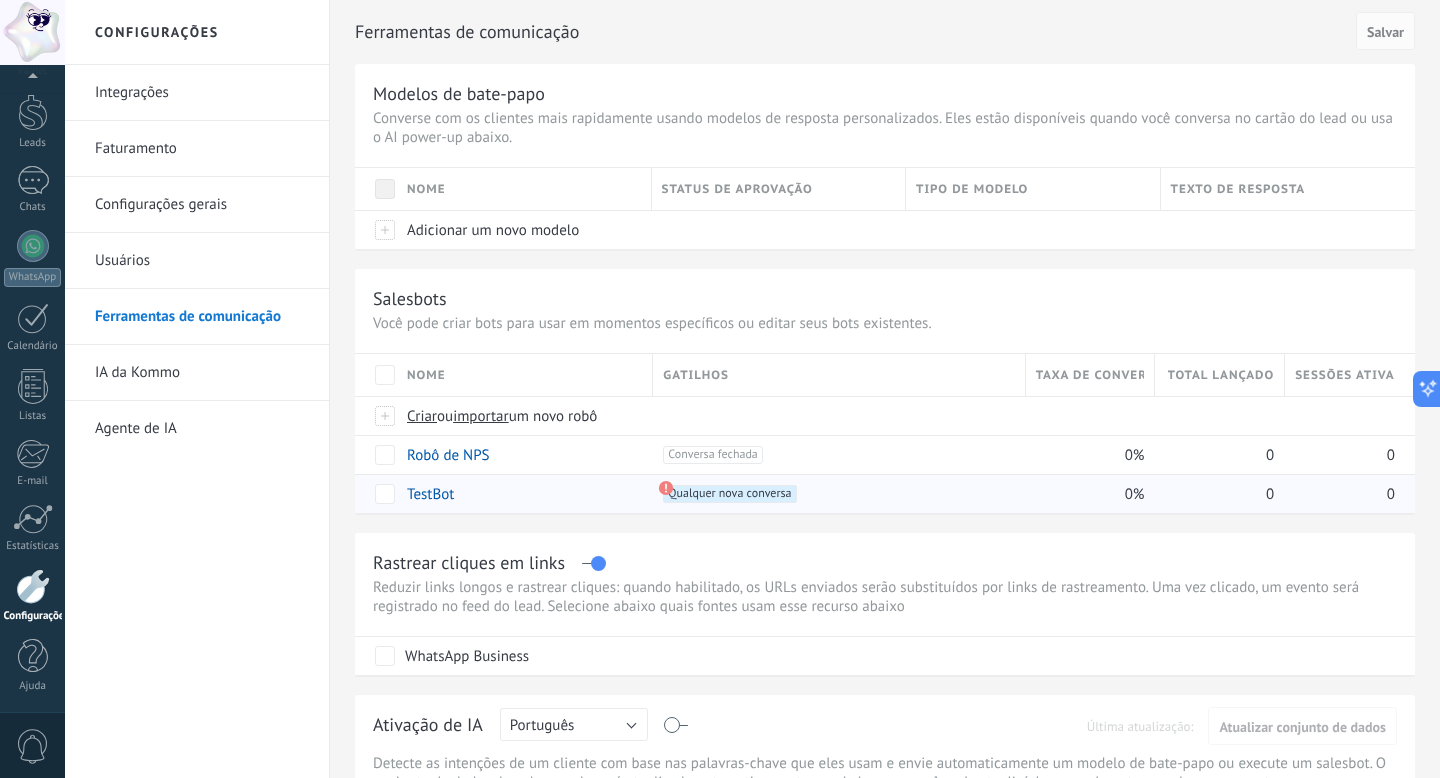 click on "Qualquer nova conversa +0" at bounding box center [729, 494] 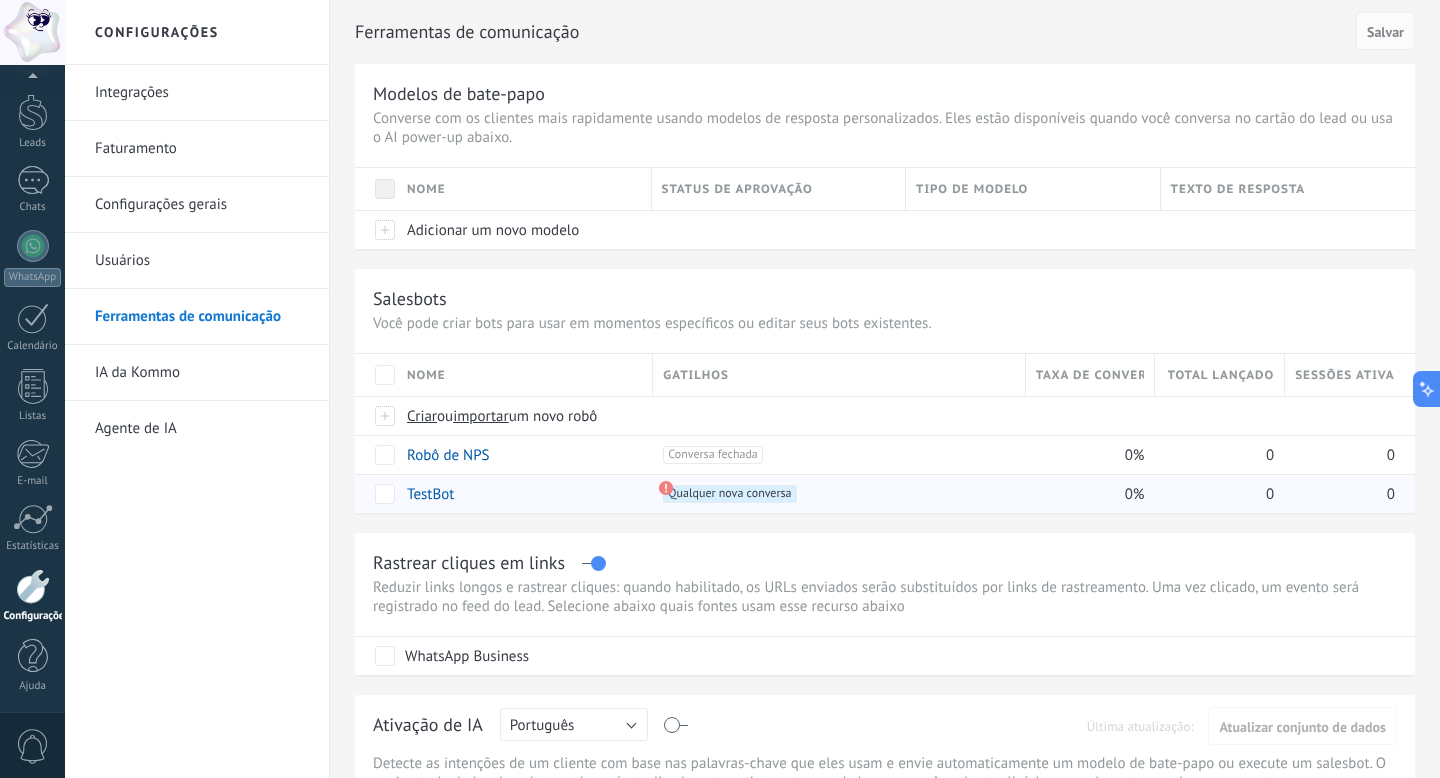 click on "TestBot" at bounding box center (430, 494) 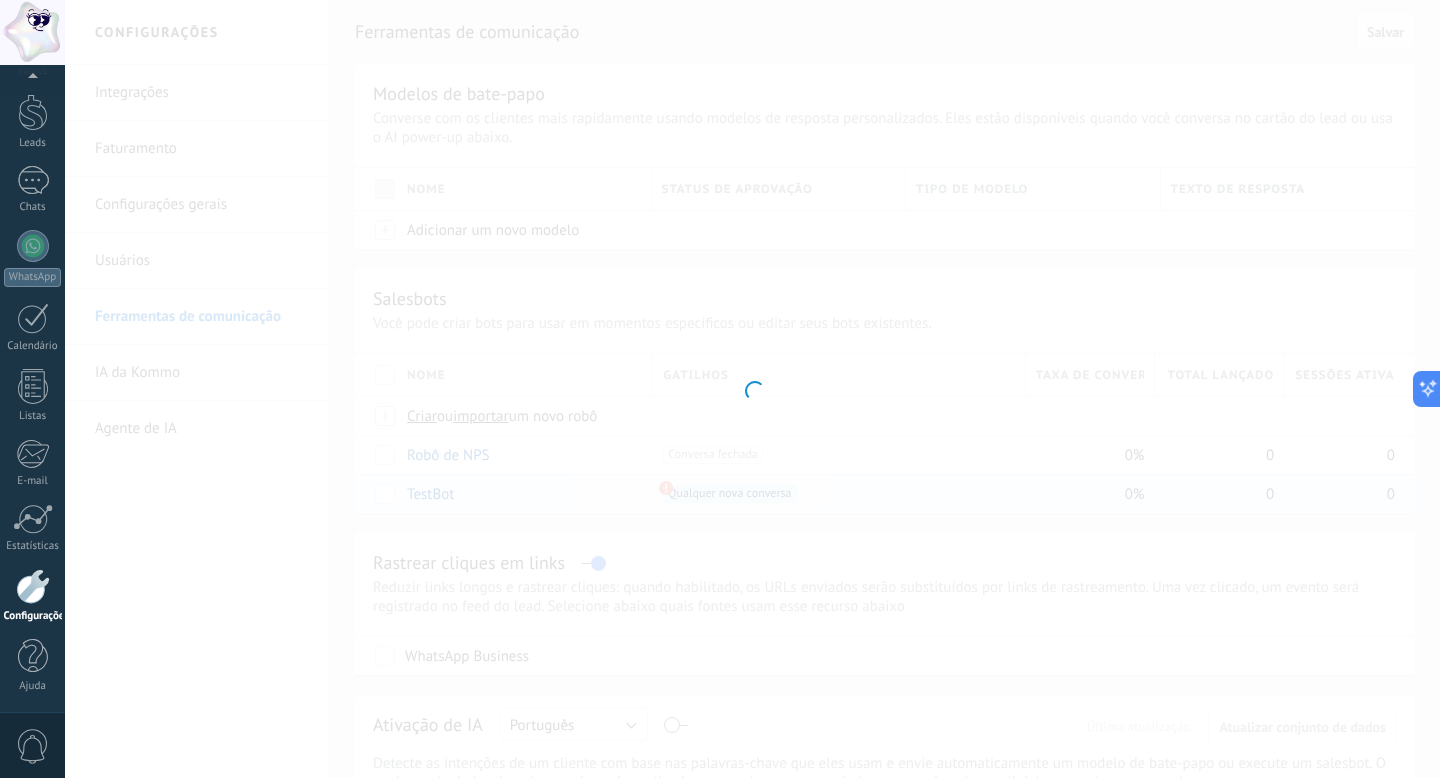 type on "*******" 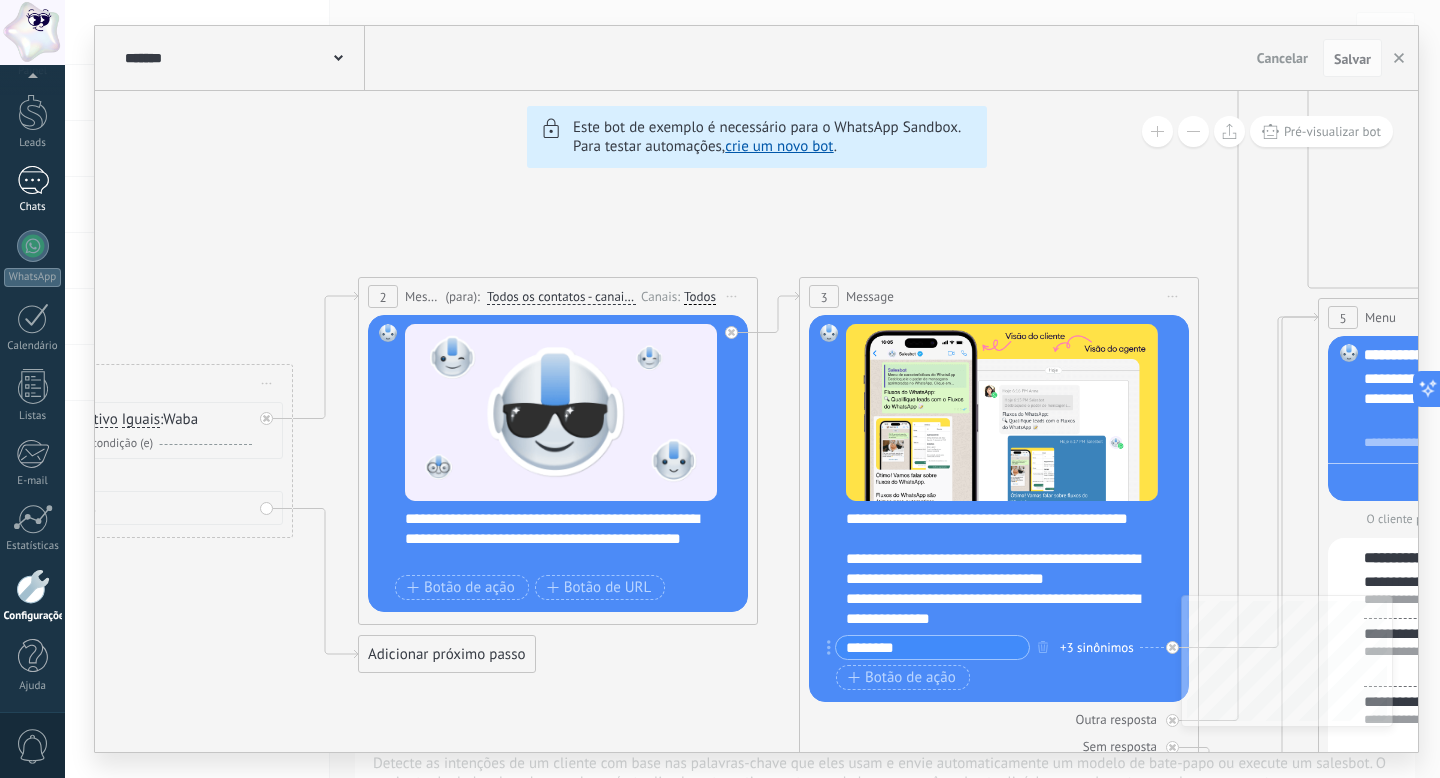 click at bounding box center [33, 180] 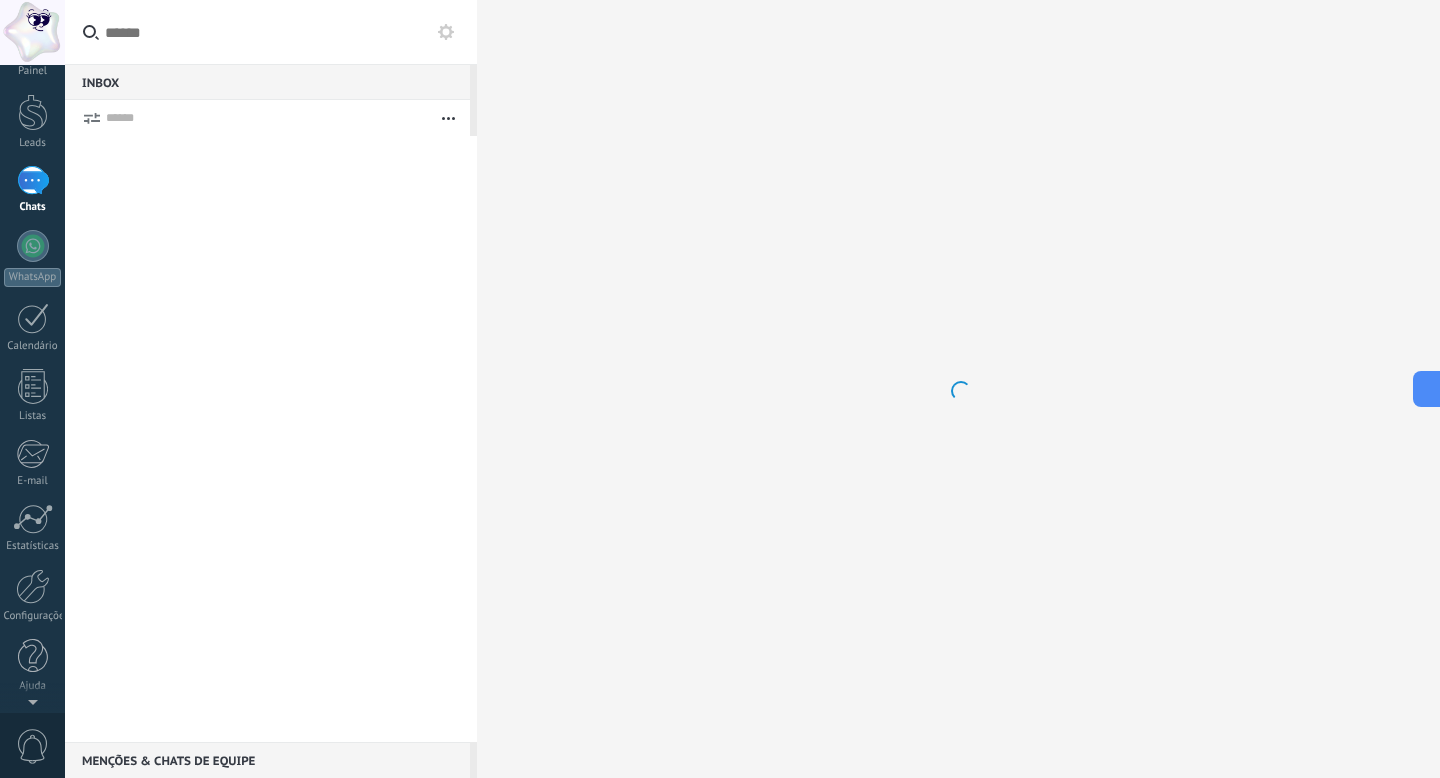 scroll, scrollTop: 0, scrollLeft: 0, axis: both 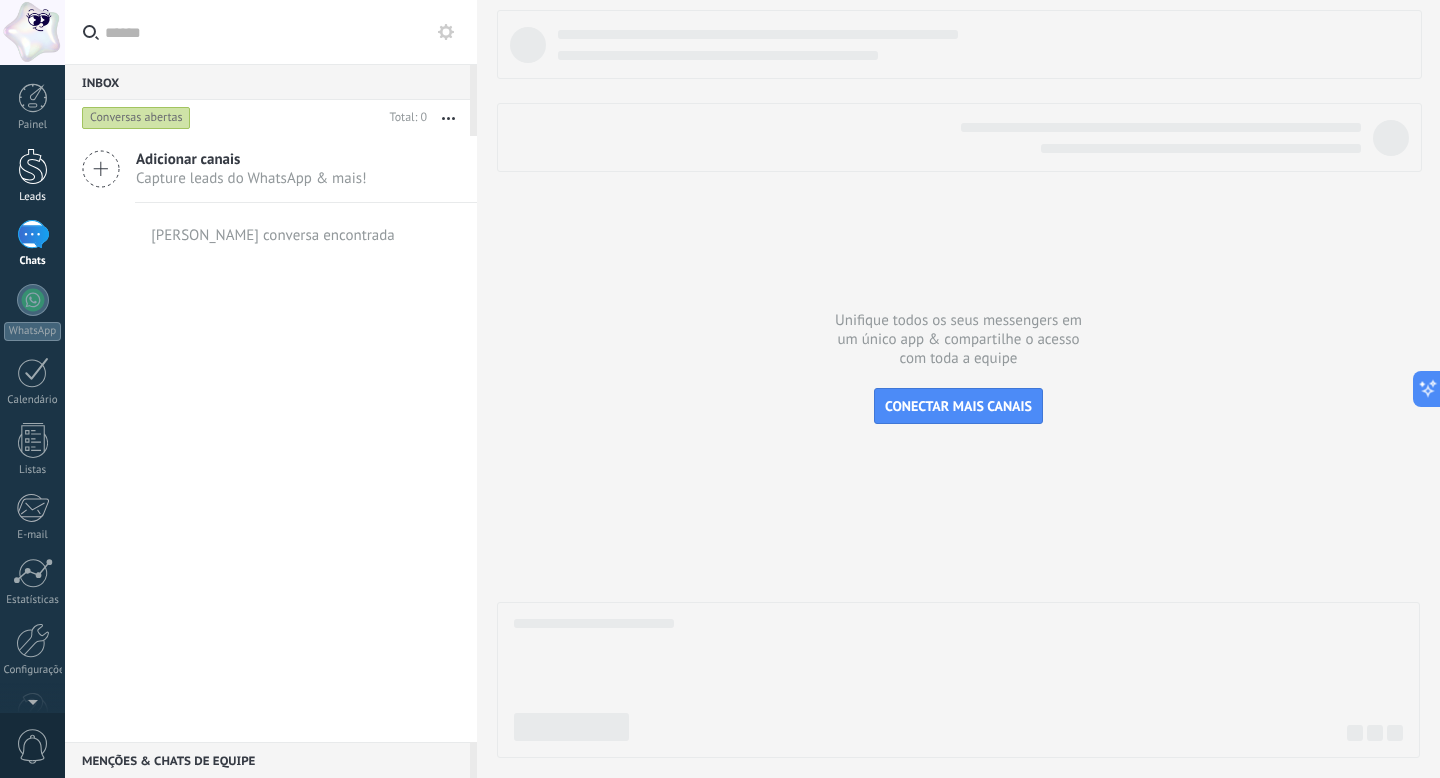 click at bounding box center (33, 166) 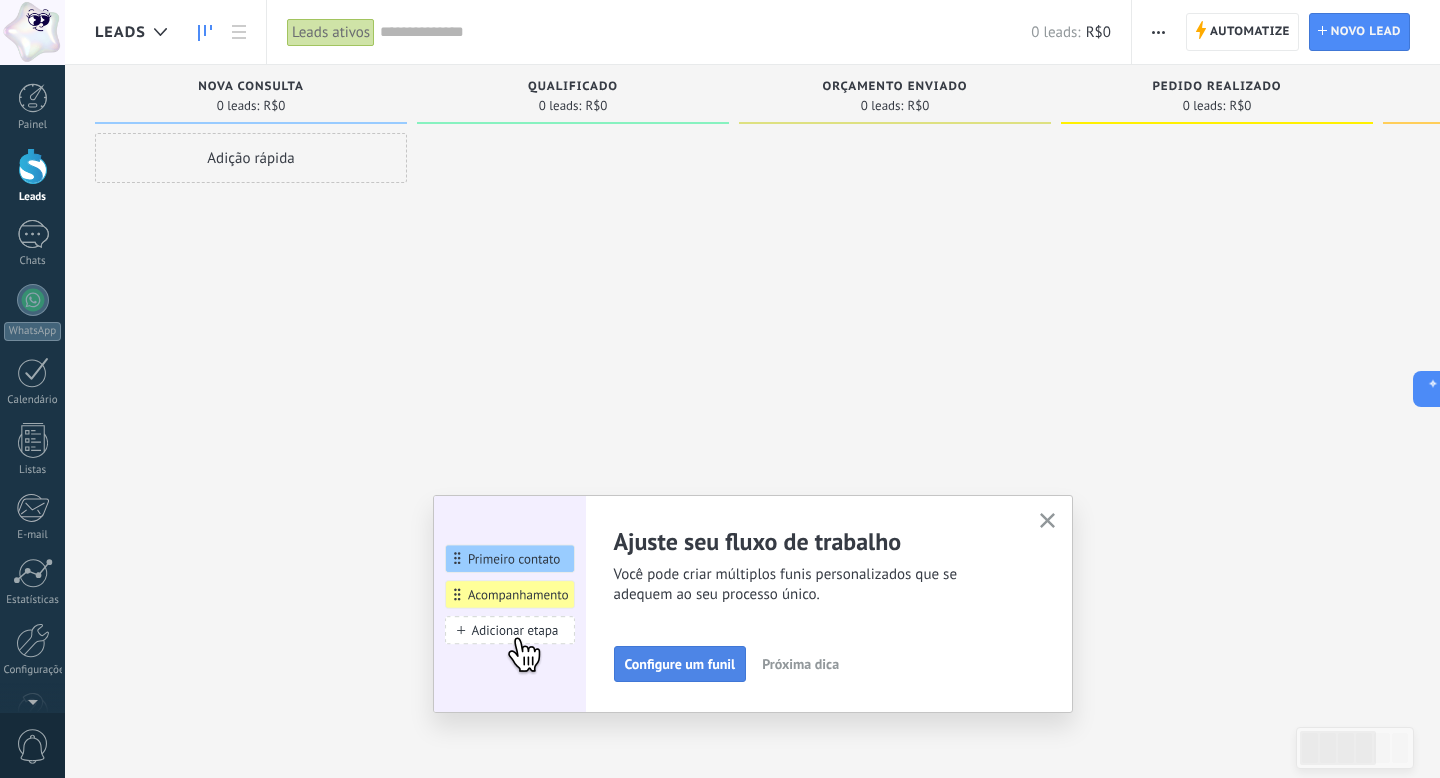 click on "Configure um funil" at bounding box center (680, 664) 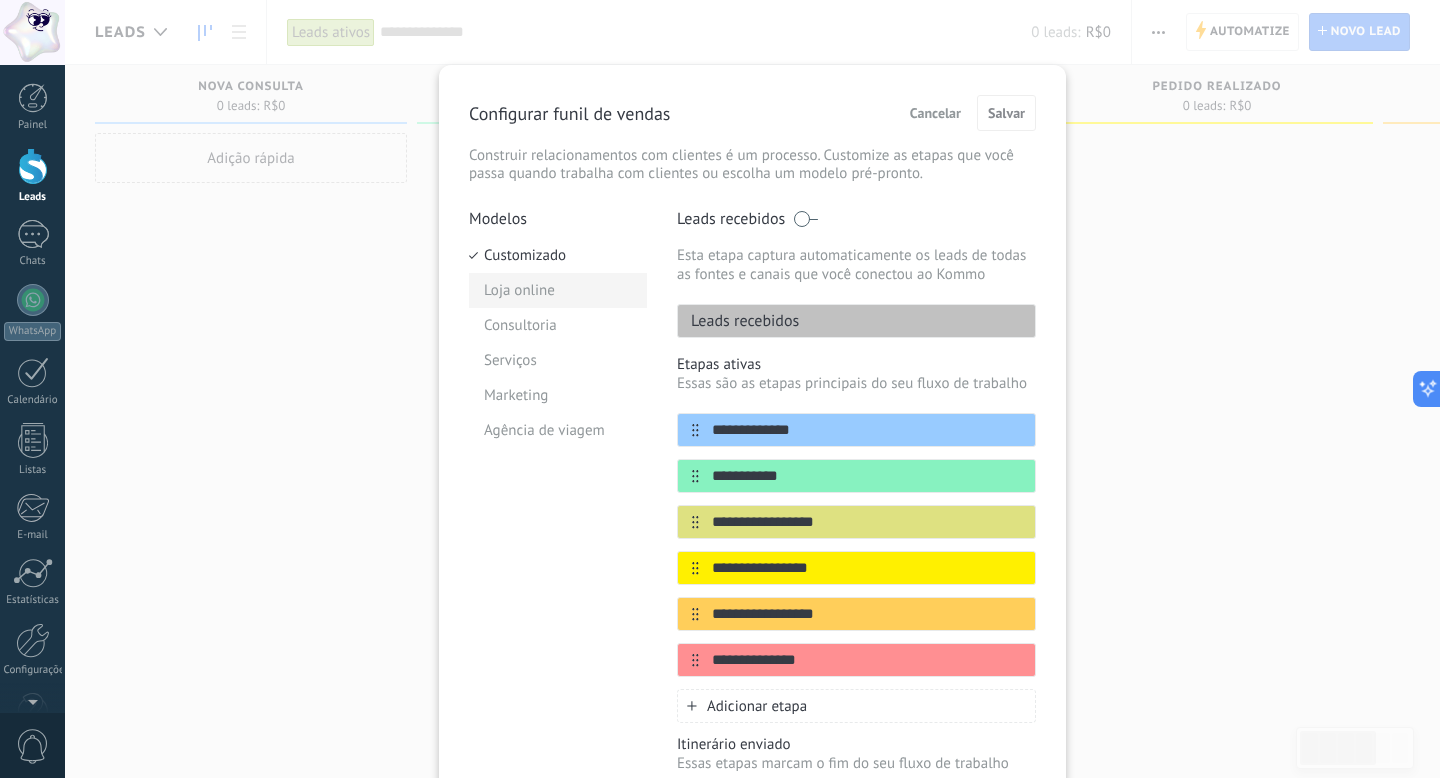 click on "Loja online" at bounding box center [558, 290] 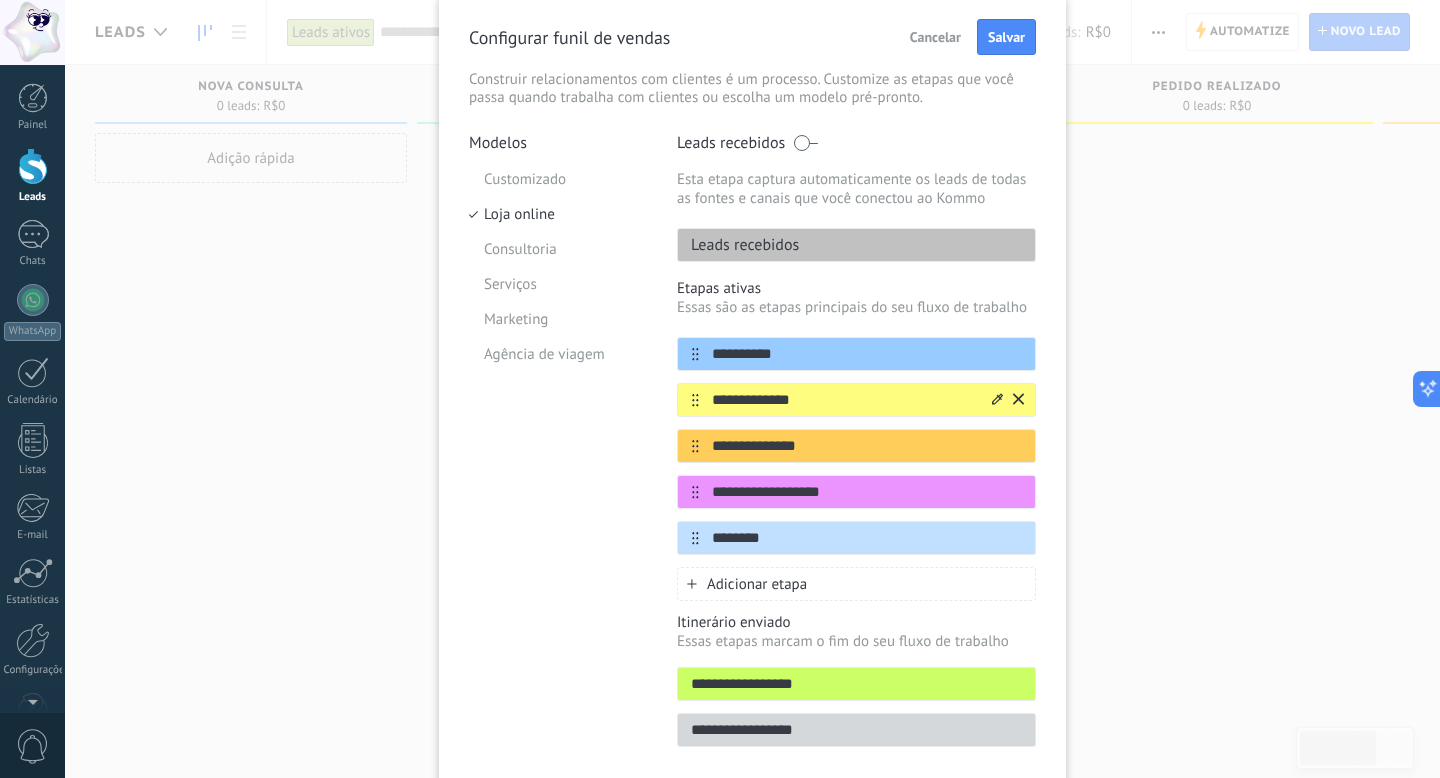scroll, scrollTop: 0, scrollLeft: 0, axis: both 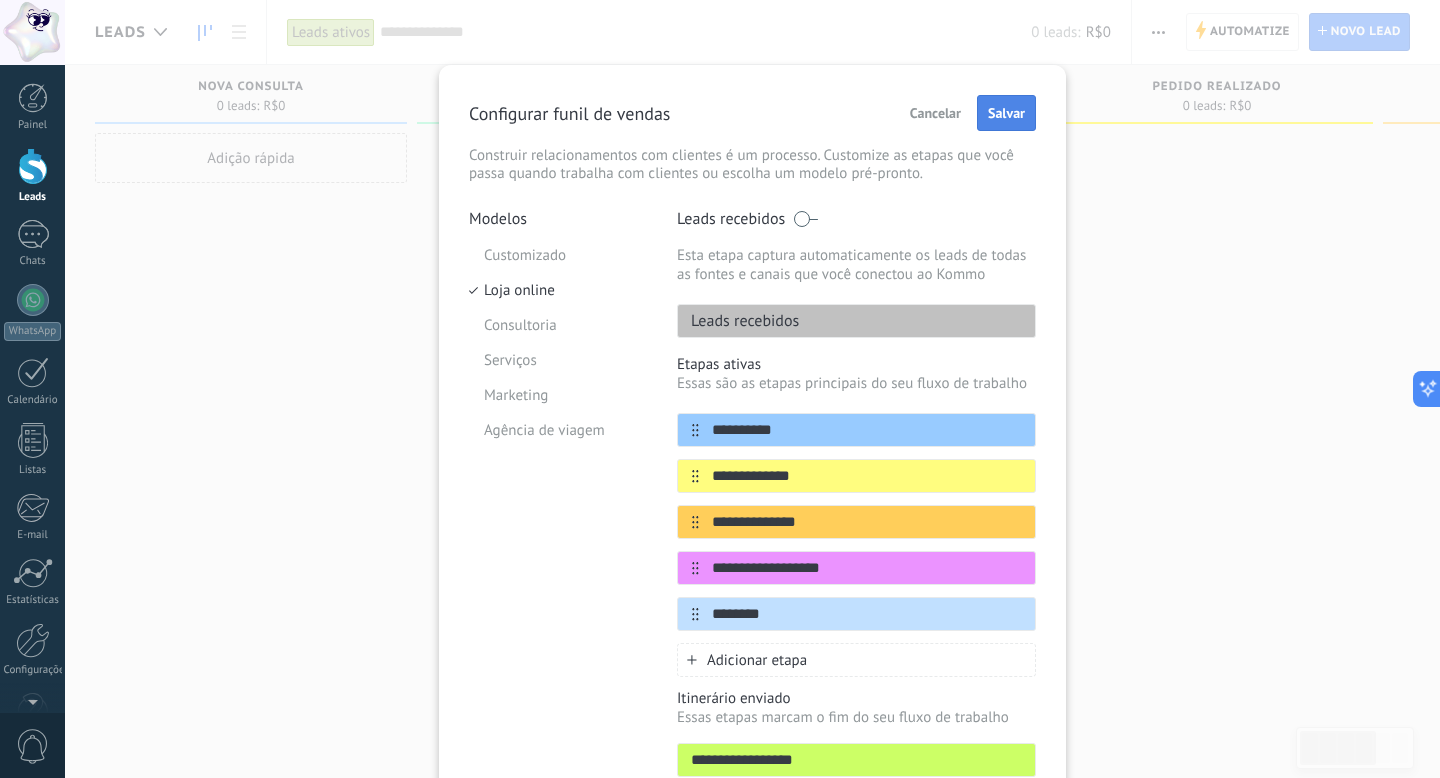 click on "Salvar" at bounding box center (1006, 113) 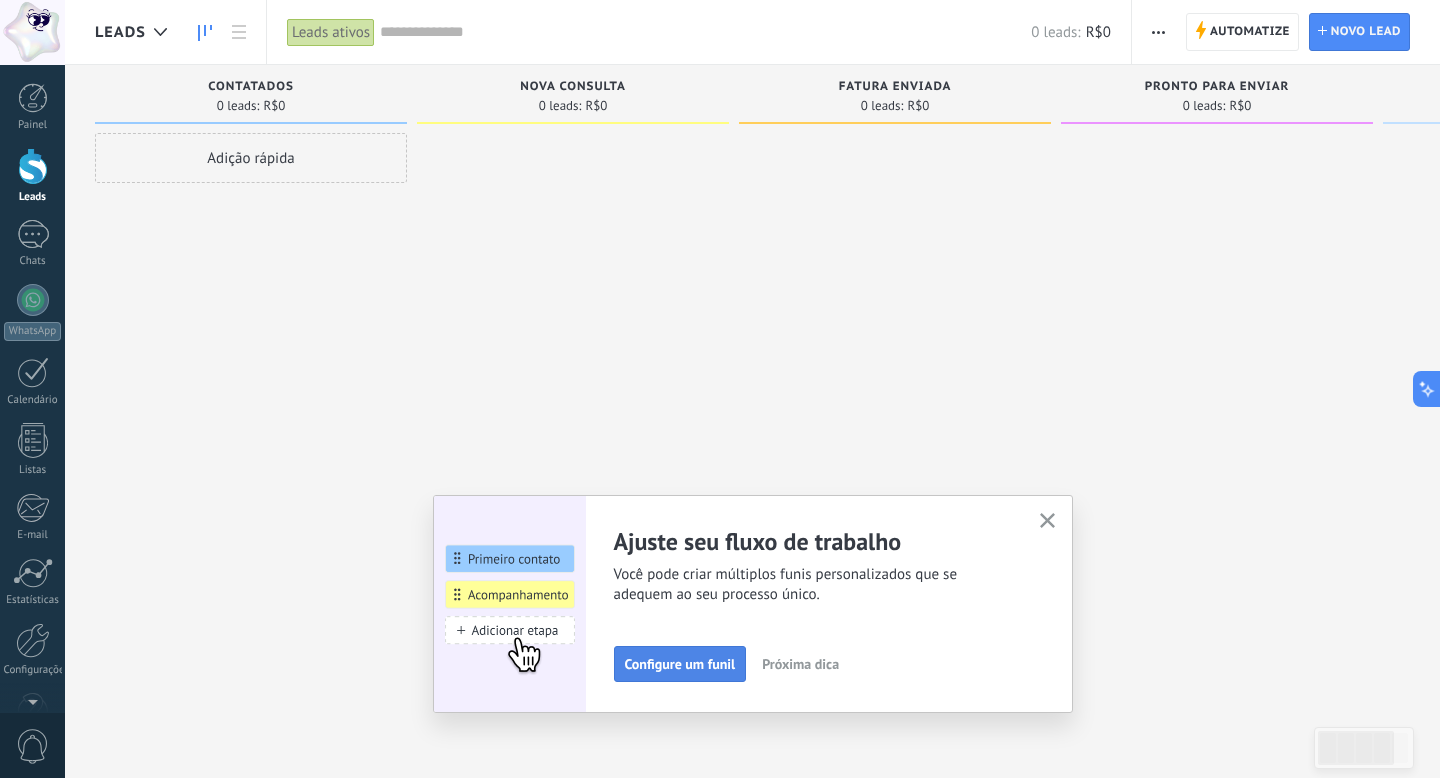 click on "Configure um funil" at bounding box center [680, 664] 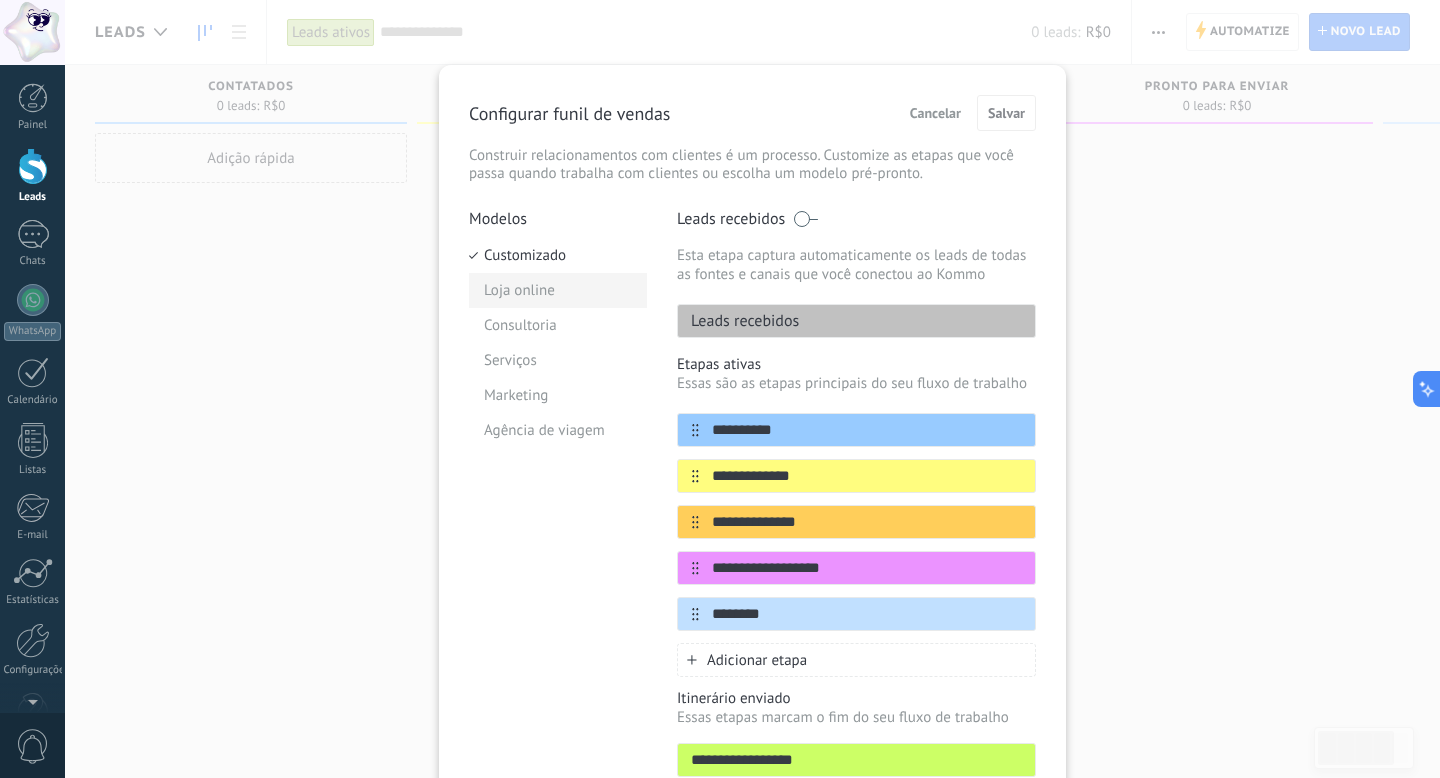 click on "Loja online" at bounding box center [558, 290] 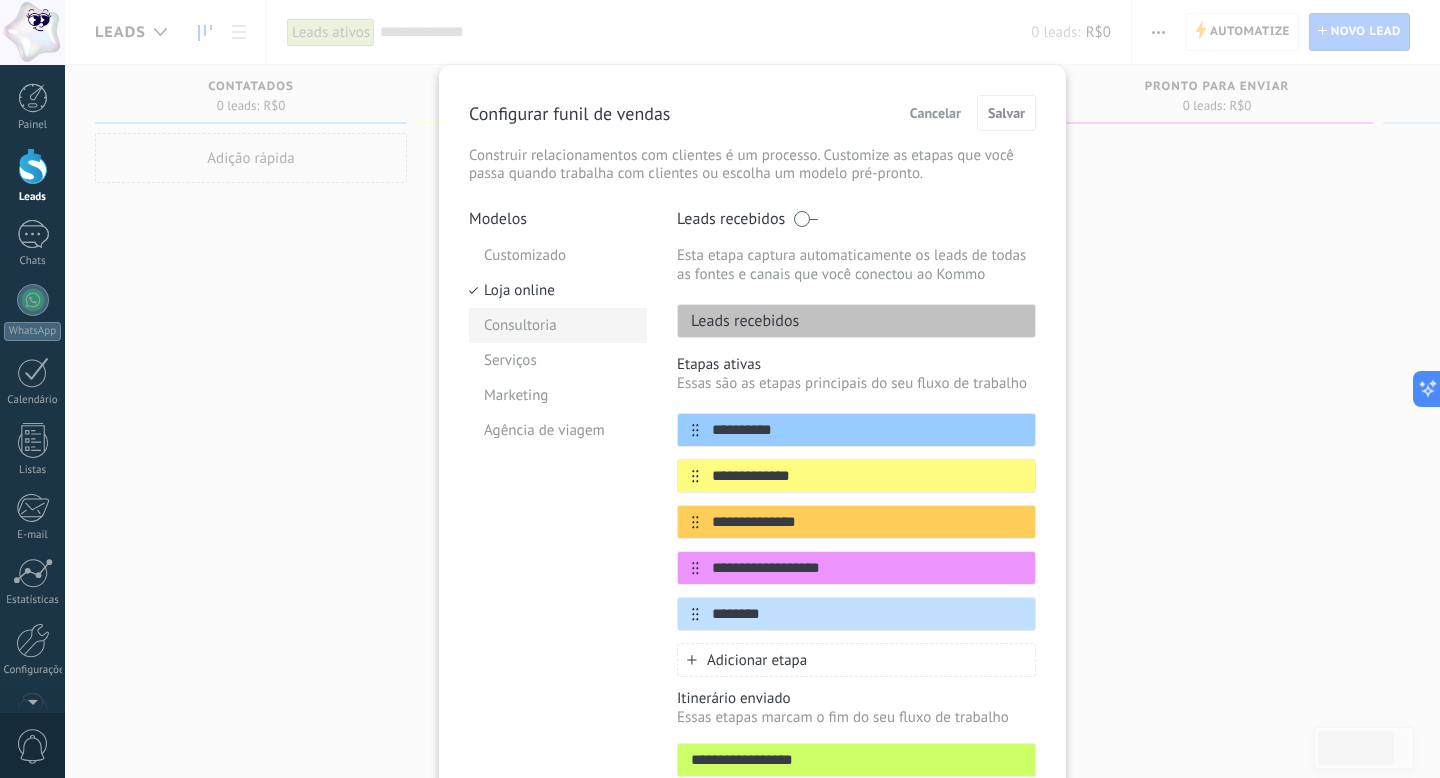 click on "Consultoria" at bounding box center (558, 325) 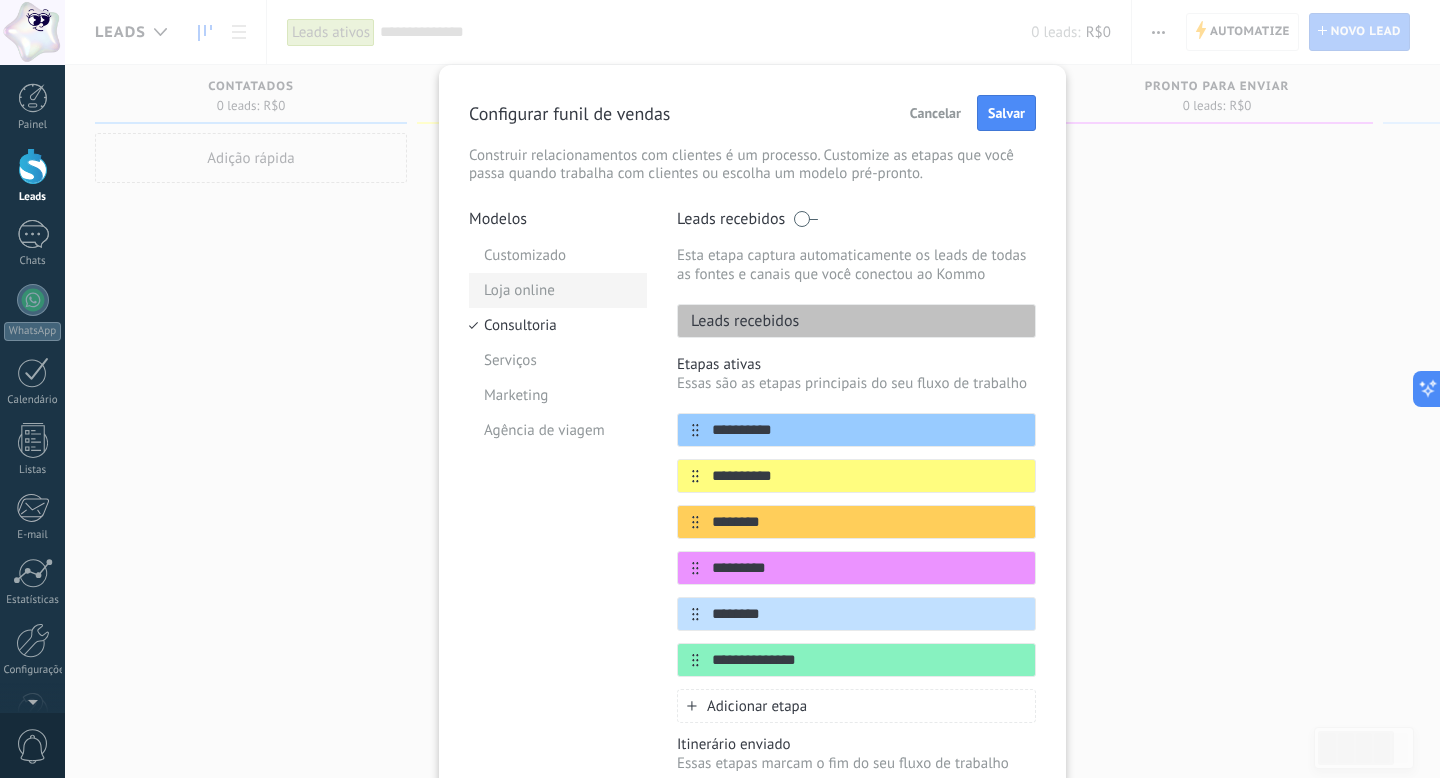 click on "Loja online" at bounding box center (558, 290) 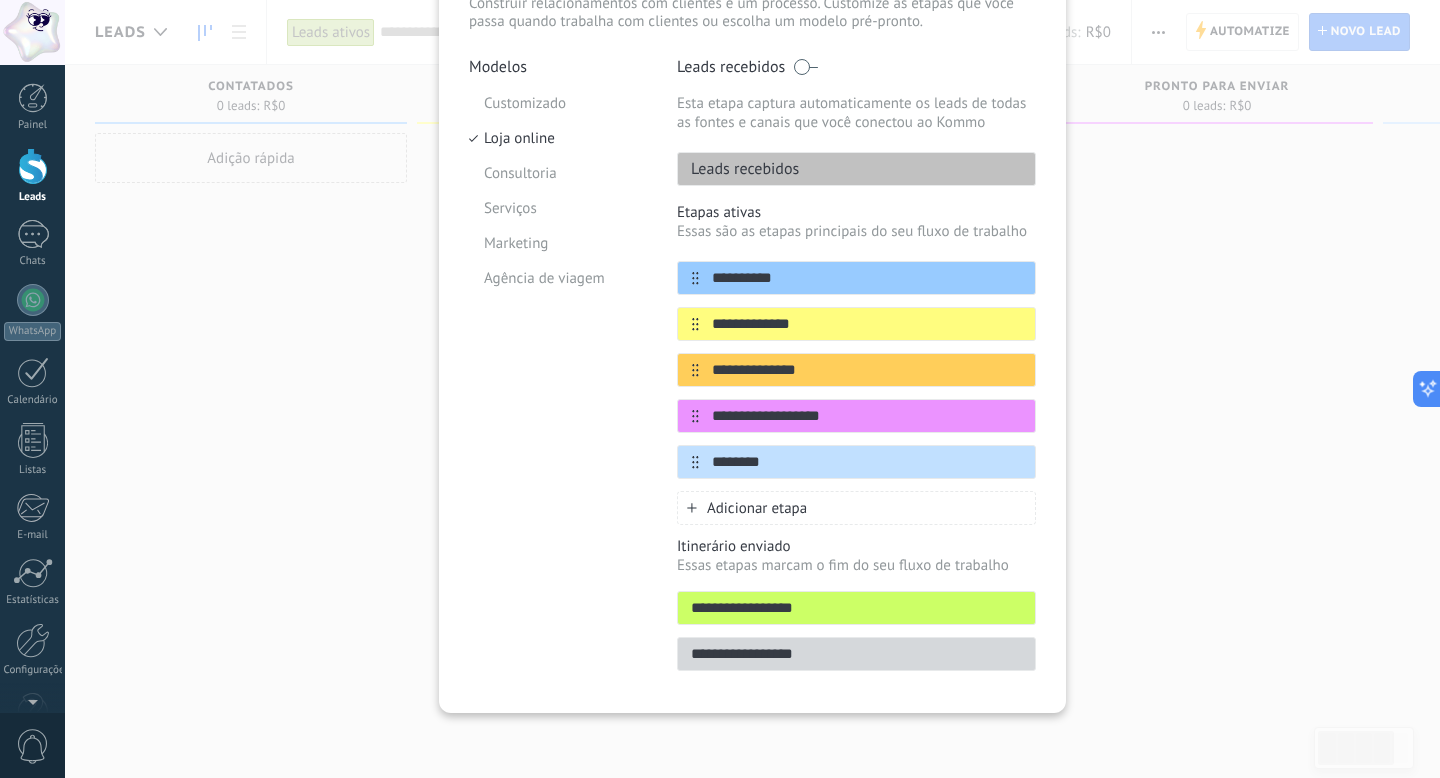 scroll, scrollTop: 0, scrollLeft: 0, axis: both 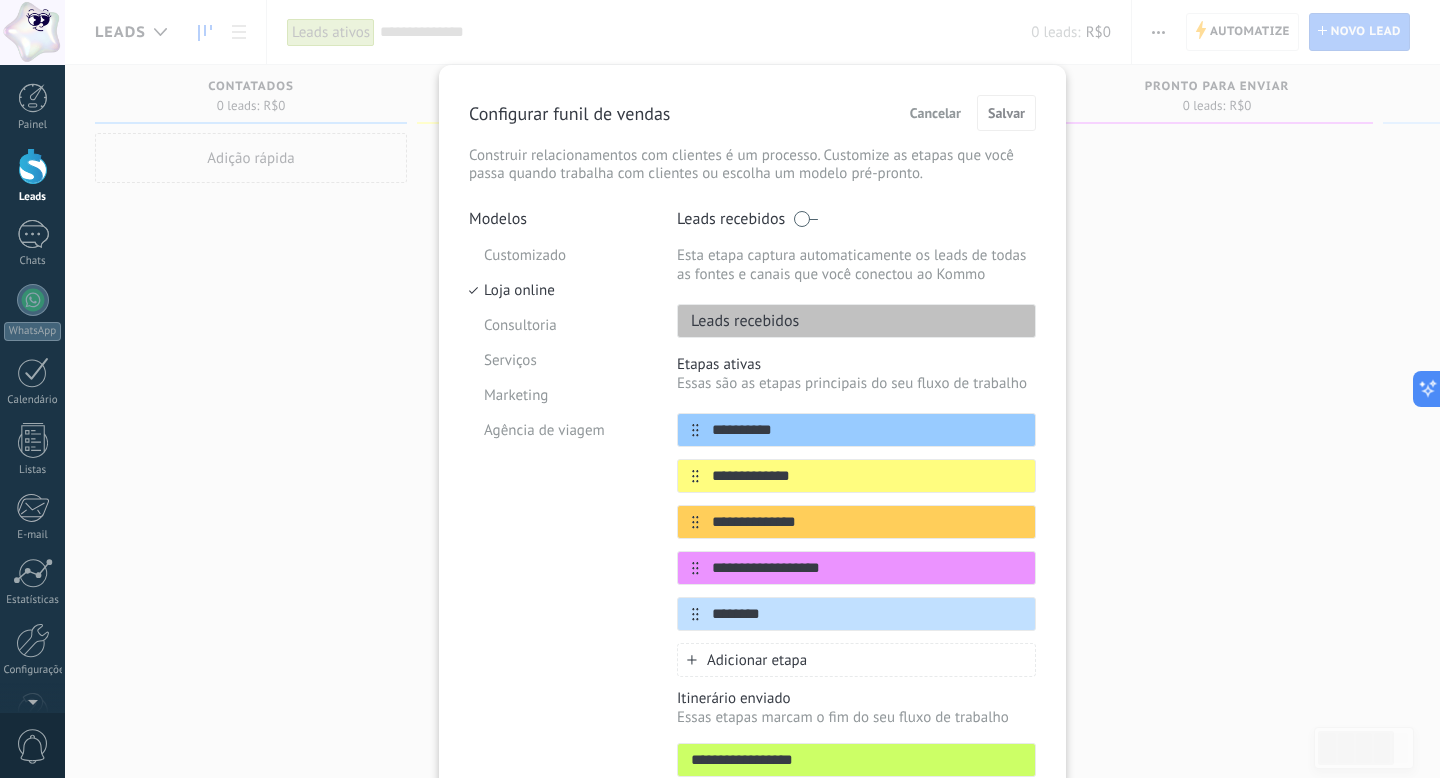 click on "Cancelar" at bounding box center [935, 113] 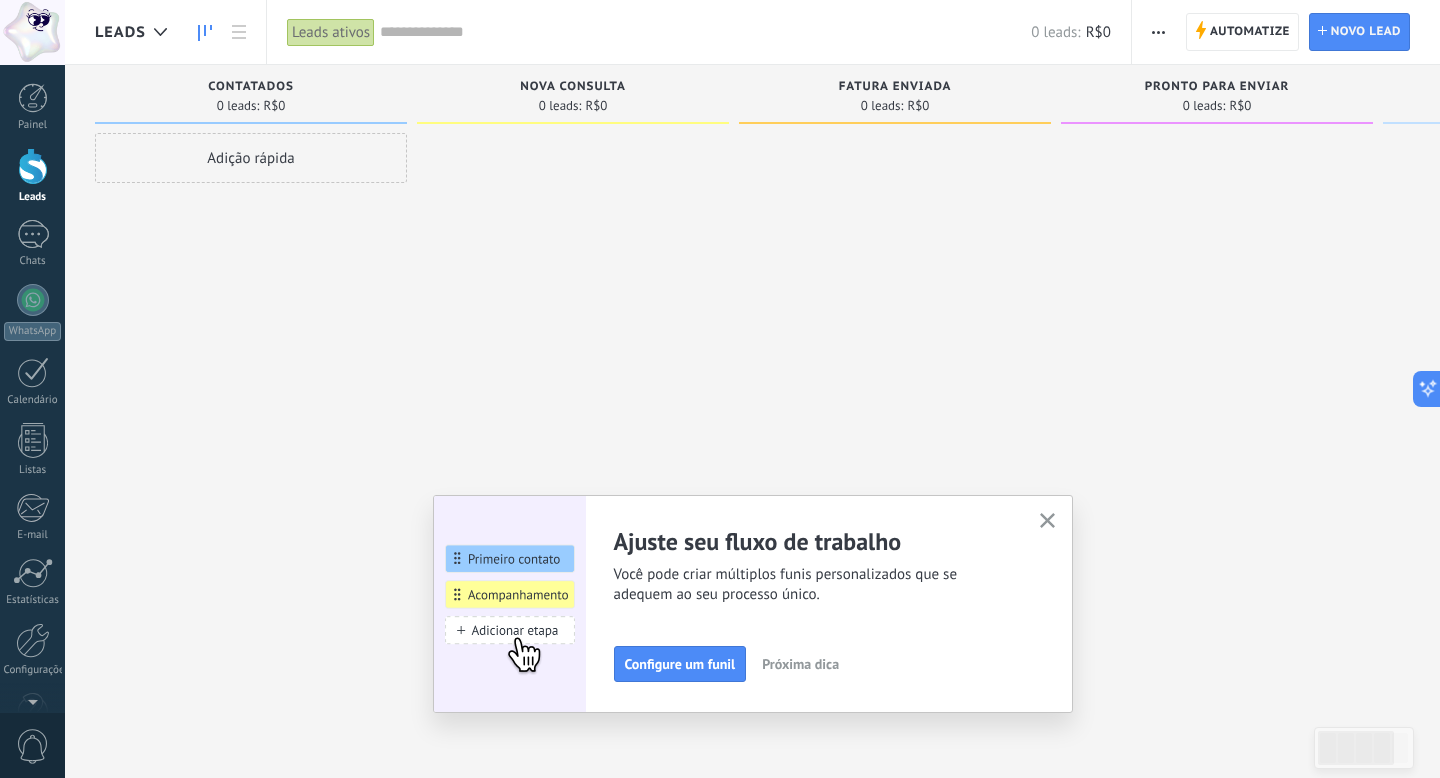 click on "Próxima dica" at bounding box center (800, 664) 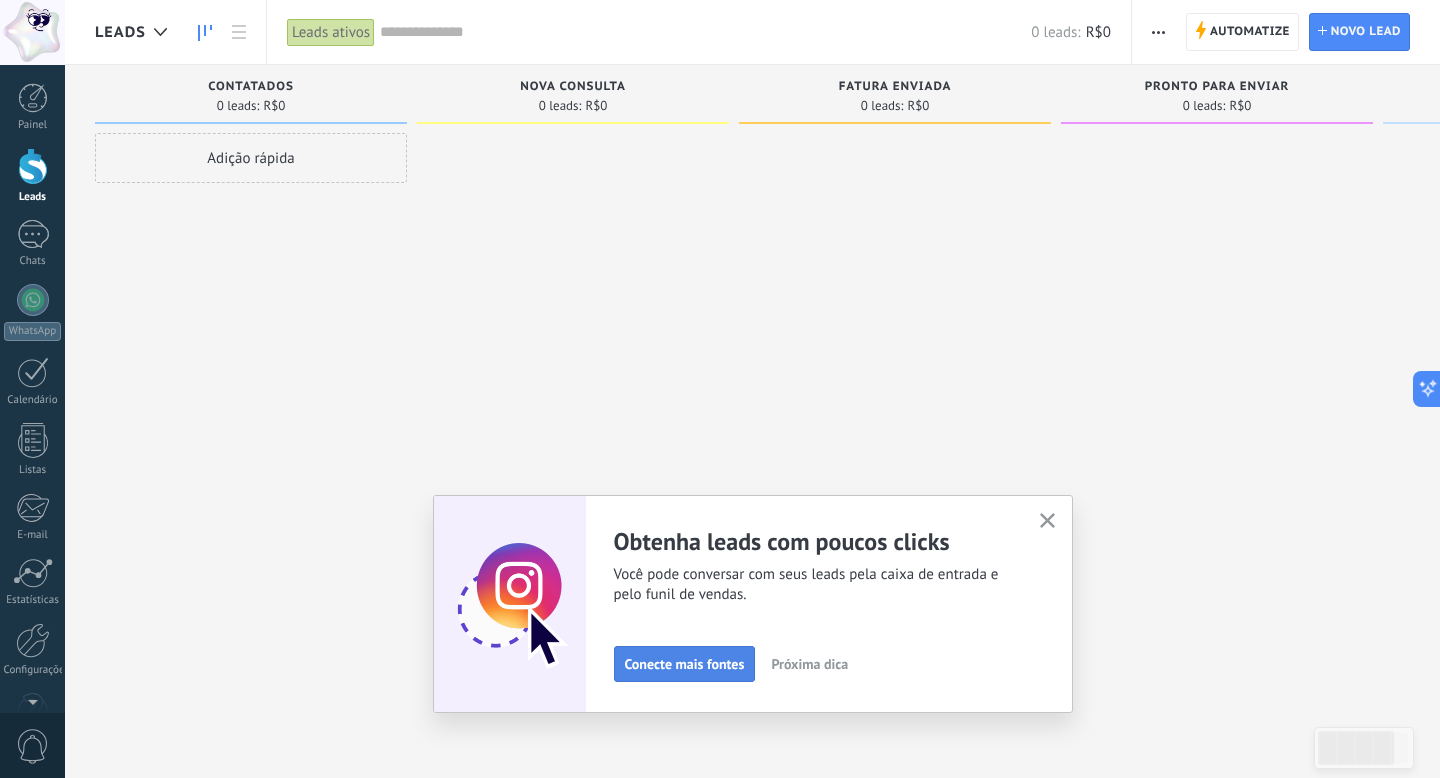 click on "Conecte mais fontes" at bounding box center (685, 664) 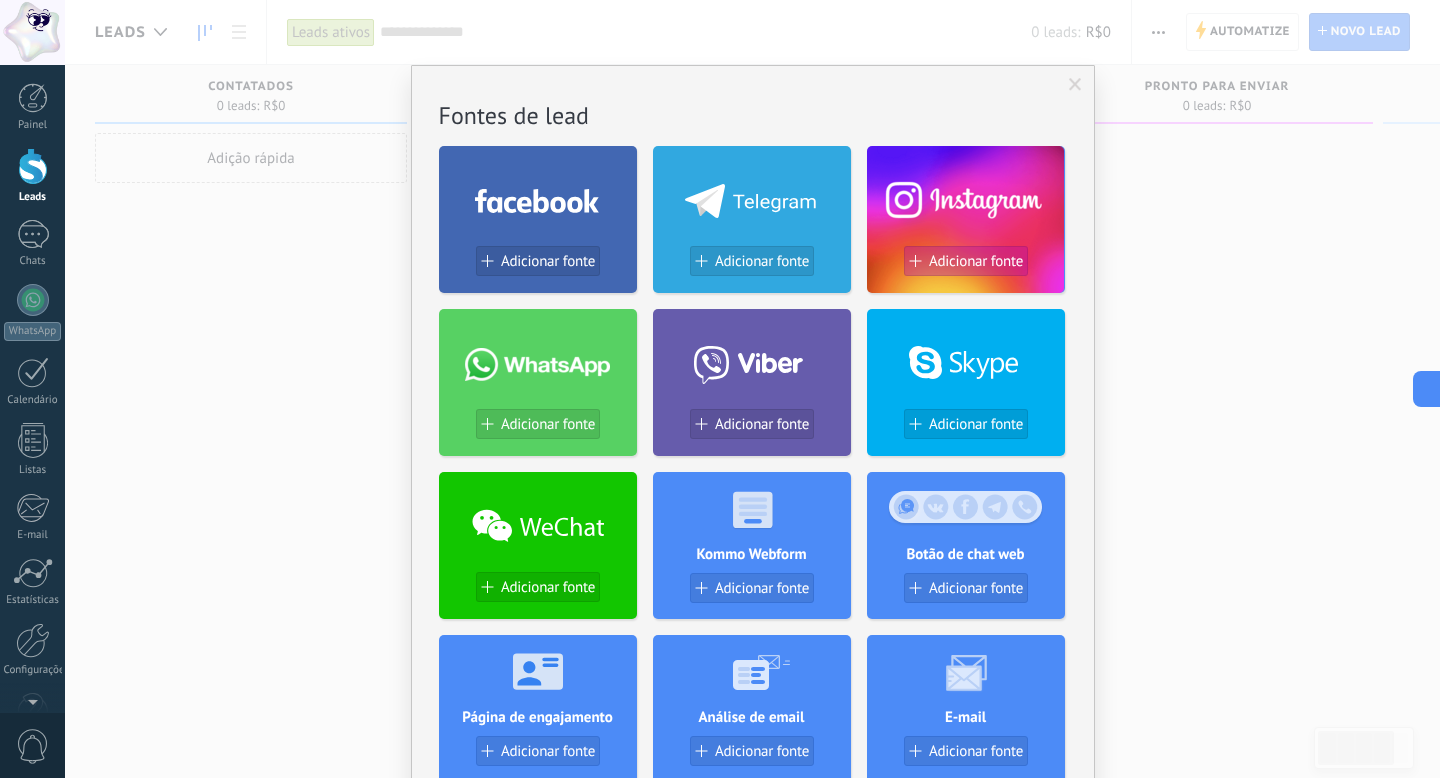 click on "Adicionar fonte" at bounding box center [976, 261] 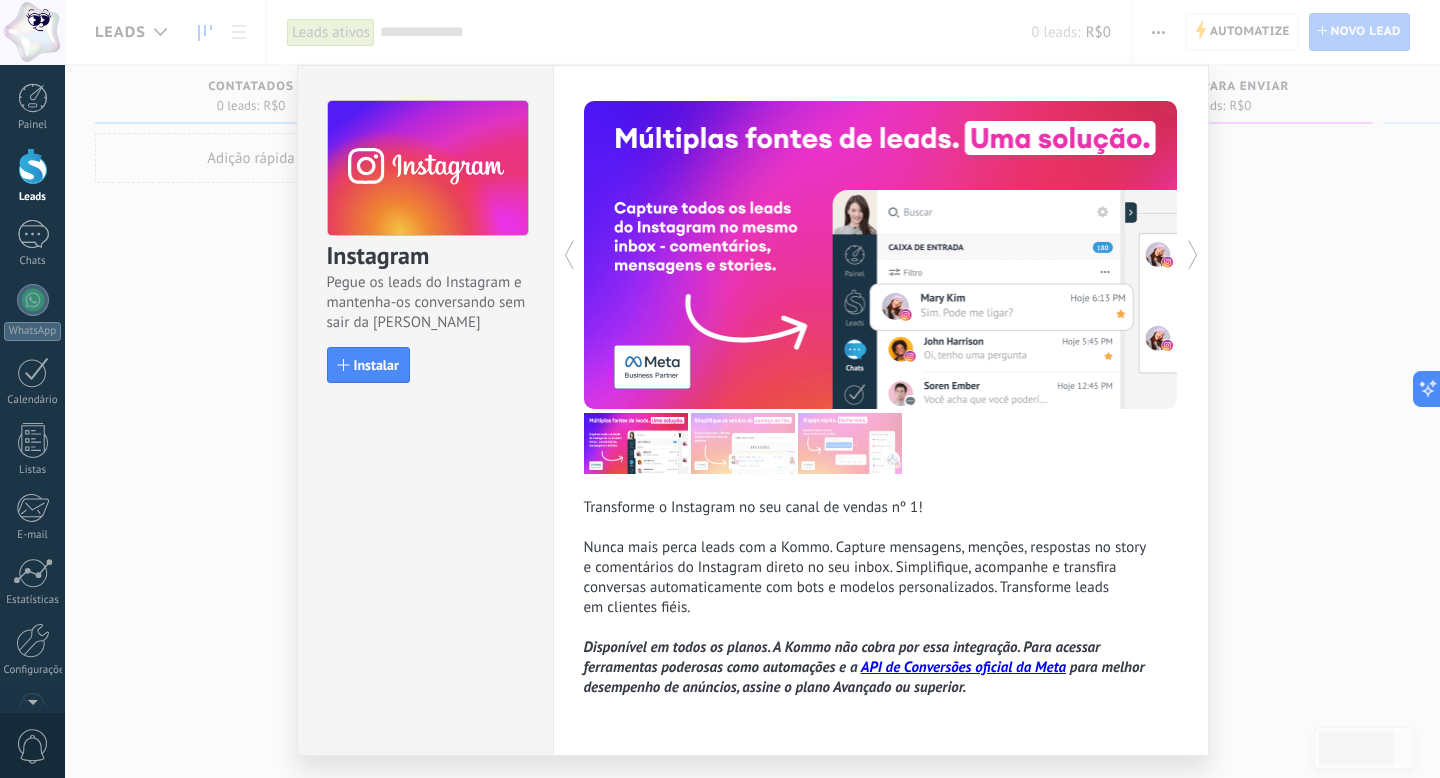 scroll, scrollTop: 56, scrollLeft: 0, axis: vertical 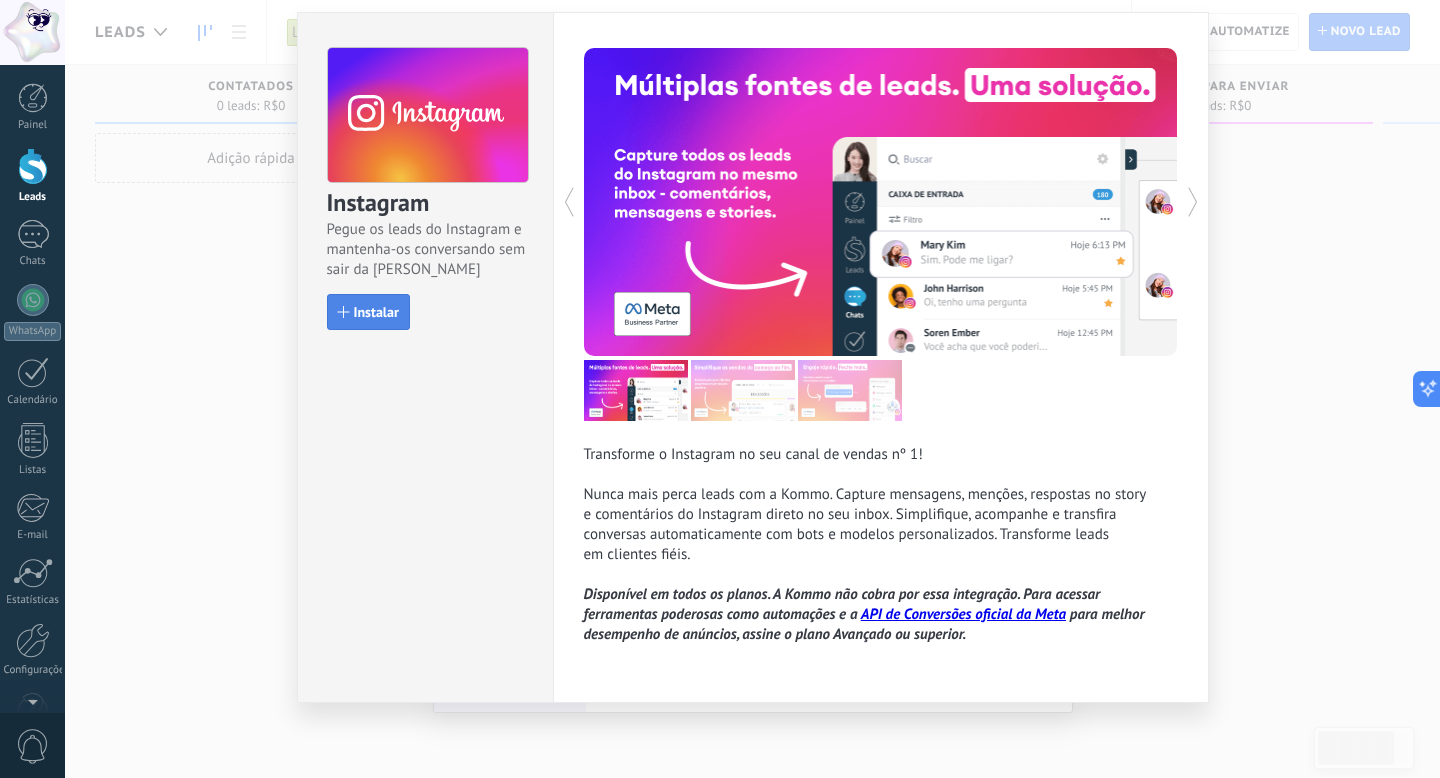 click on "Instalar" at bounding box center [376, 312] 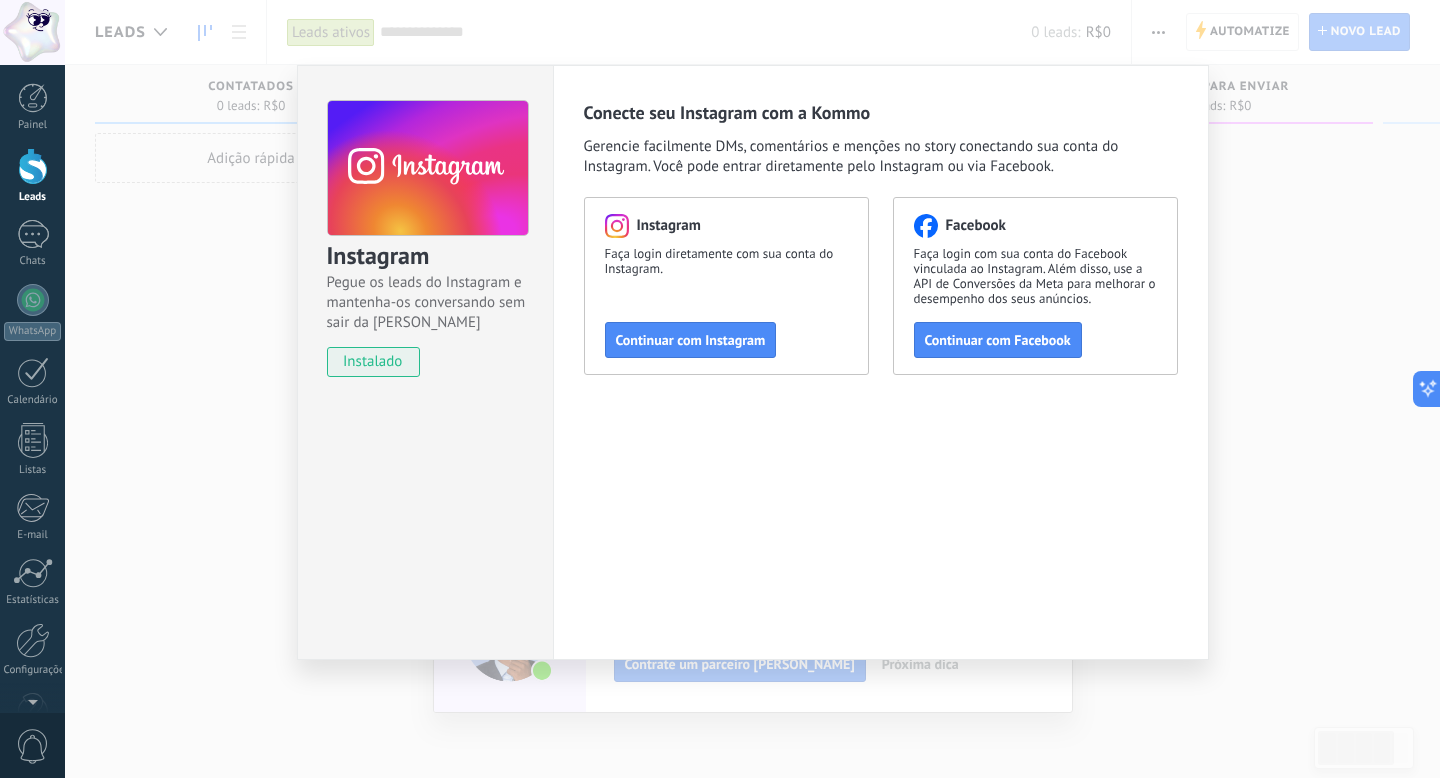 scroll, scrollTop: 0, scrollLeft: 0, axis: both 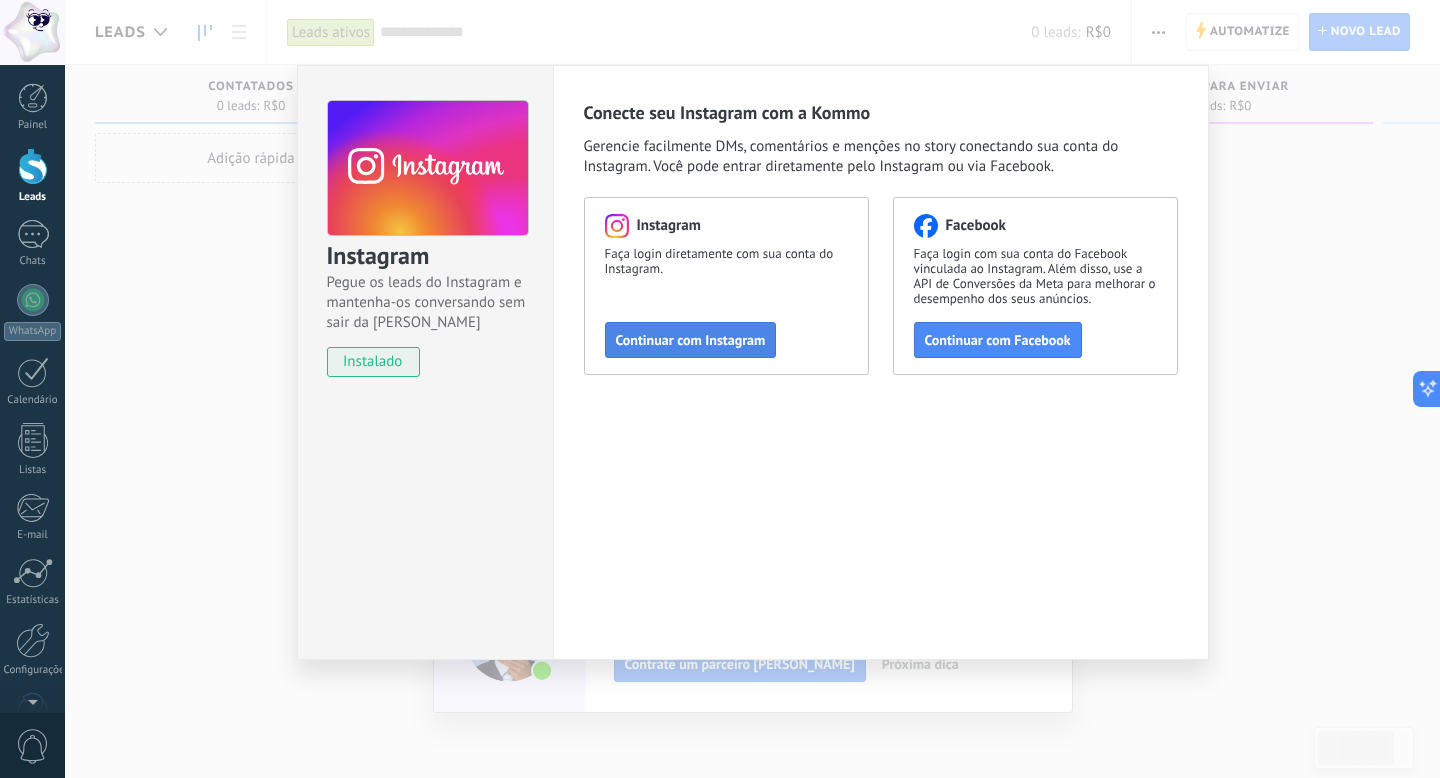 click on "Continuar com Instagram" at bounding box center [691, 340] 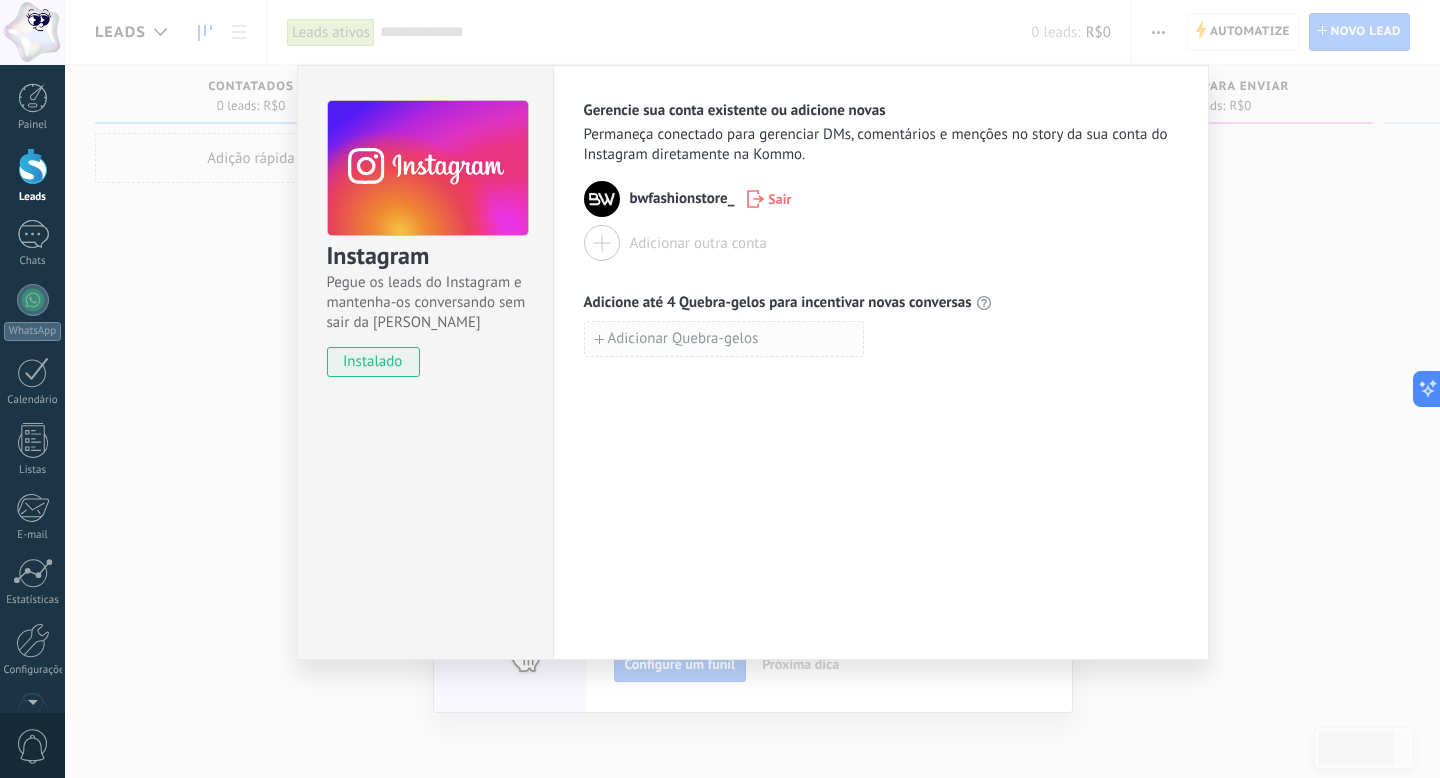 click on "Adicionar Quebra-gelos" at bounding box center (683, 339) 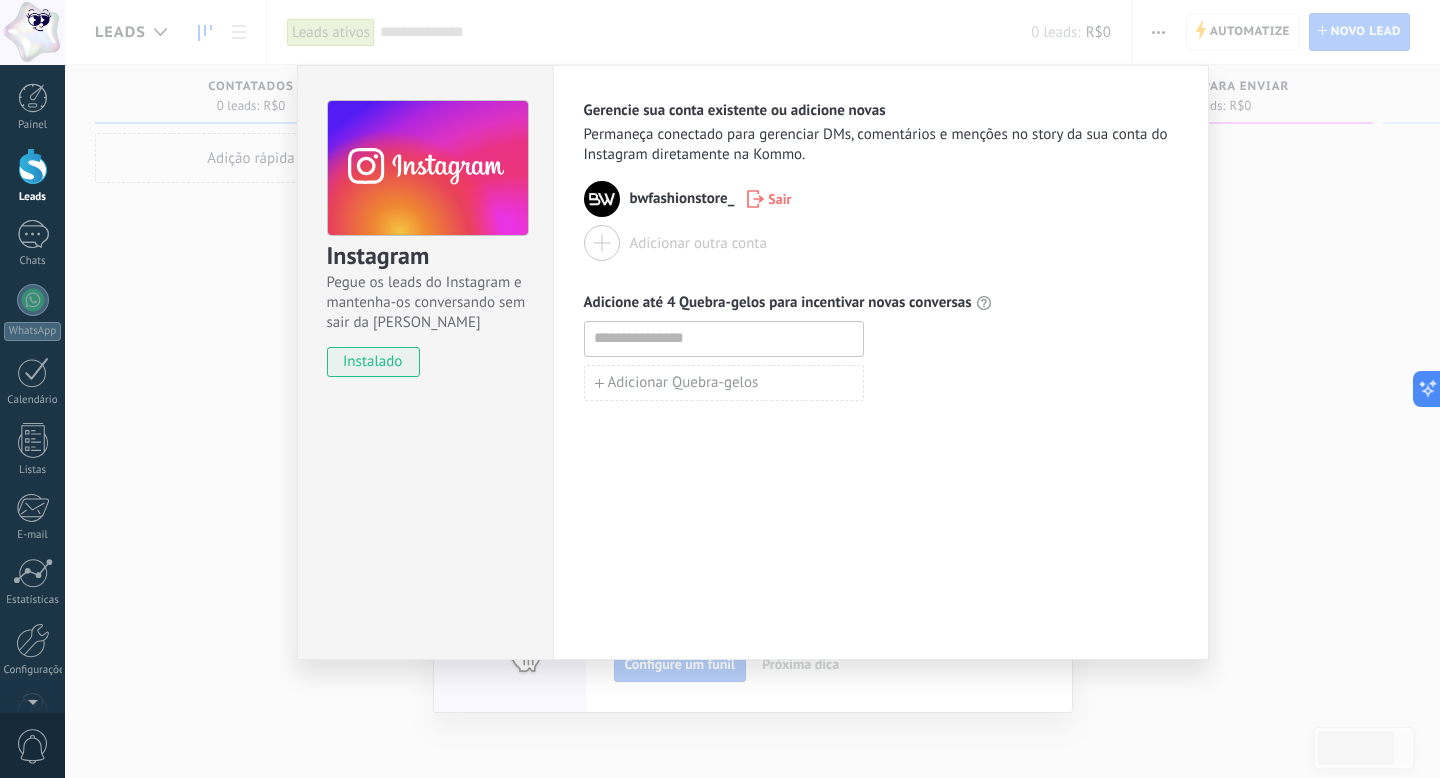 click on "Adicione até 4 Quebra-gelos para incentivar novas conversas Adicionar Quebra-gelos" at bounding box center (881, 347) 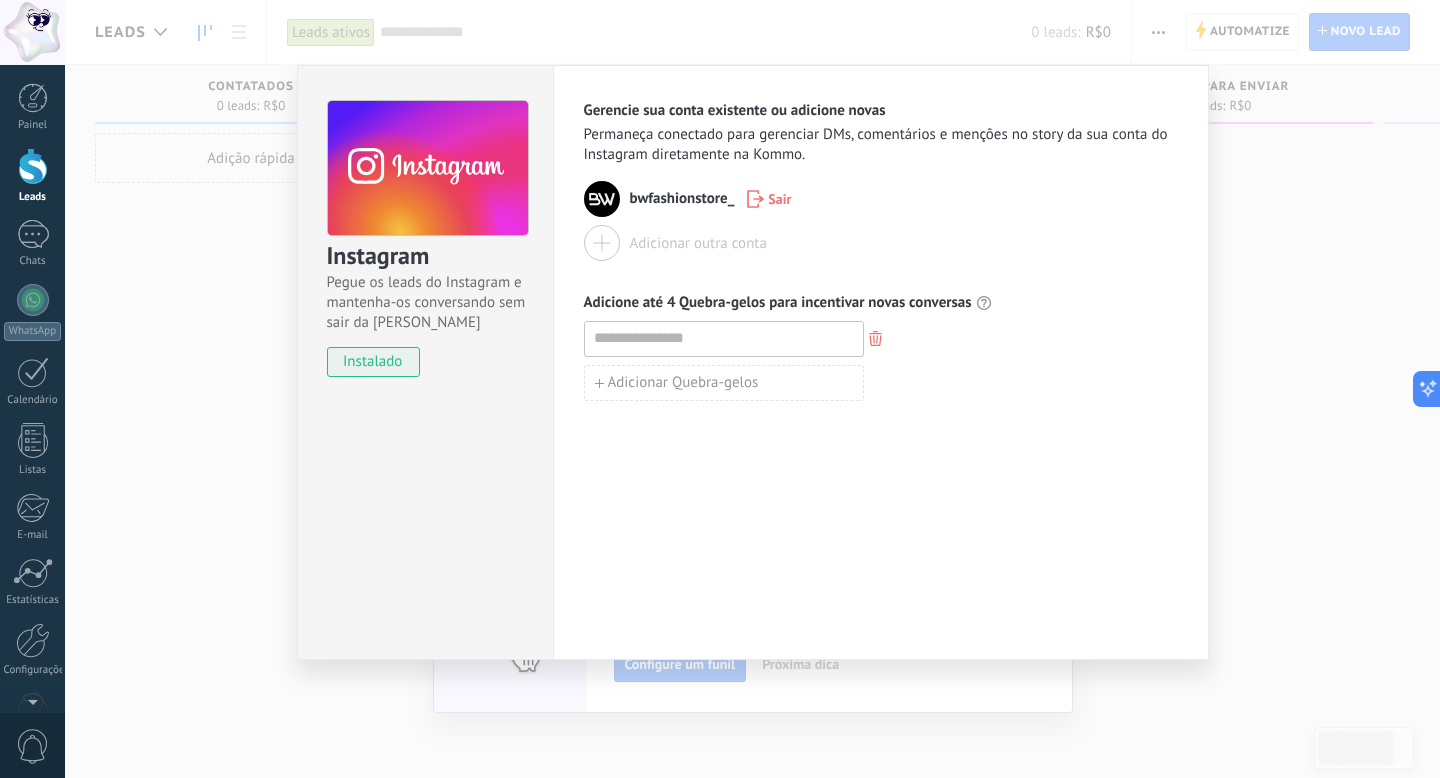 click on "Instagram Pegue os leads do Instagram e mantenha-os conversando sem sair da Kommo instalado Gerencie sua conta existente ou adicione novas Permaneça conectado para gerenciar DMs, comentários e menções no story da sua conta do Instagram diretamente na Kommo. bwfashionstore_ Sair Adicionar outra conta Adicione até 4 Quebra-gelos para incentivar novas conversas Adicionar Quebra-gelos" at bounding box center [752, 389] 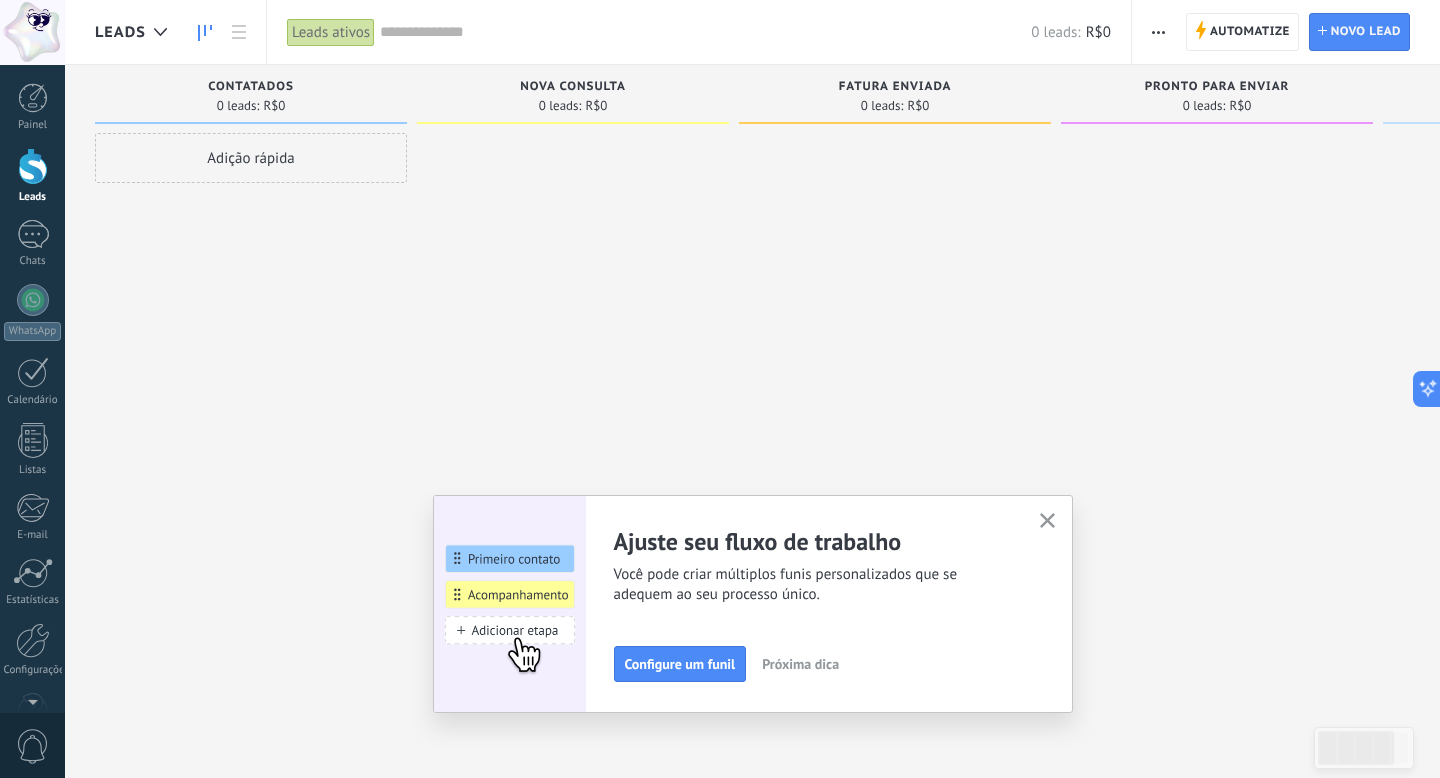 click on "Próxima dica" at bounding box center (800, 664) 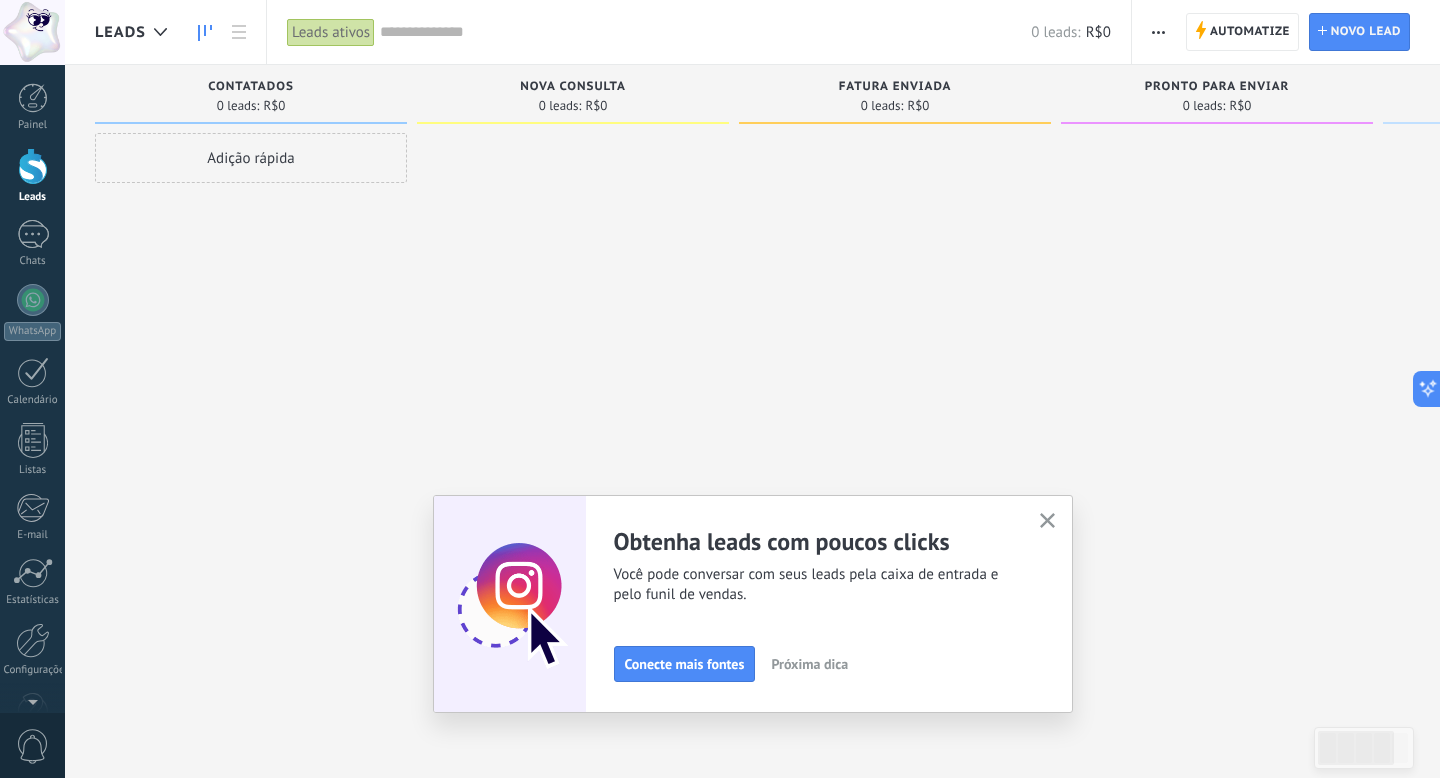 click on "Próxima dica" at bounding box center (809, 664) 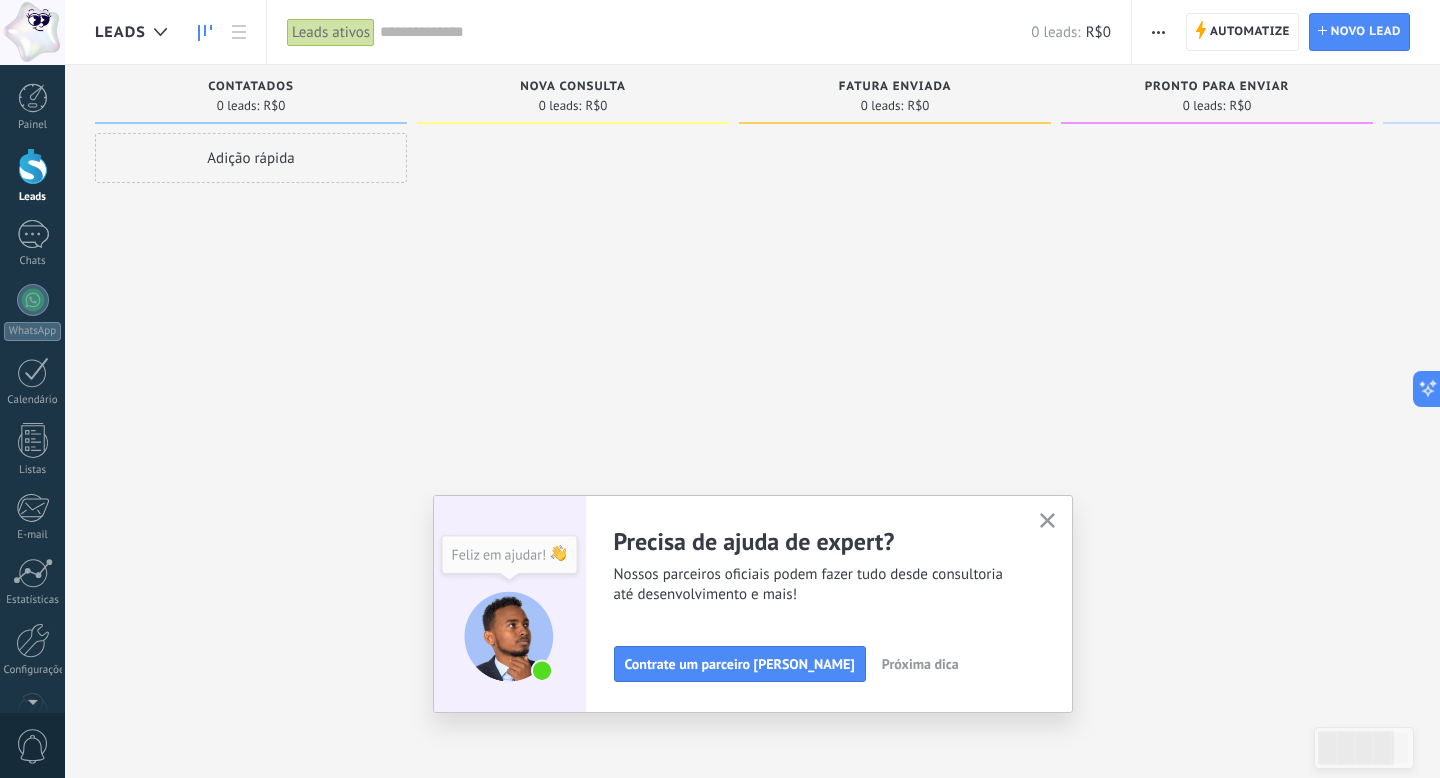 click on "Próxima dica" at bounding box center [920, 664] 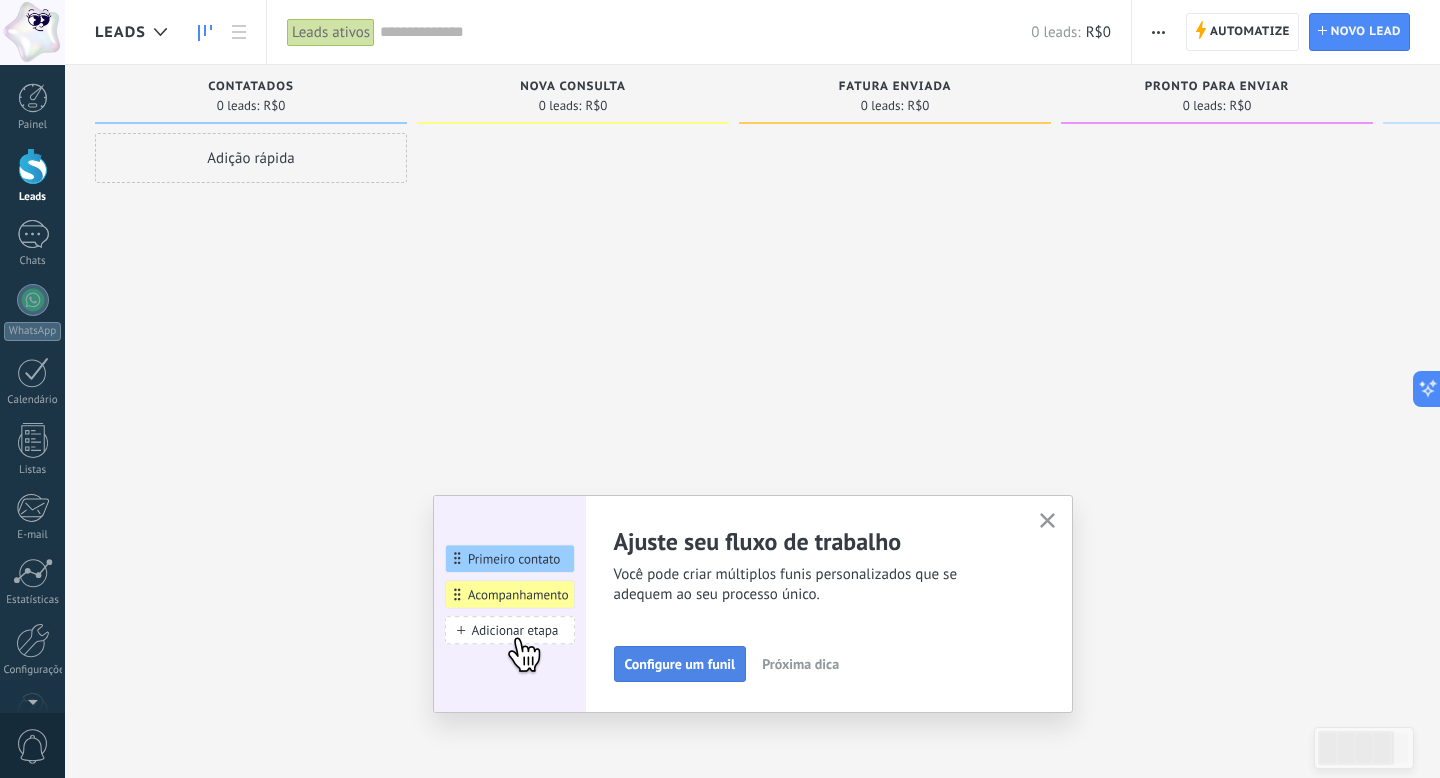 click on "Configure um funil" at bounding box center (680, 664) 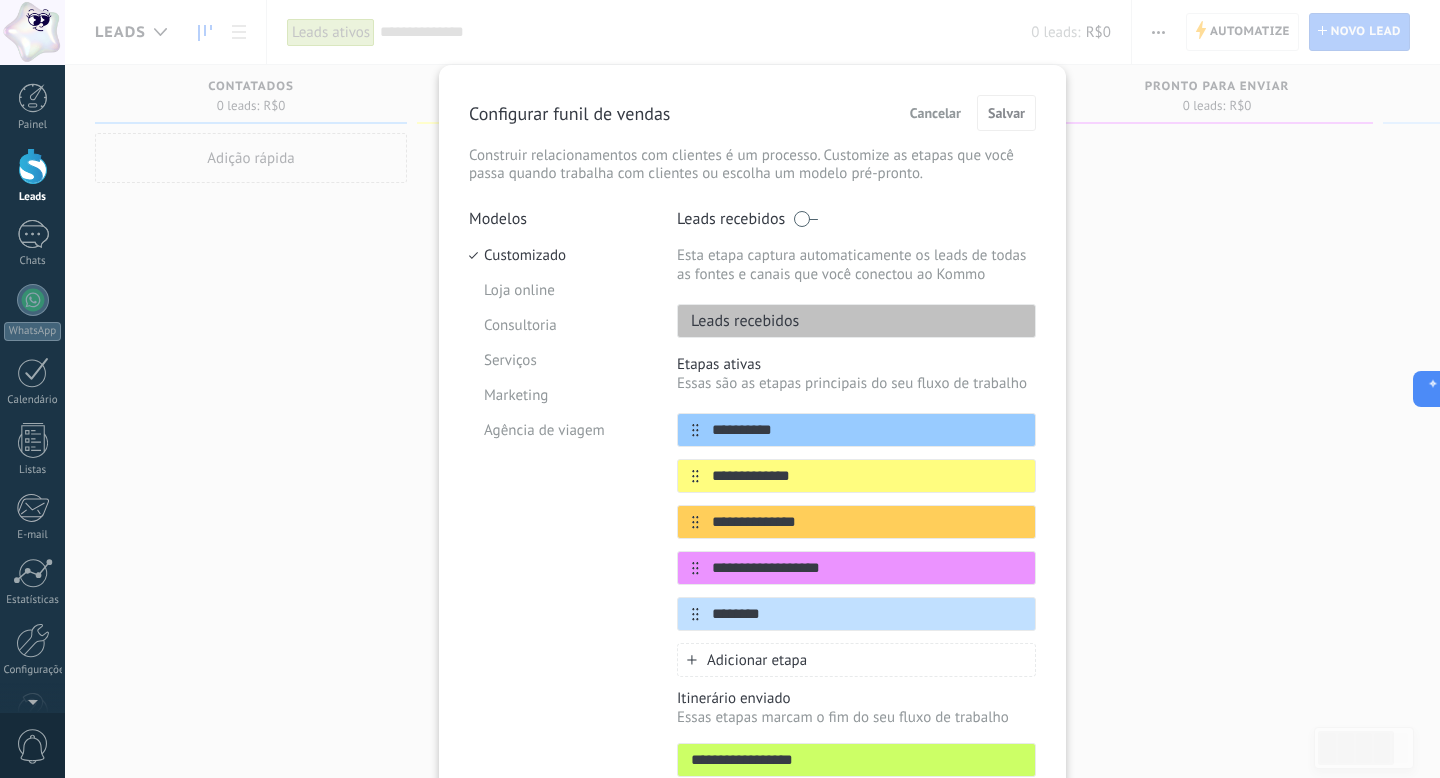 click on "**********" at bounding box center [752, 389] 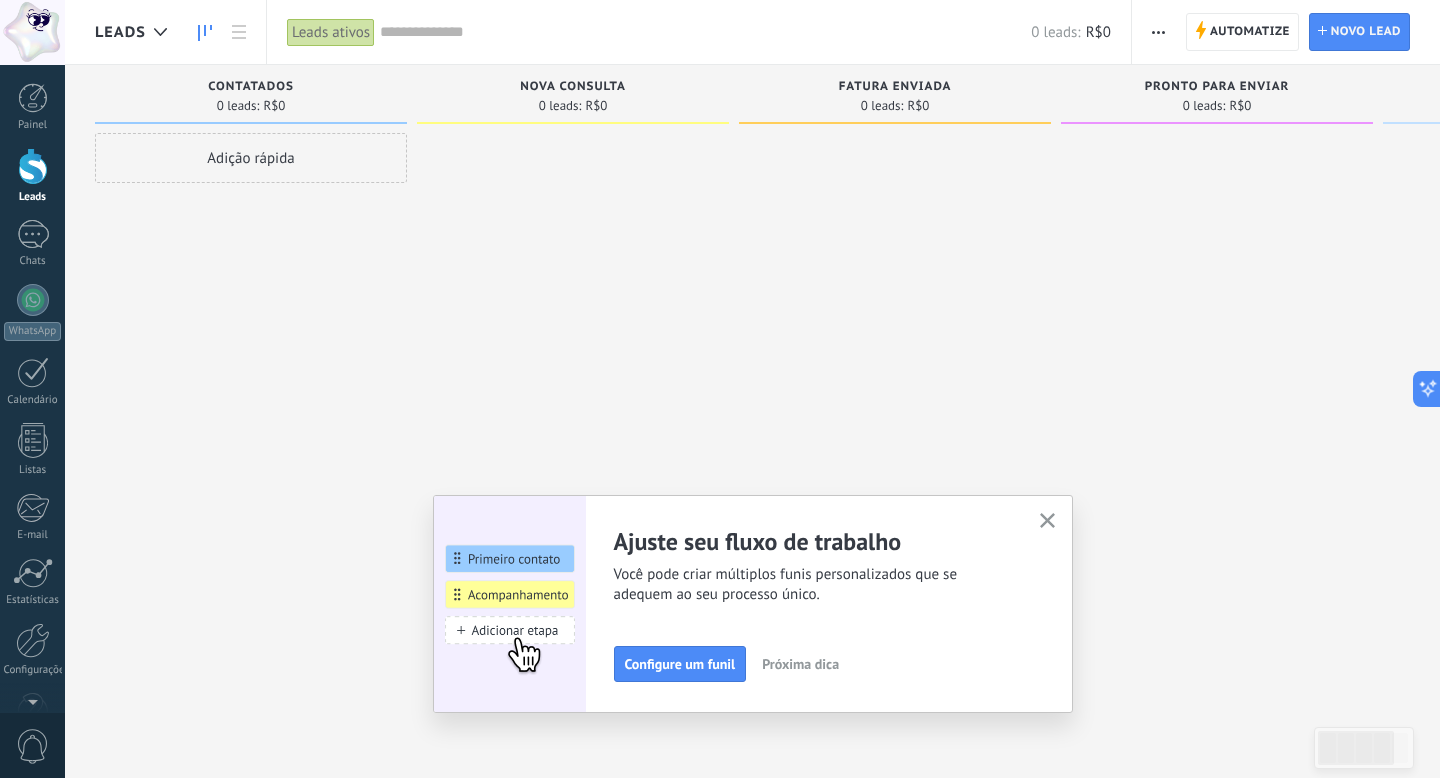click on "Próxima dica" at bounding box center [800, 664] 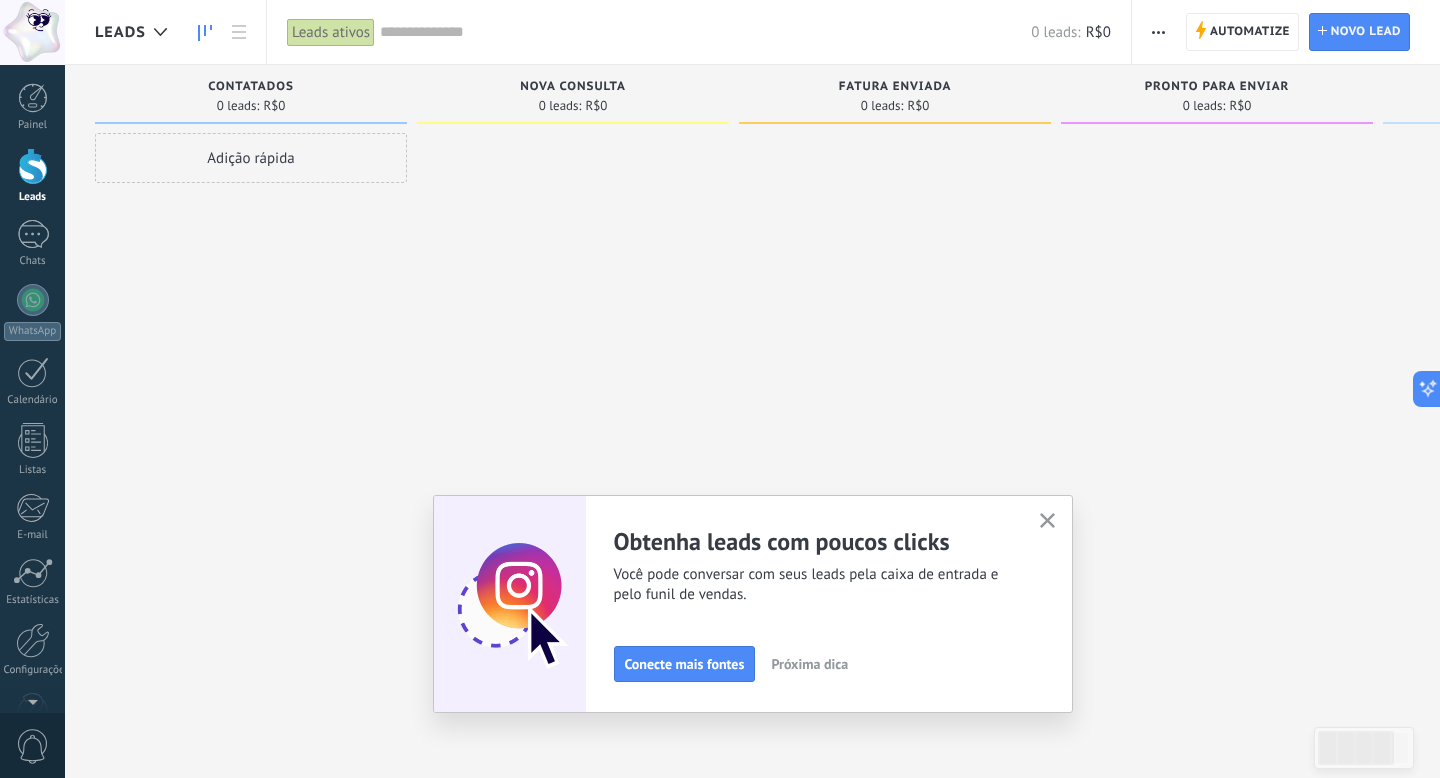 click on "Próxima dica" at bounding box center [809, 664] 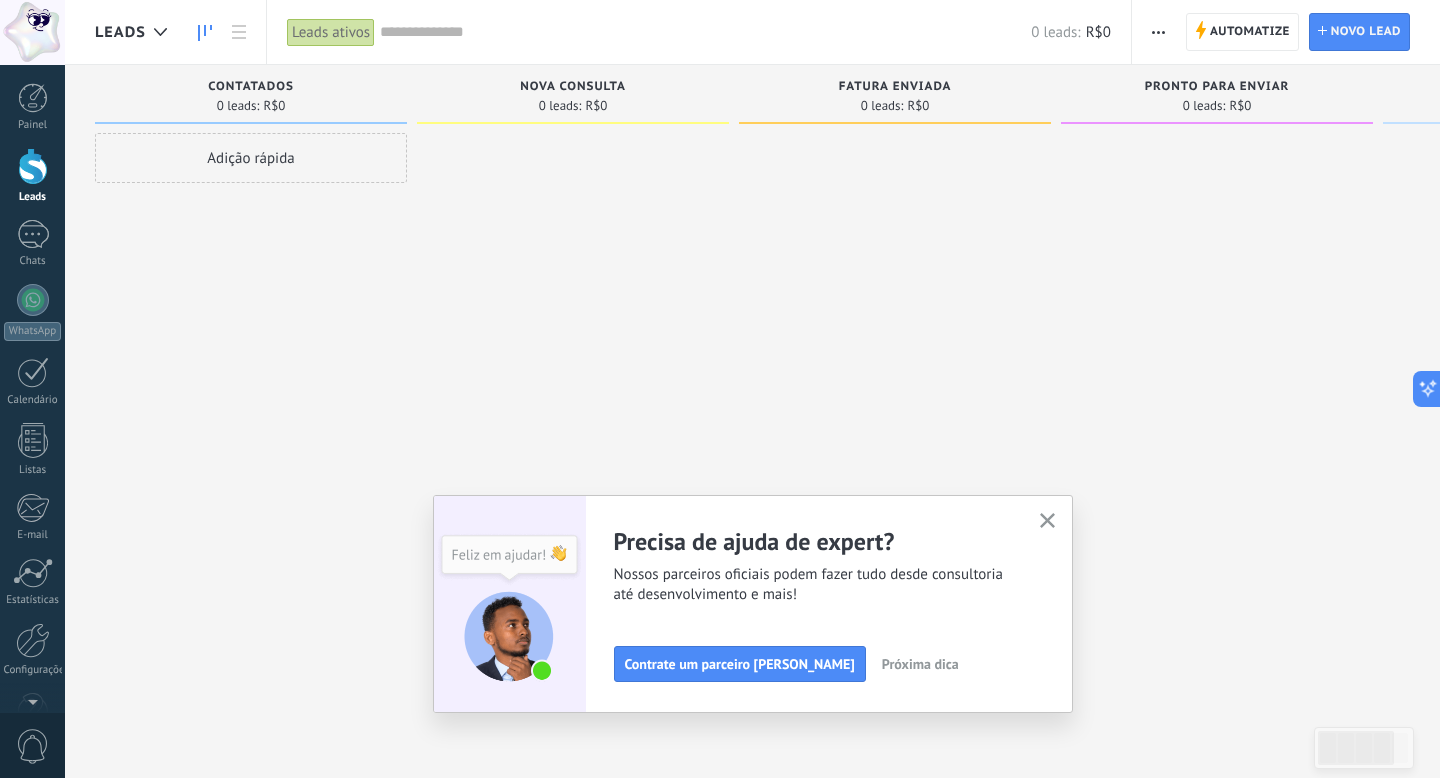 click on "Próxima dica" at bounding box center [920, 664] 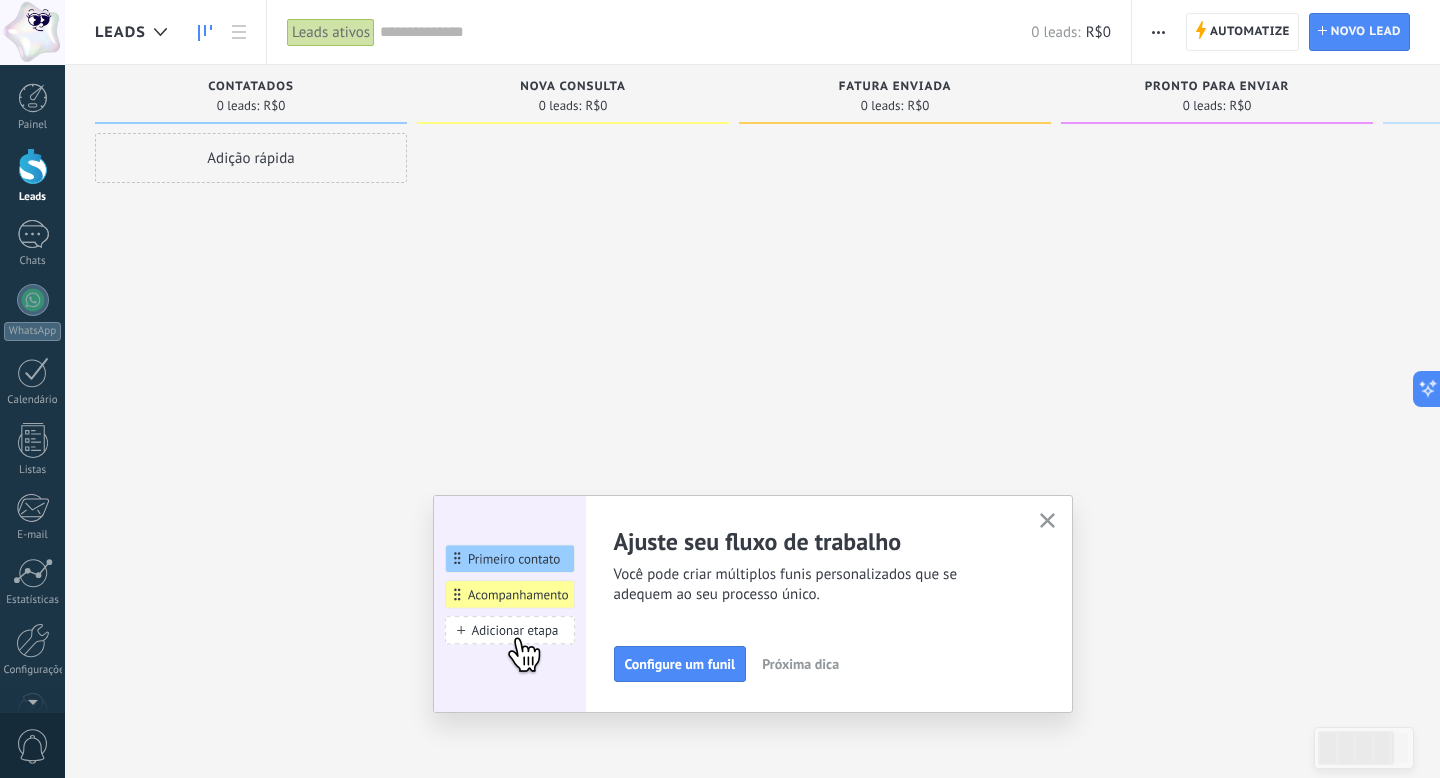 click on "Próxima dica" at bounding box center (800, 664) 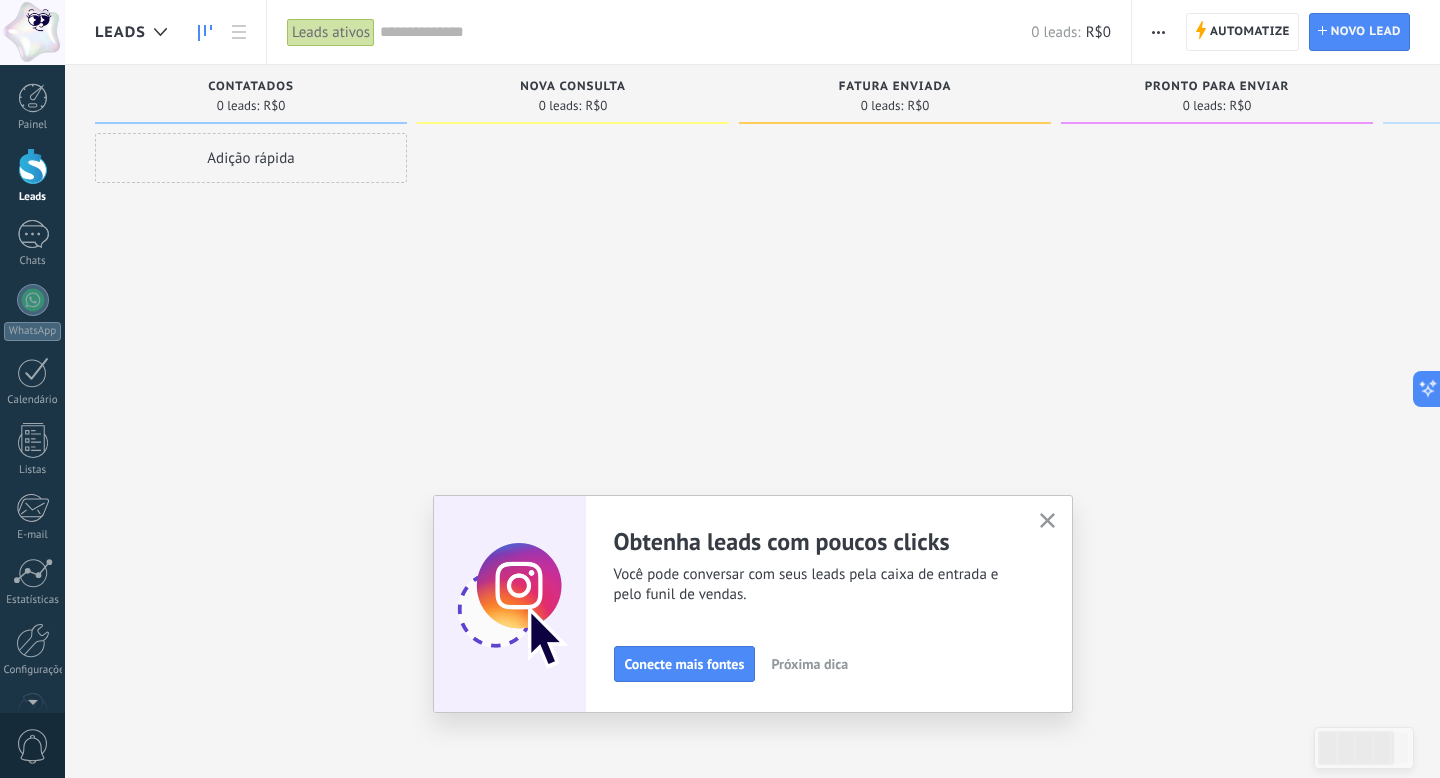 click 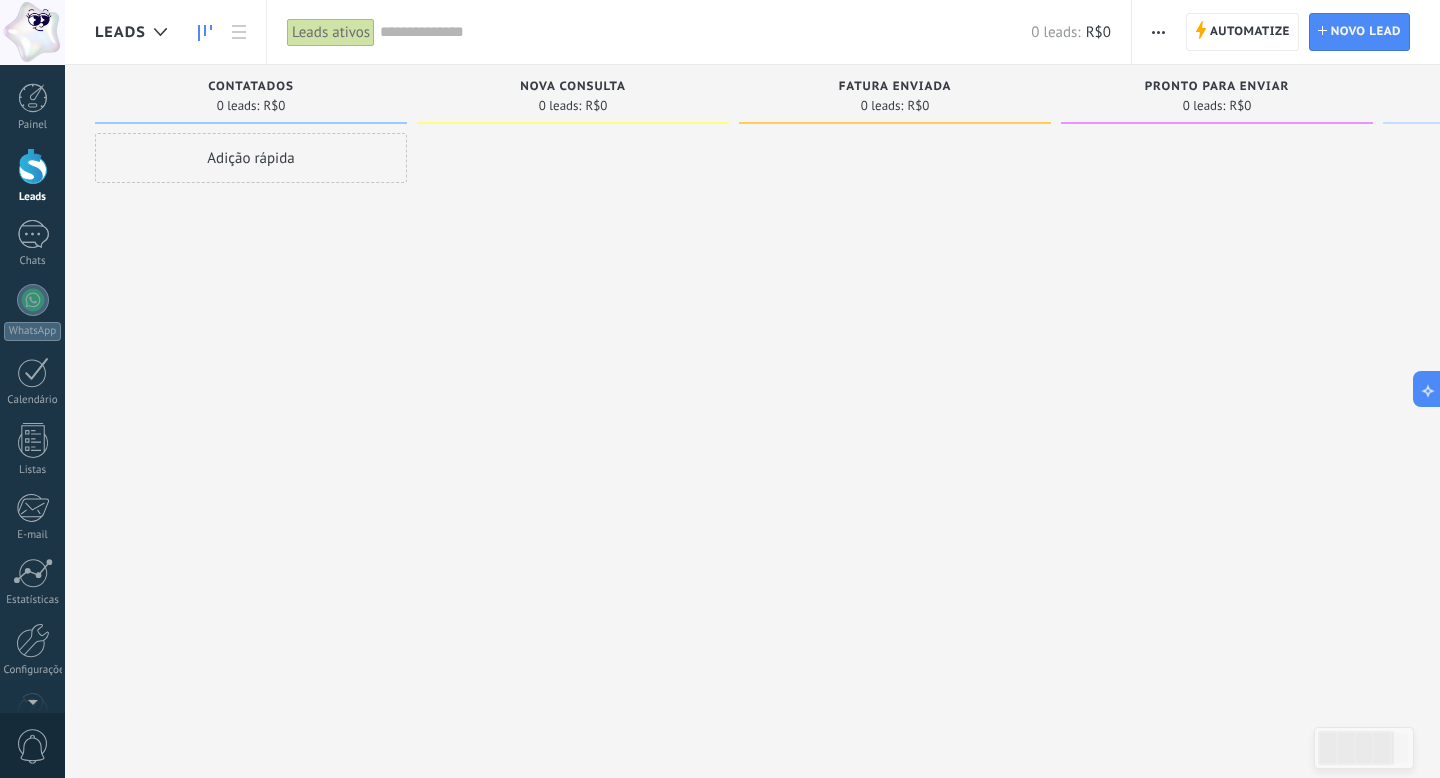 click on "Adição rápida" at bounding box center [251, 158] 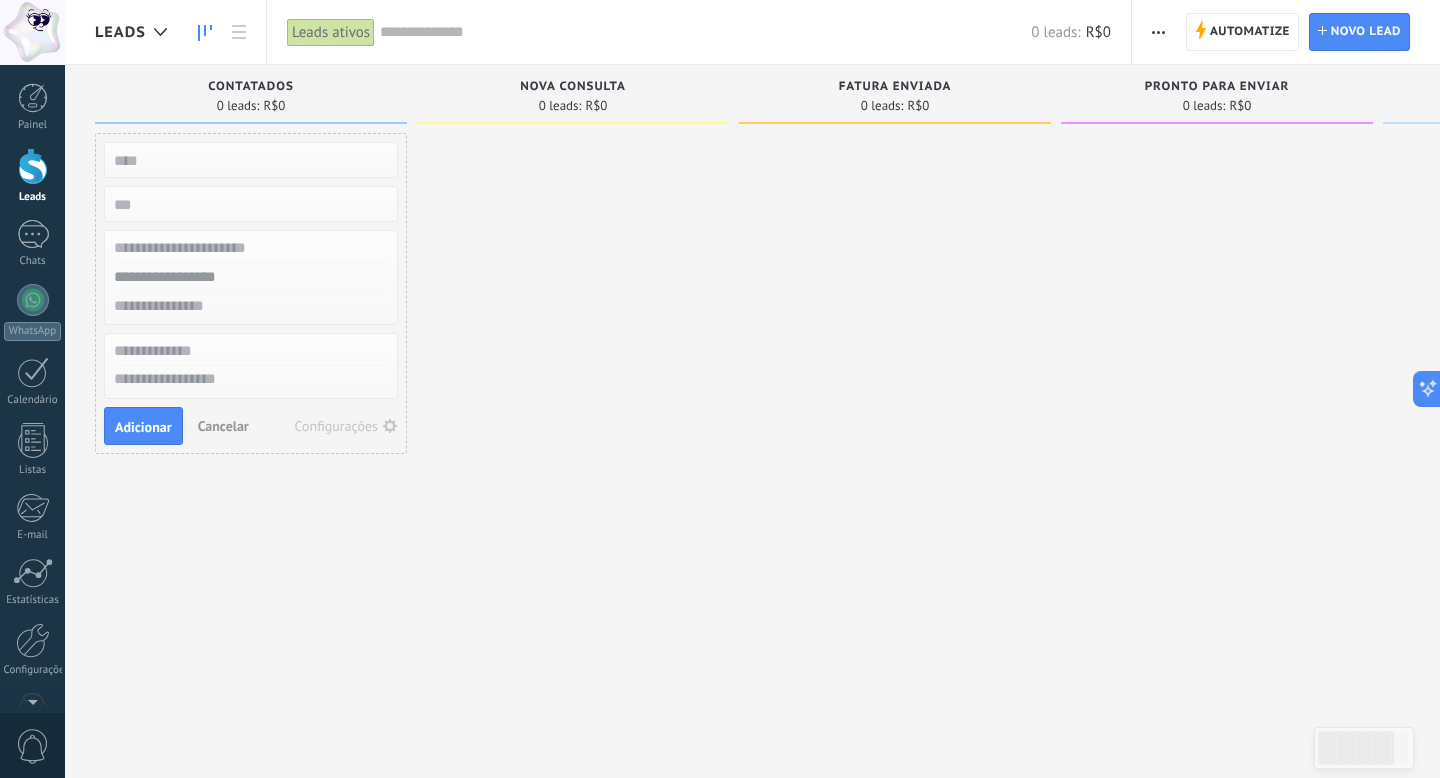 click on "0 leads:" at bounding box center [560, 106] 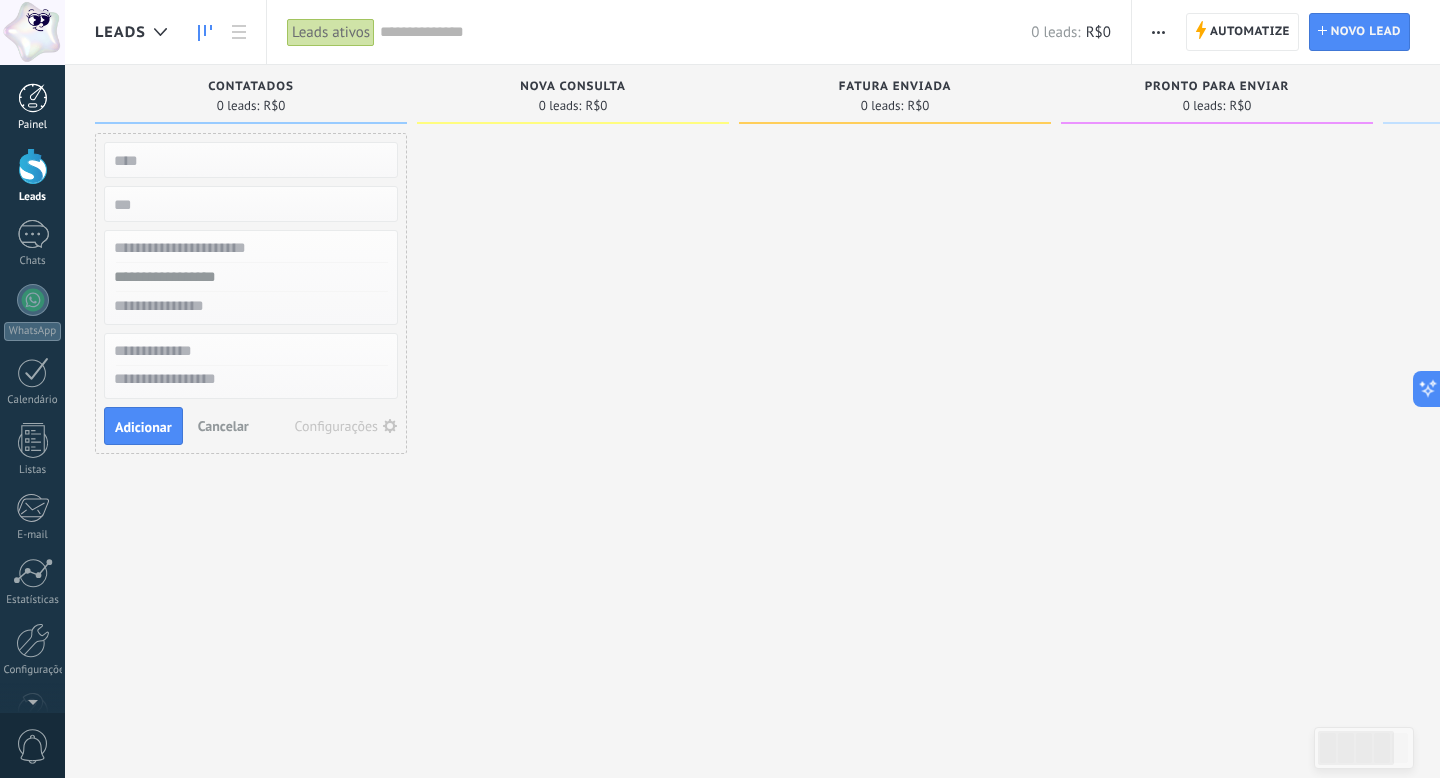 click at bounding box center [33, 98] 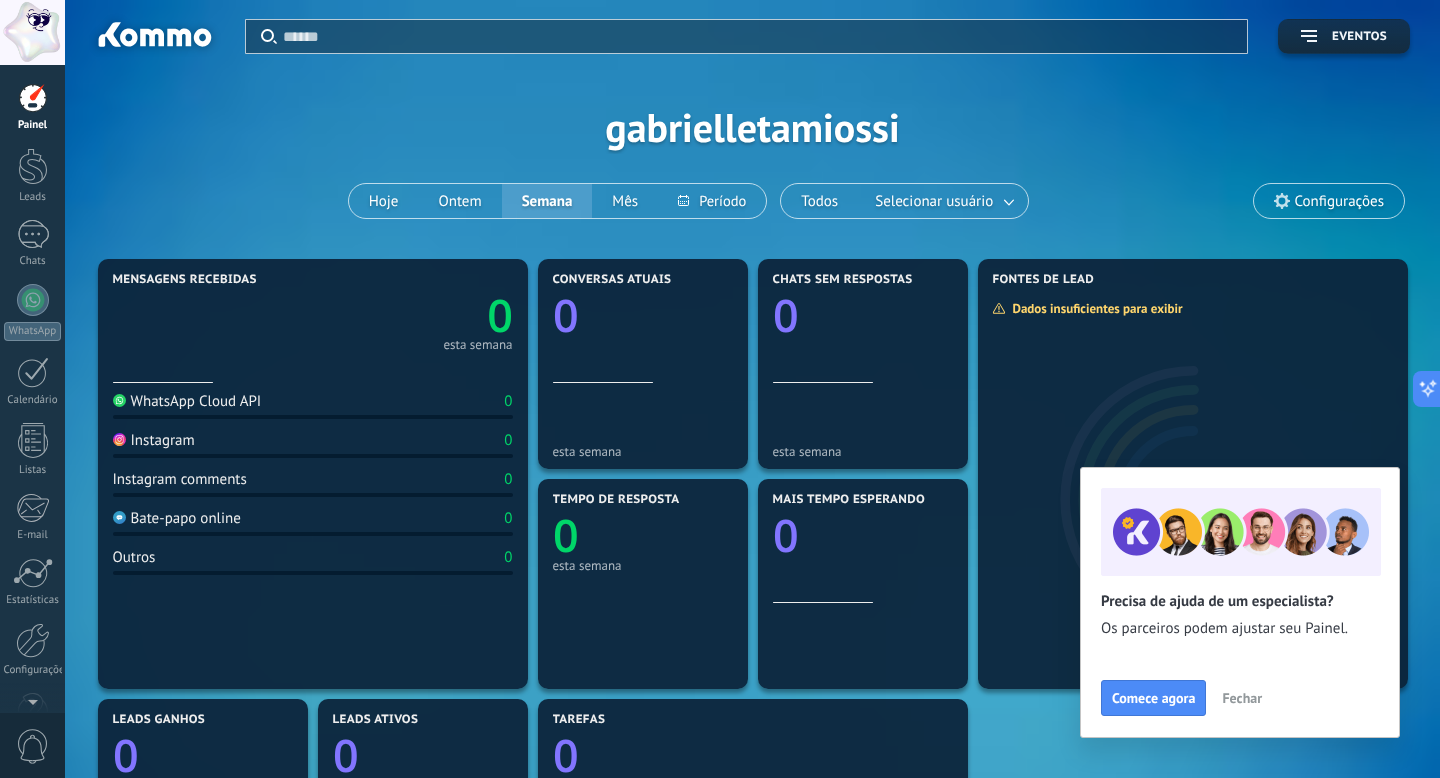 click on "Fechar" at bounding box center (1242, 698) 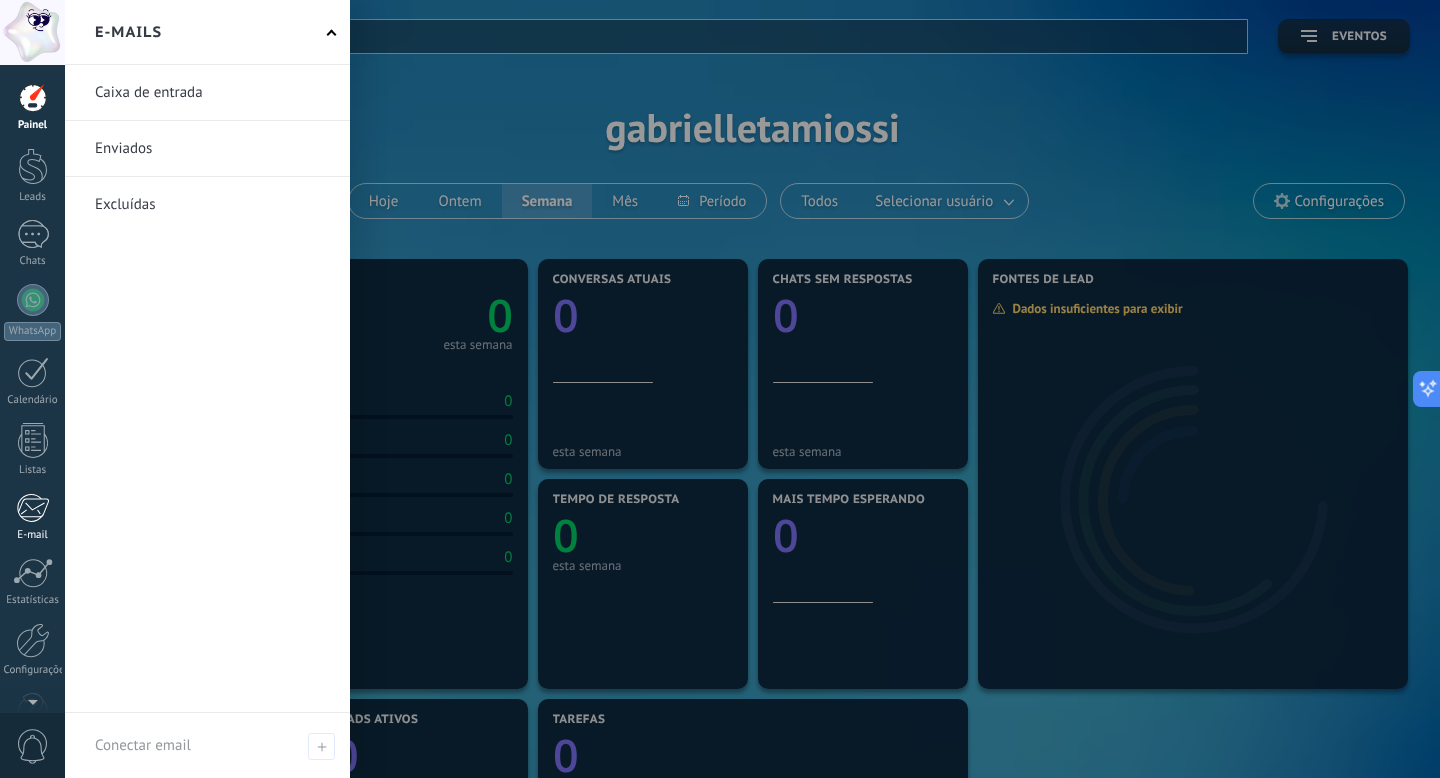 scroll, scrollTop: 54, scrollLeft: 0, axis: vertical 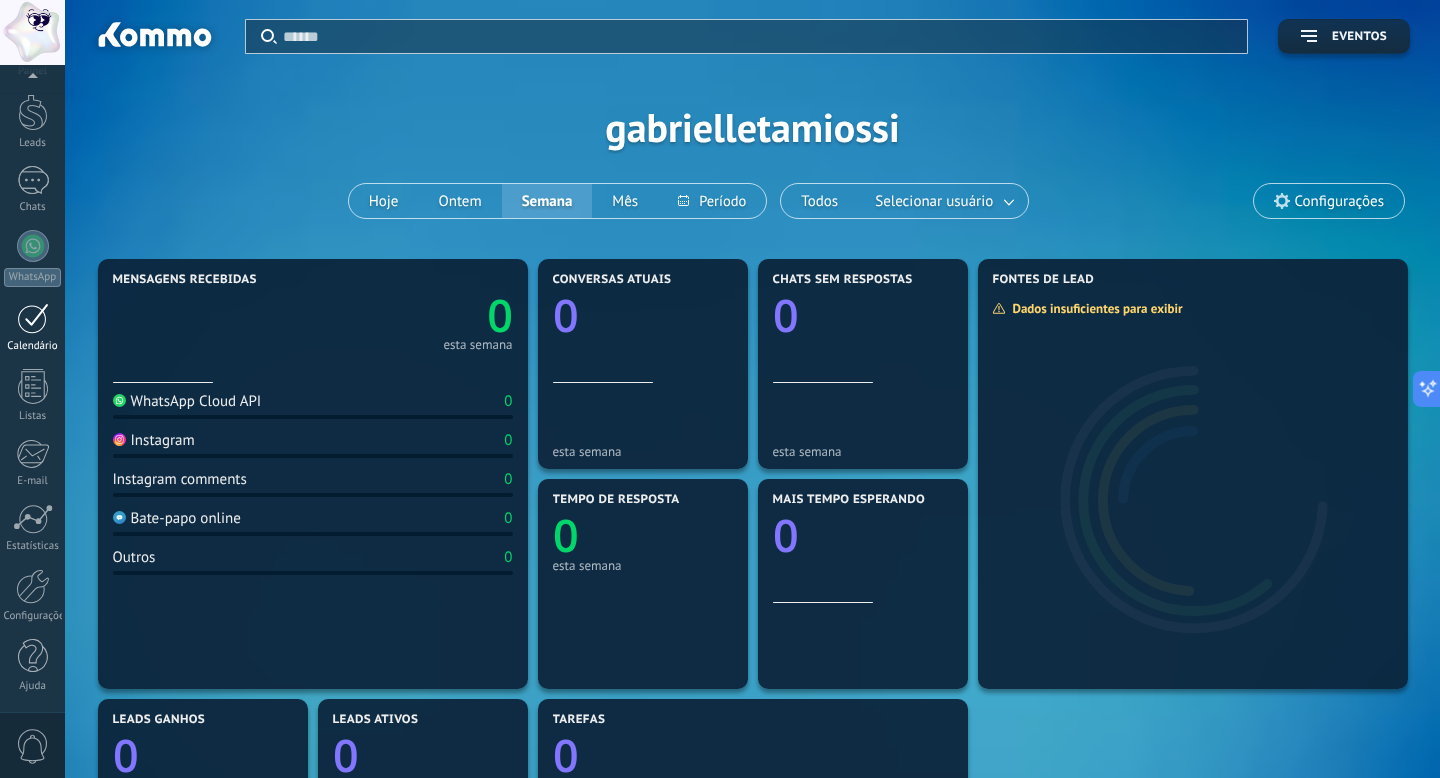 click at bounding box center (33, 318) 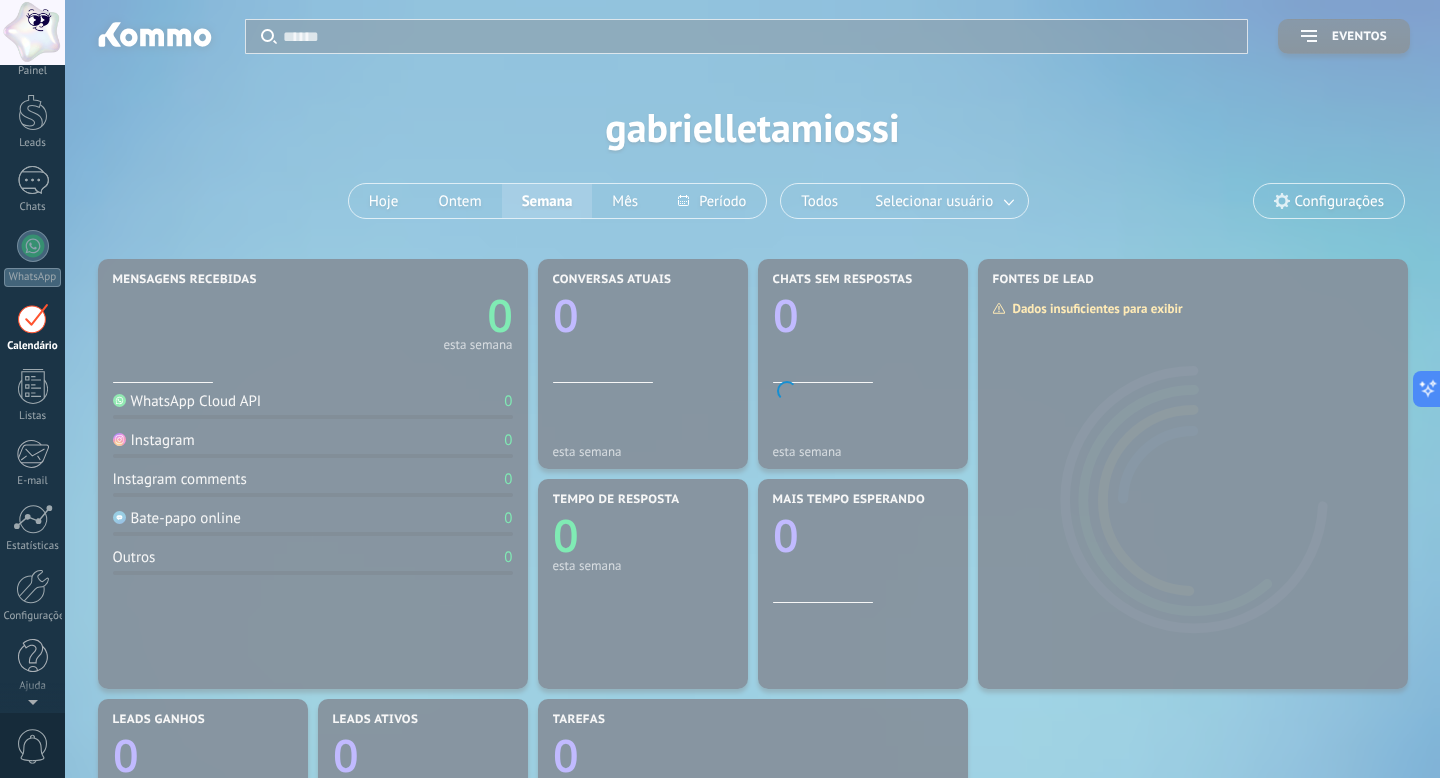 scroll, scrollTop: 0, scrollLeft: 0, axis: both 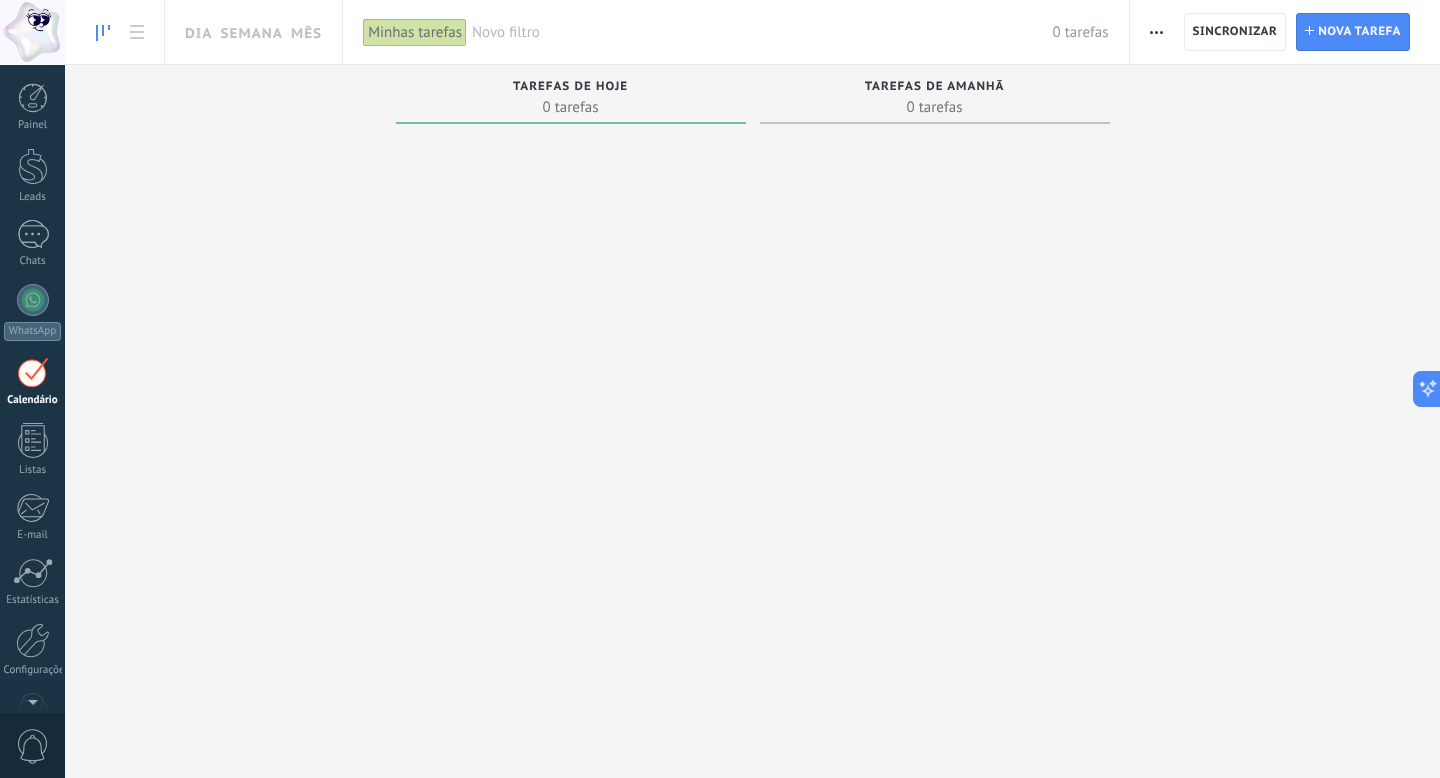 click at bounding box center [33, 372] 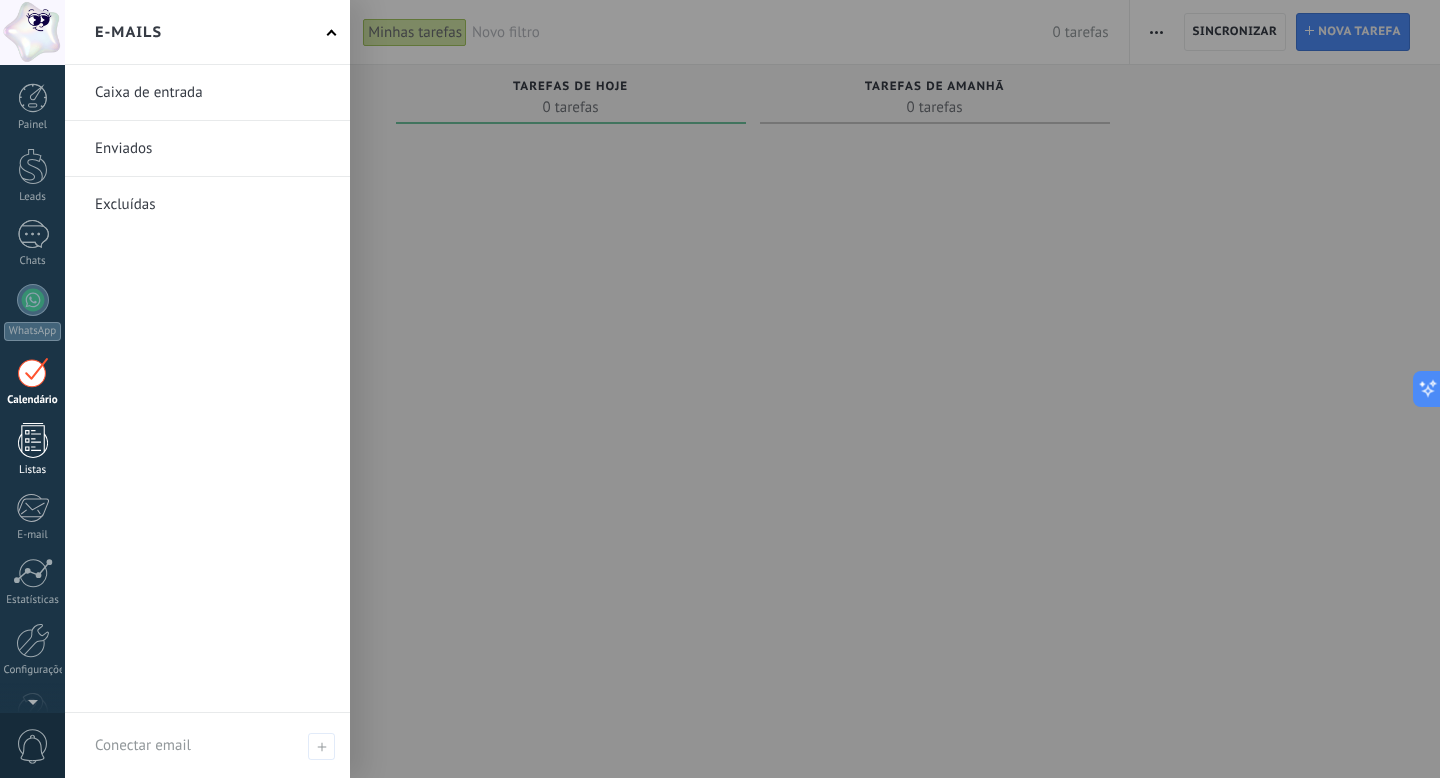 click on "Listas" at bounding box center (32, 450) 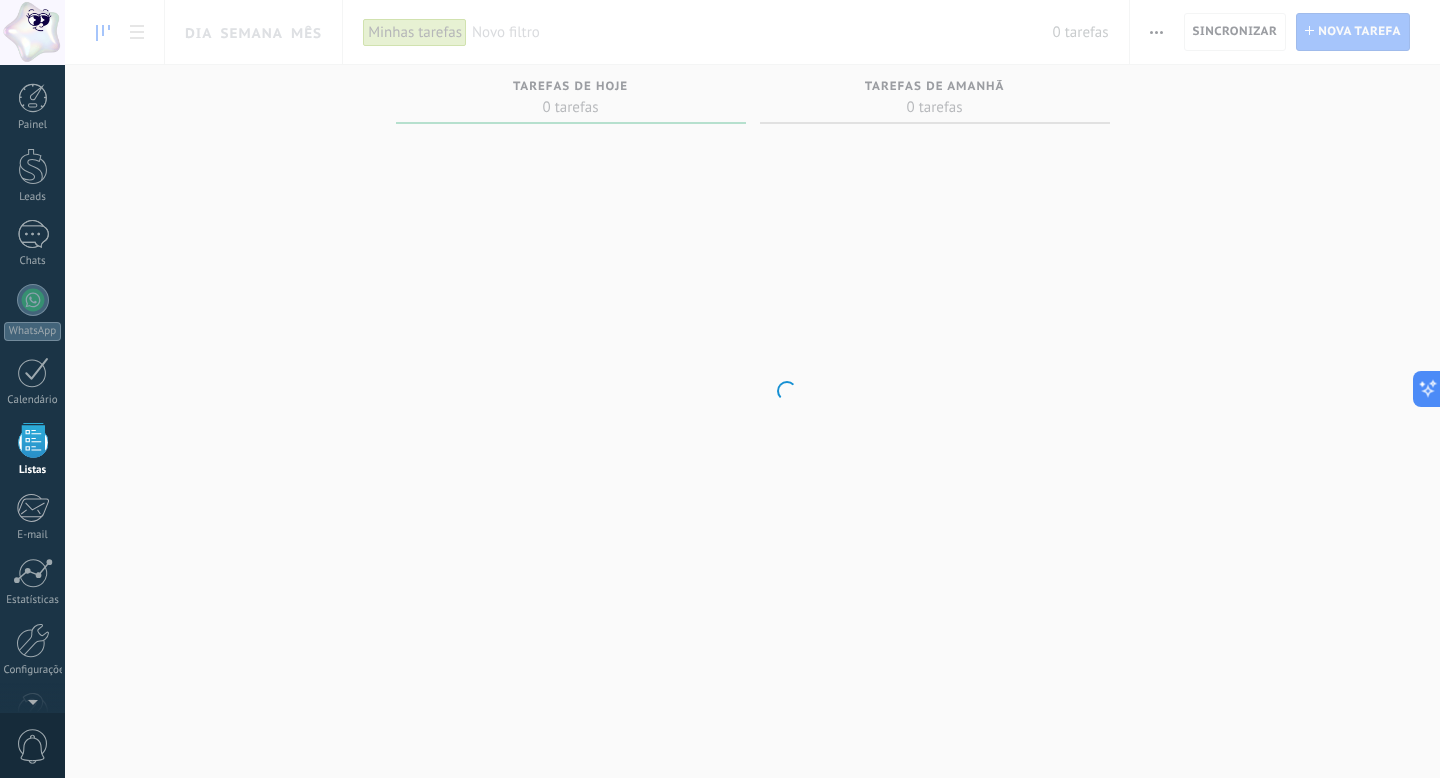 scroll, scrollTop: 52, scrollLeft: 0, axis: vertical 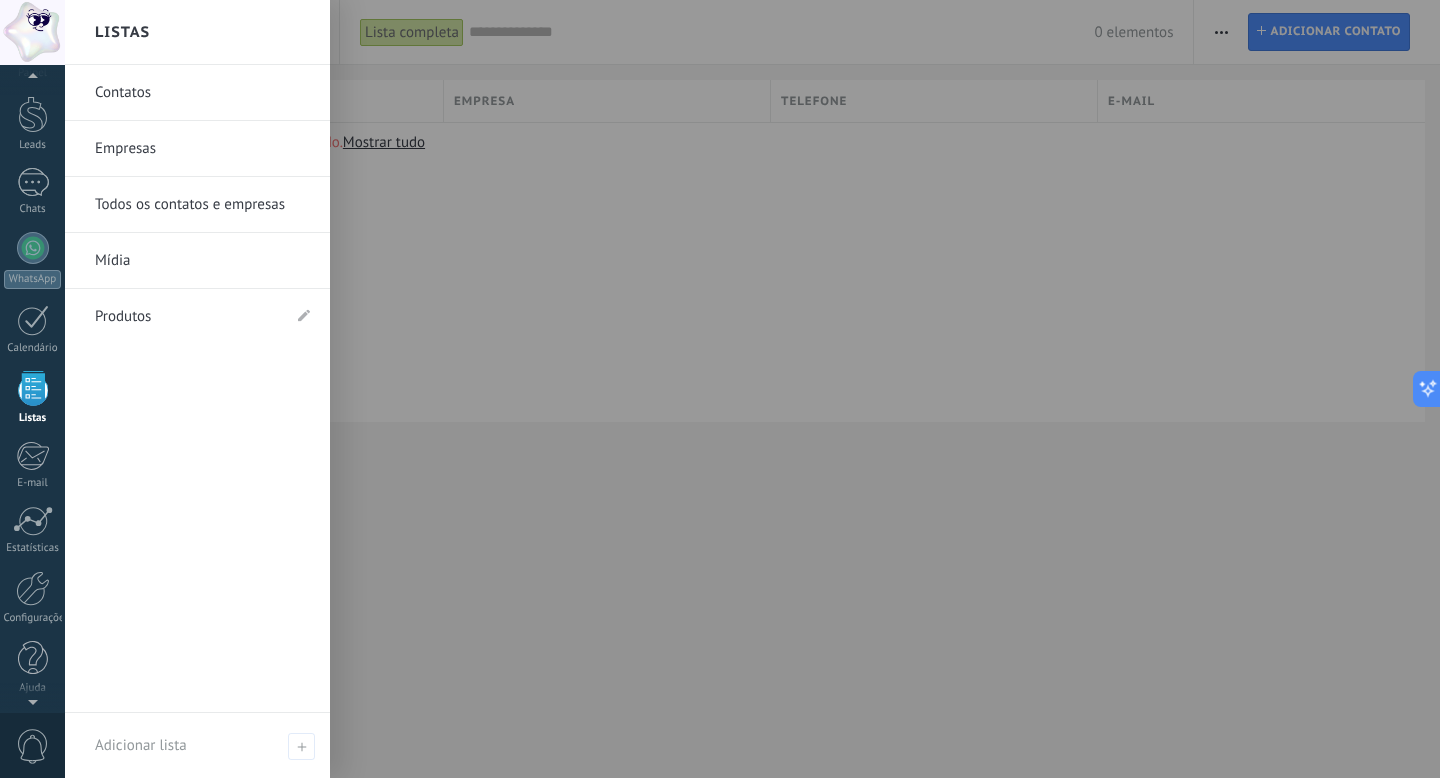 click on "Contatos" at bounding box center (202, 93) 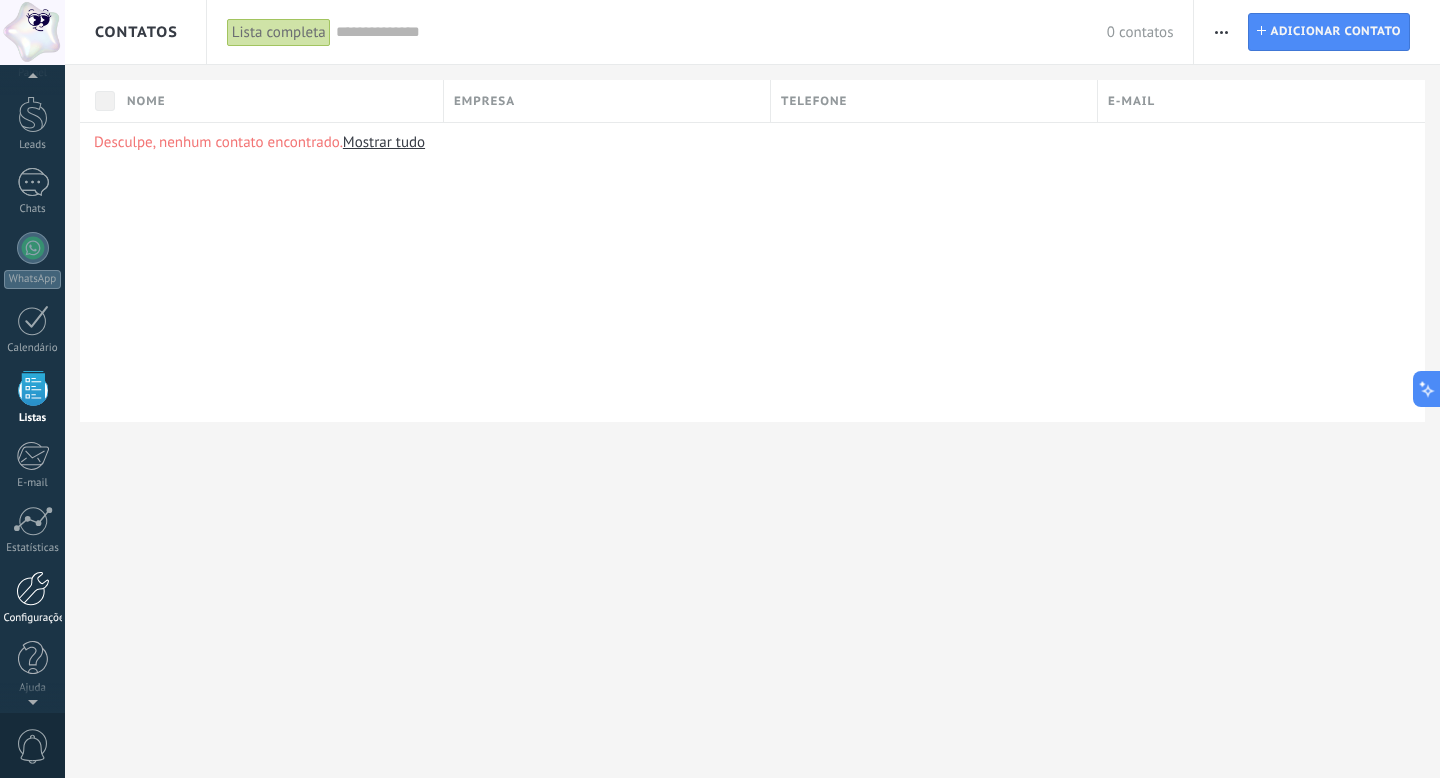 scroll, scrollTop: 54, scrollLeft: 0, axis: vertical 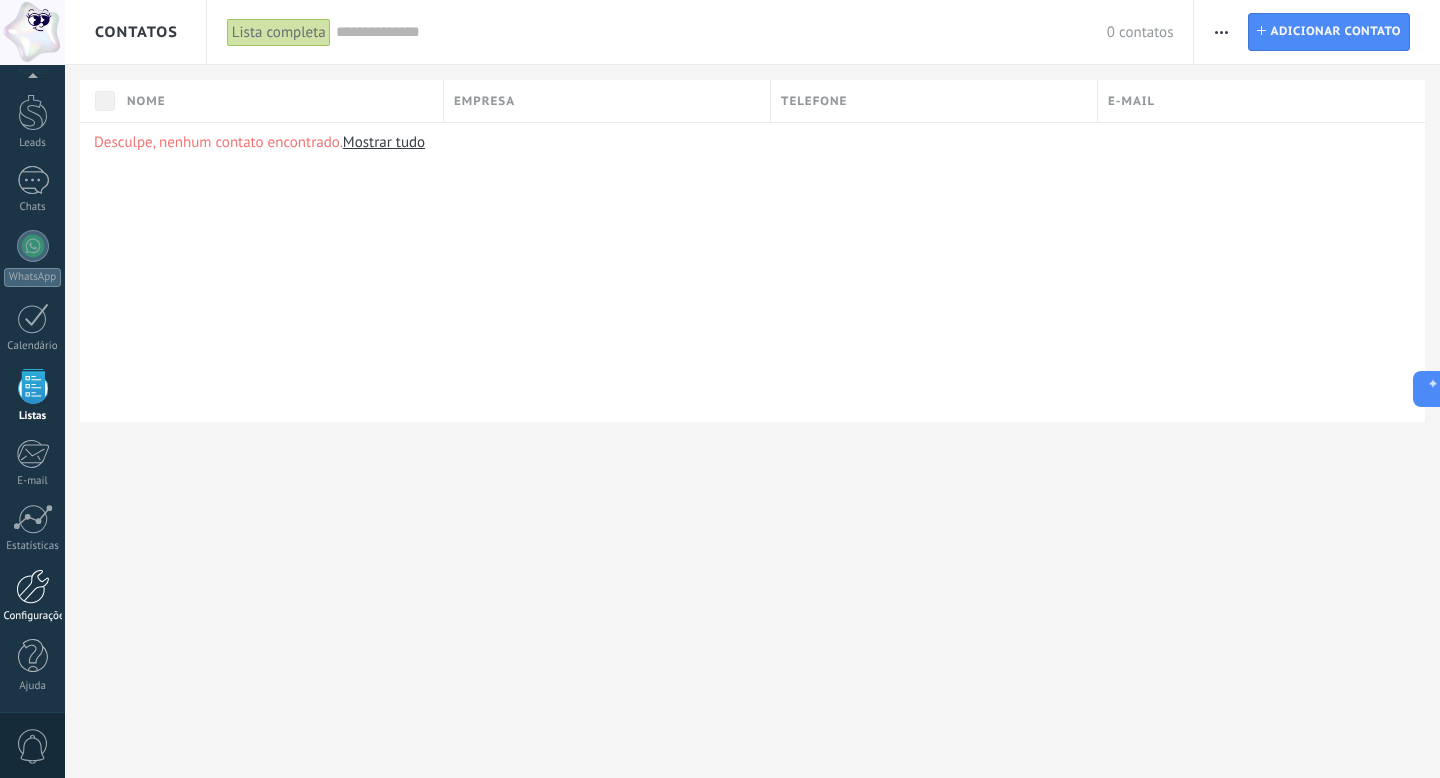 click at bounding box center [33, 586] 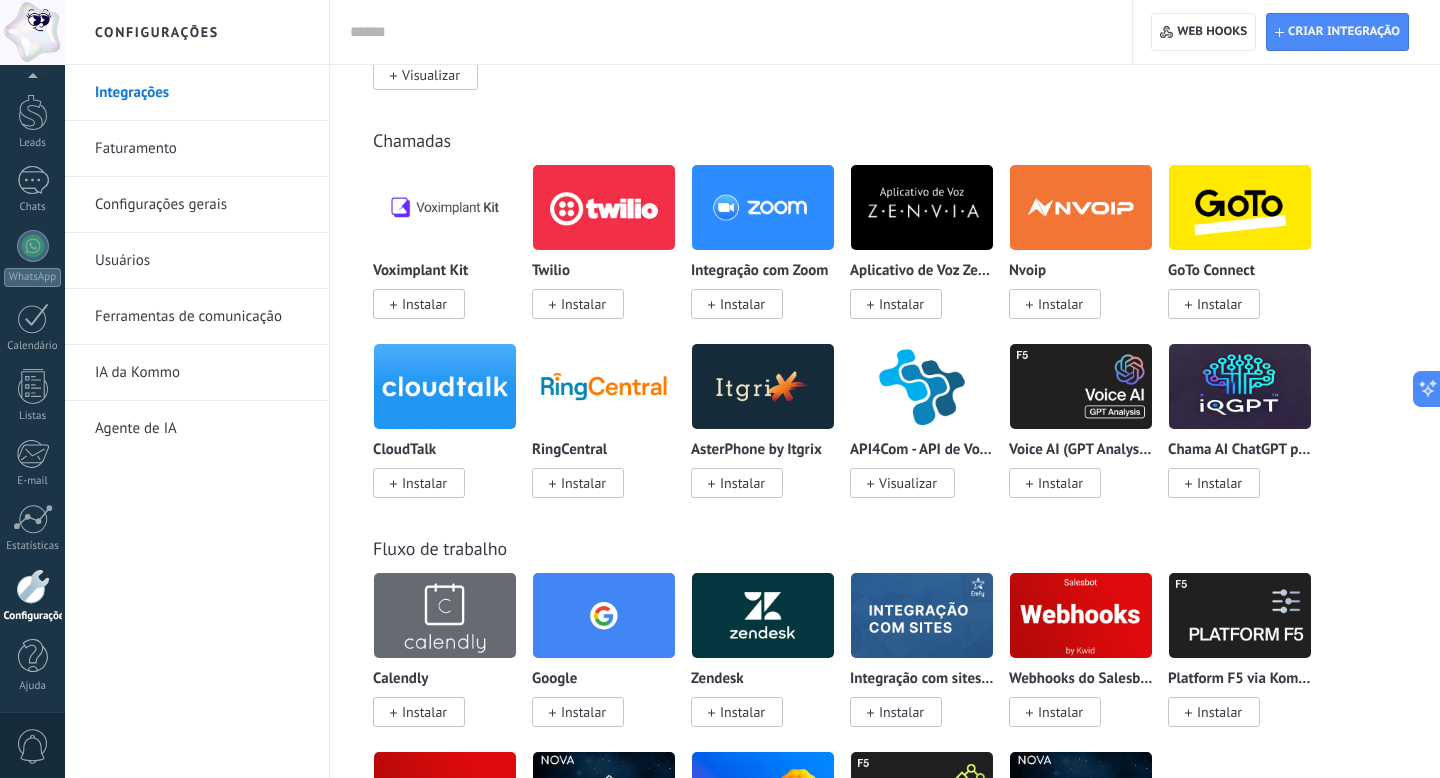 scroll, scrollTop: 2521, scrollLeft: 0, axis: vertical 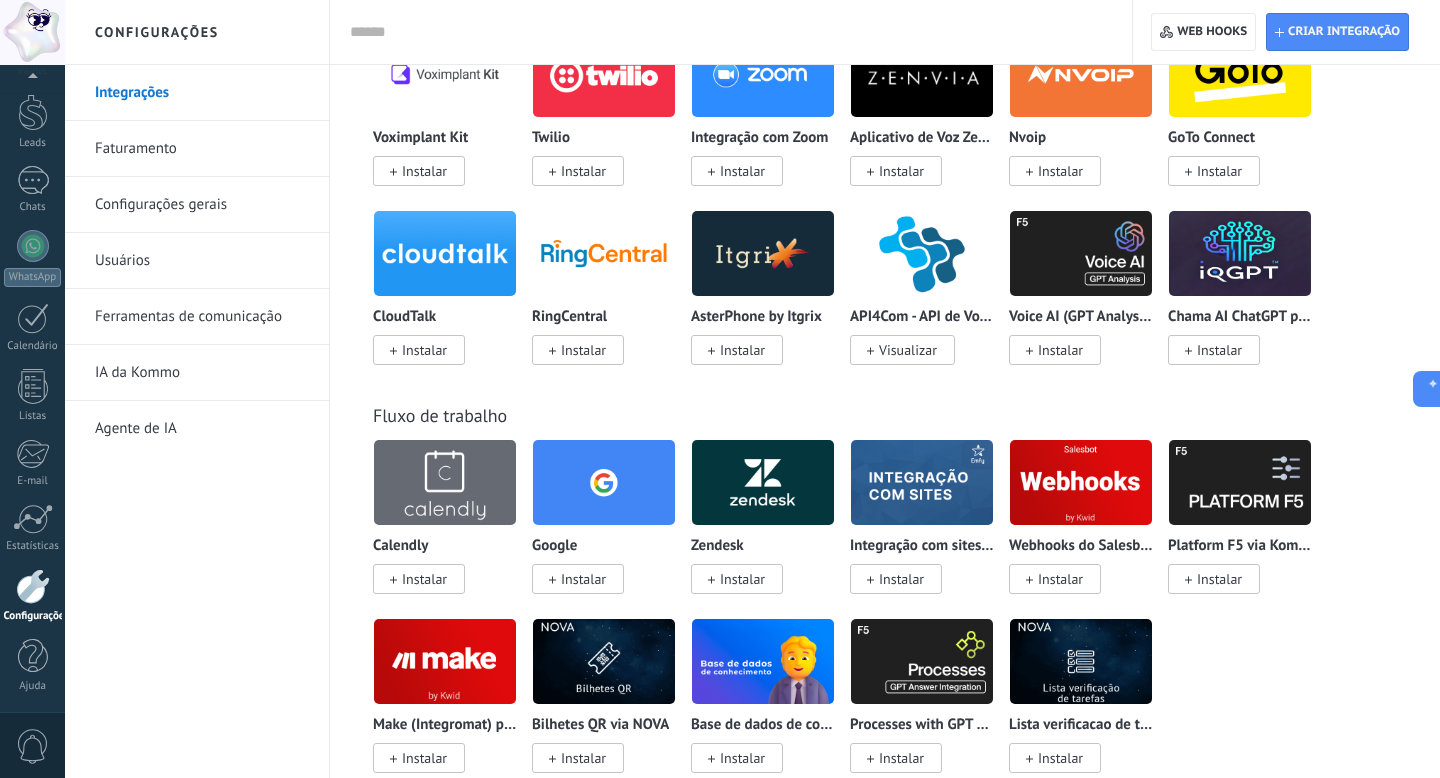 click on "Faturamento" at bounding box center [202, 149] 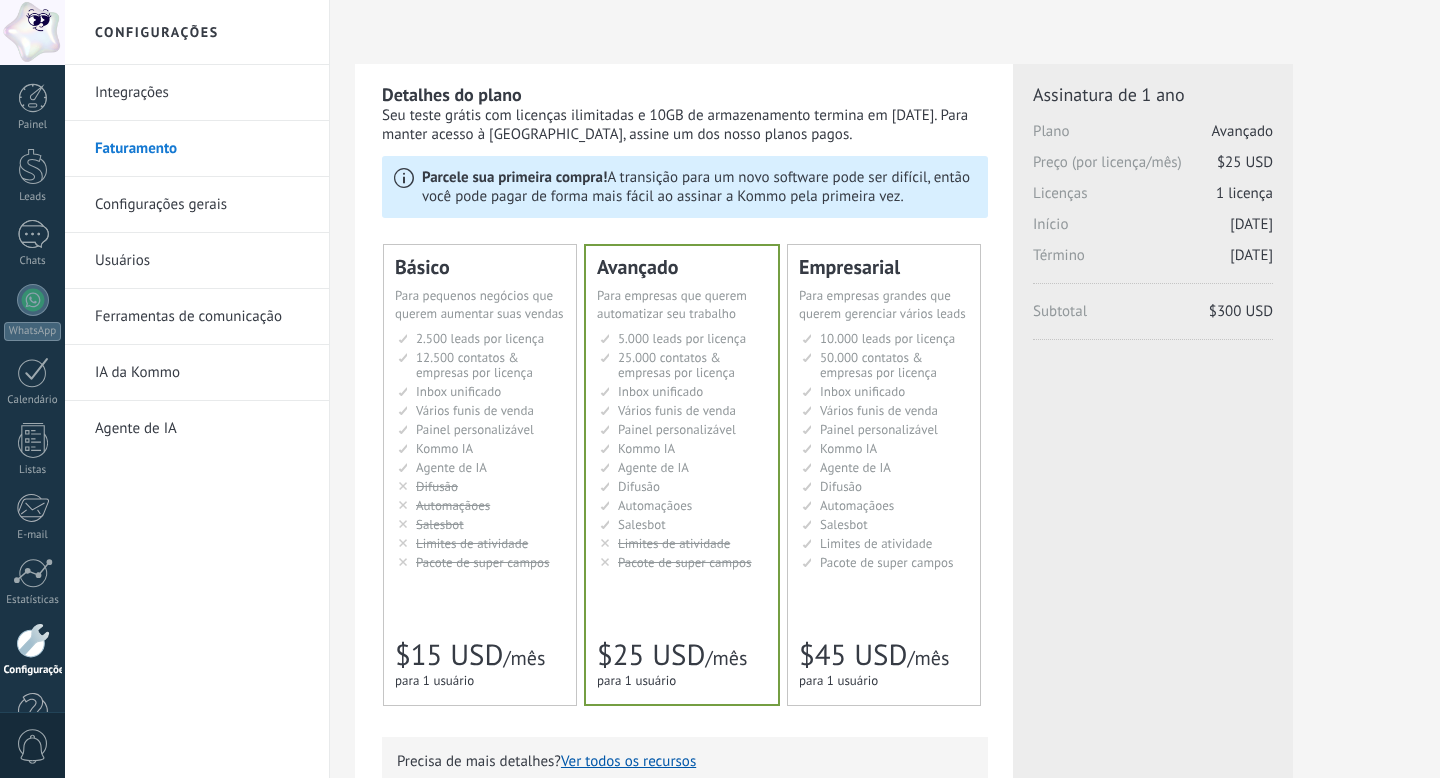 scroll, scrollTop: 0, scrollLeft: 0, axis: both 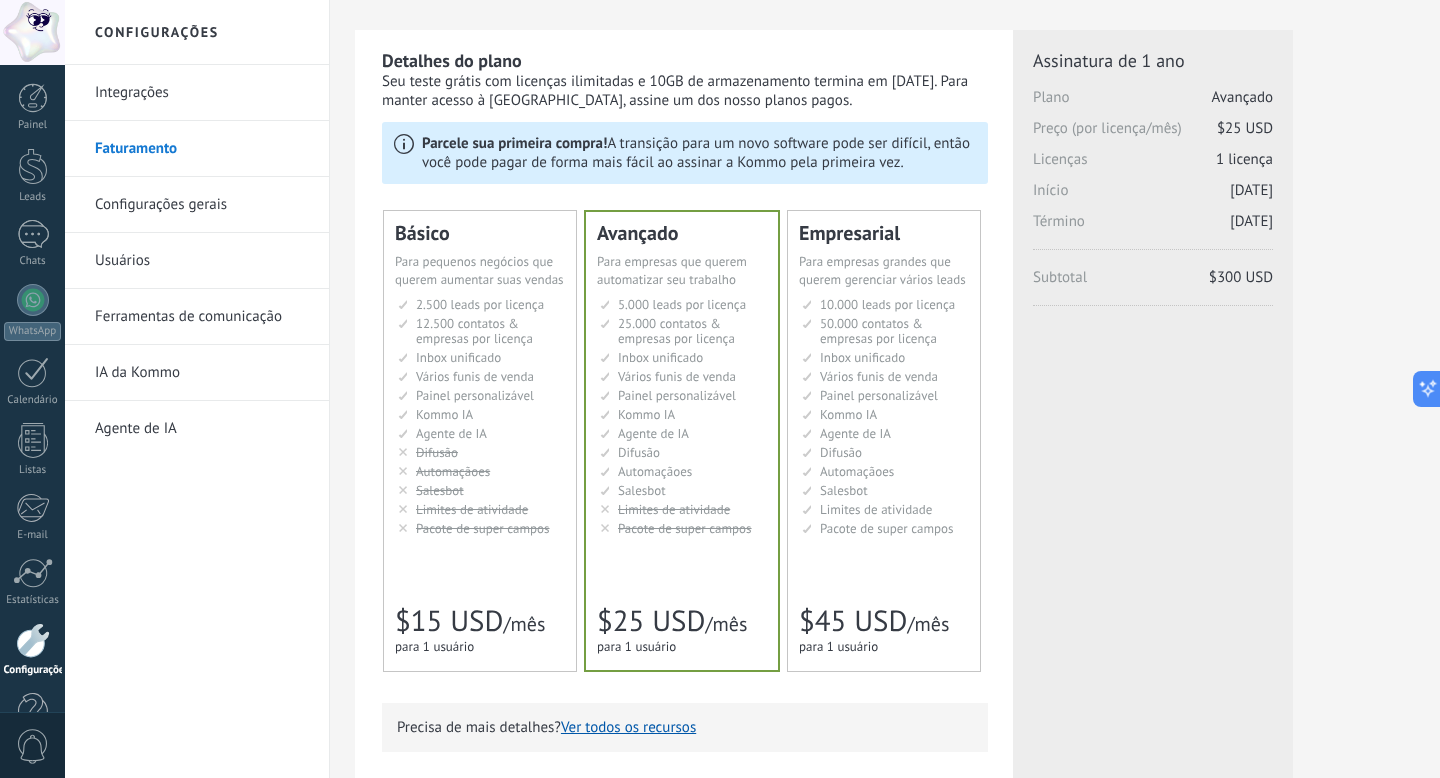 click on "Painel personalizável" at bounding box center (475, 395) 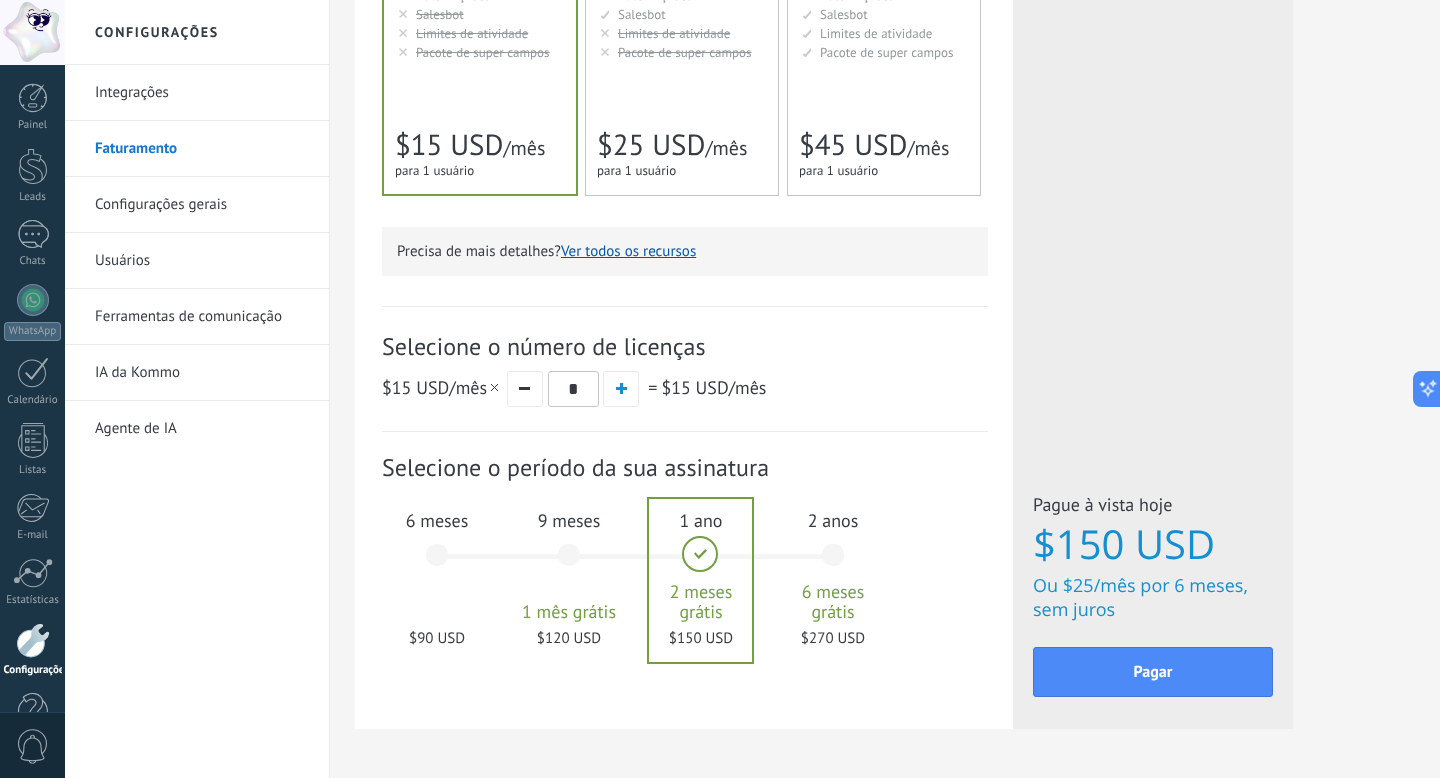 scroll, scrollTop: 529, scrollLeft: 0, axis: vertical 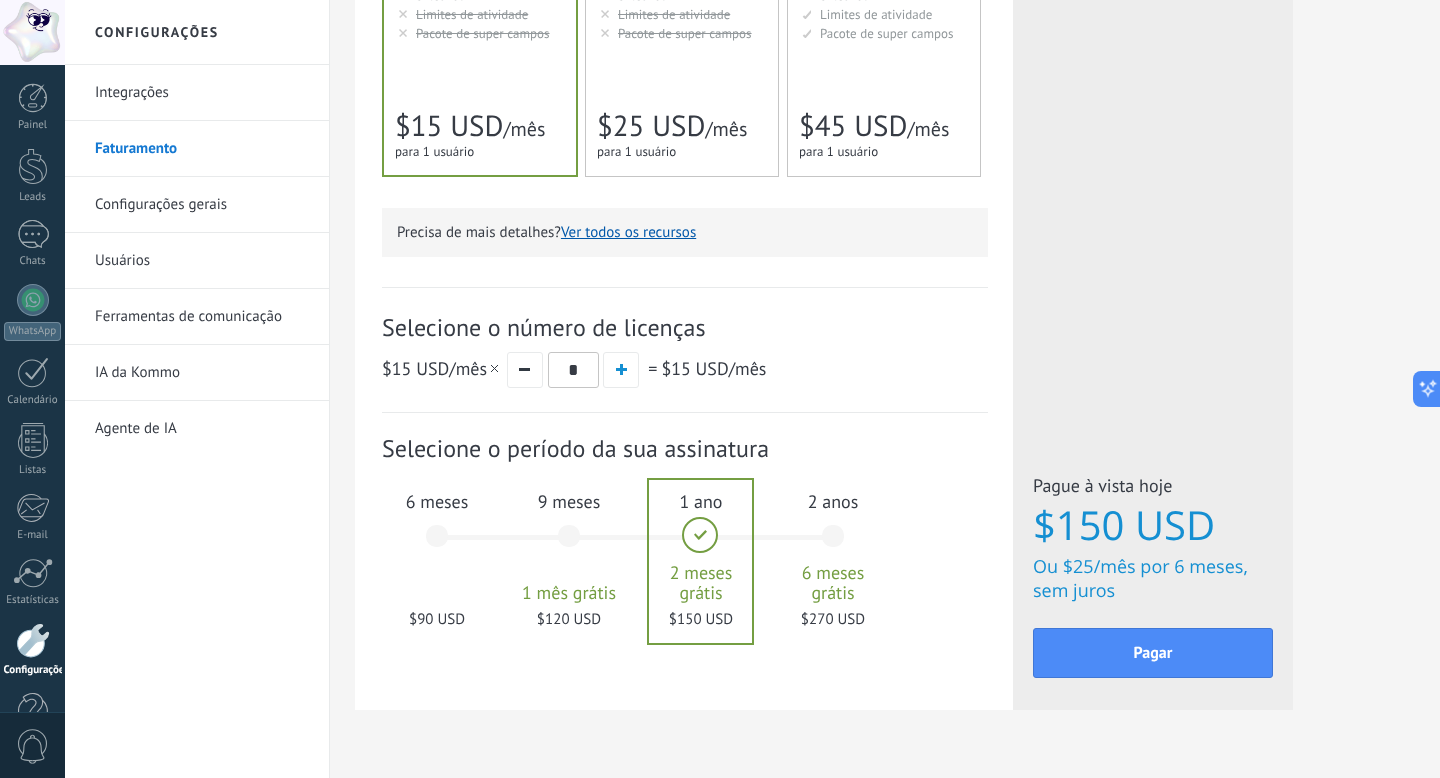 click on "6 meses
$90 USD" at bounding box center (437, 545) 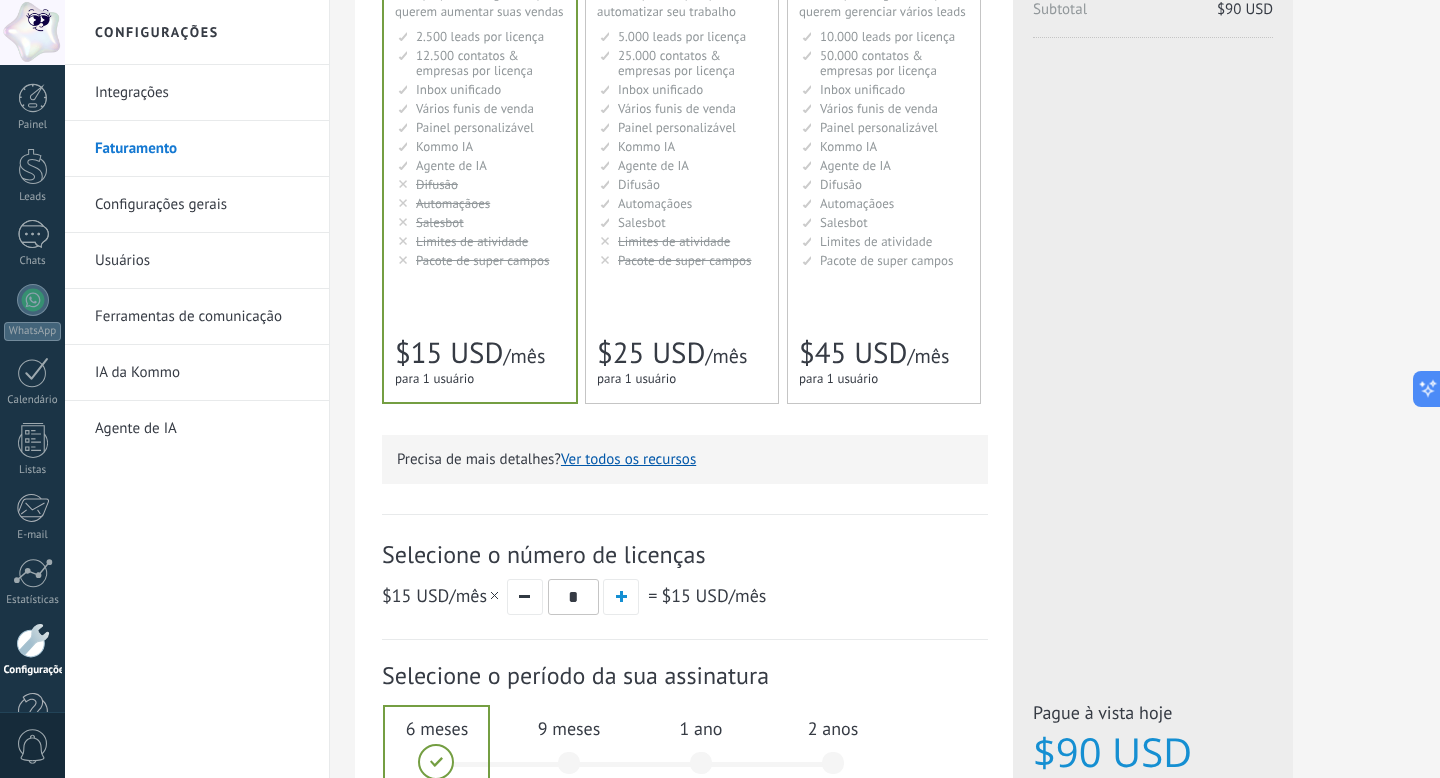 scroll, scrollTop: 0, scrollLeft: 0, axis: both 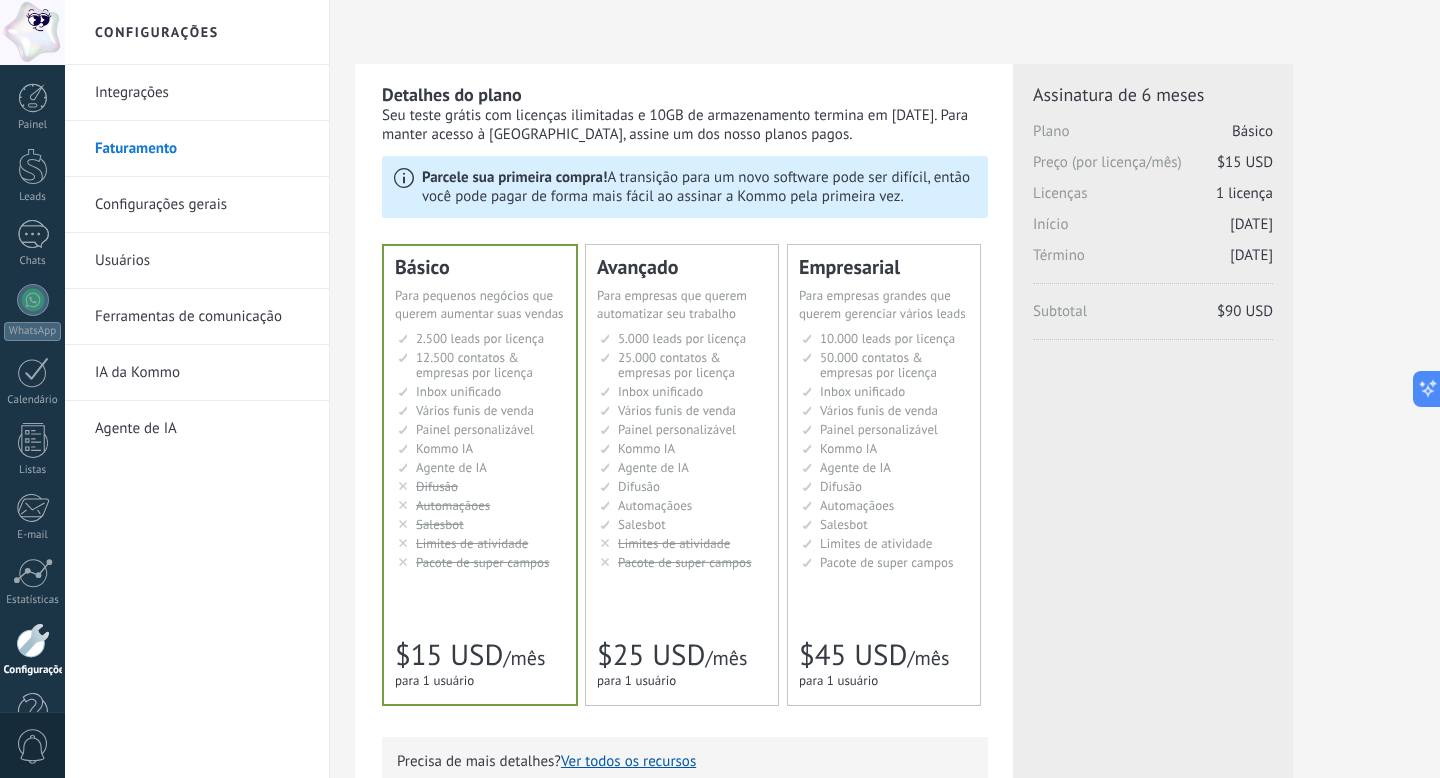 click on "Configurações gerais" at bounding box center [202, 205] 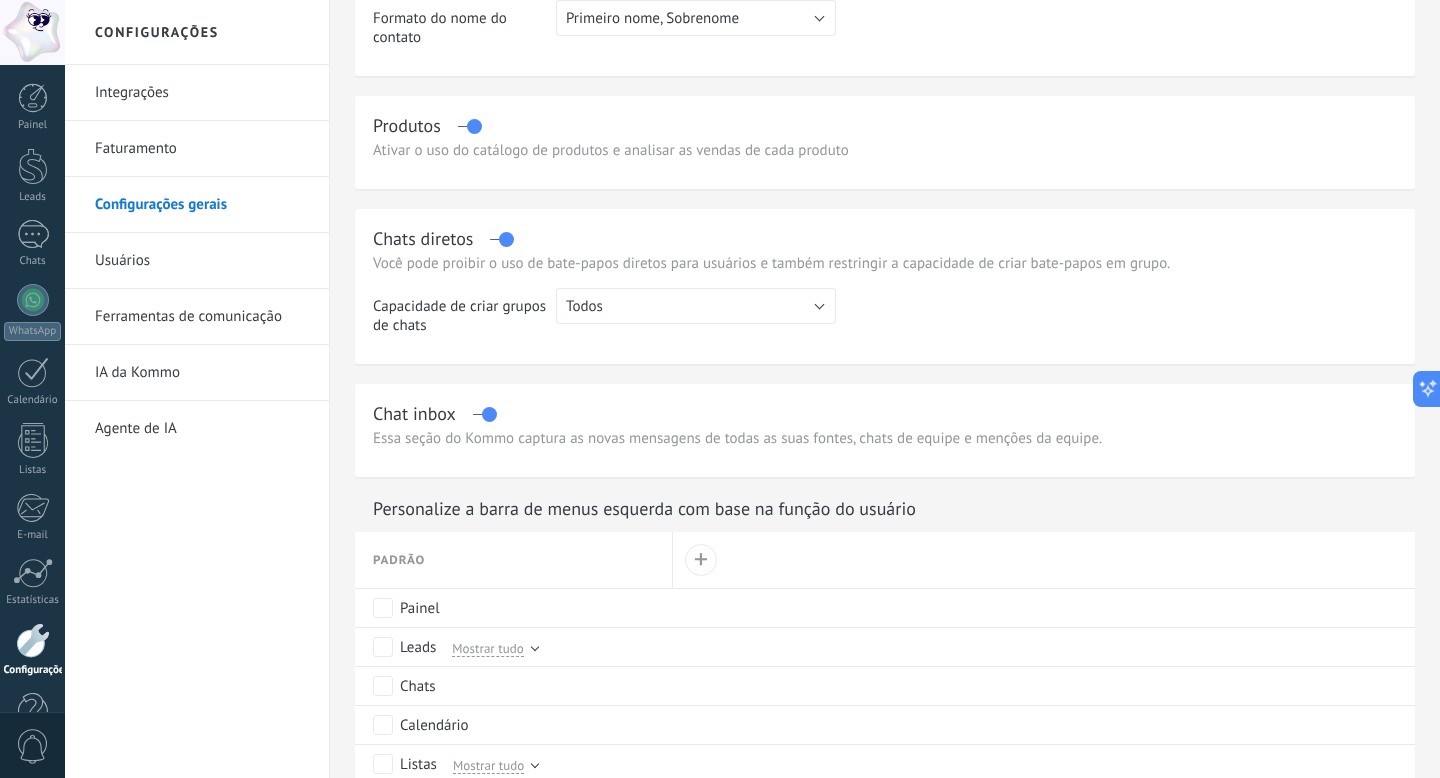 scroll, scrollTop: 501, scrollLeft: 0, axis: vertical 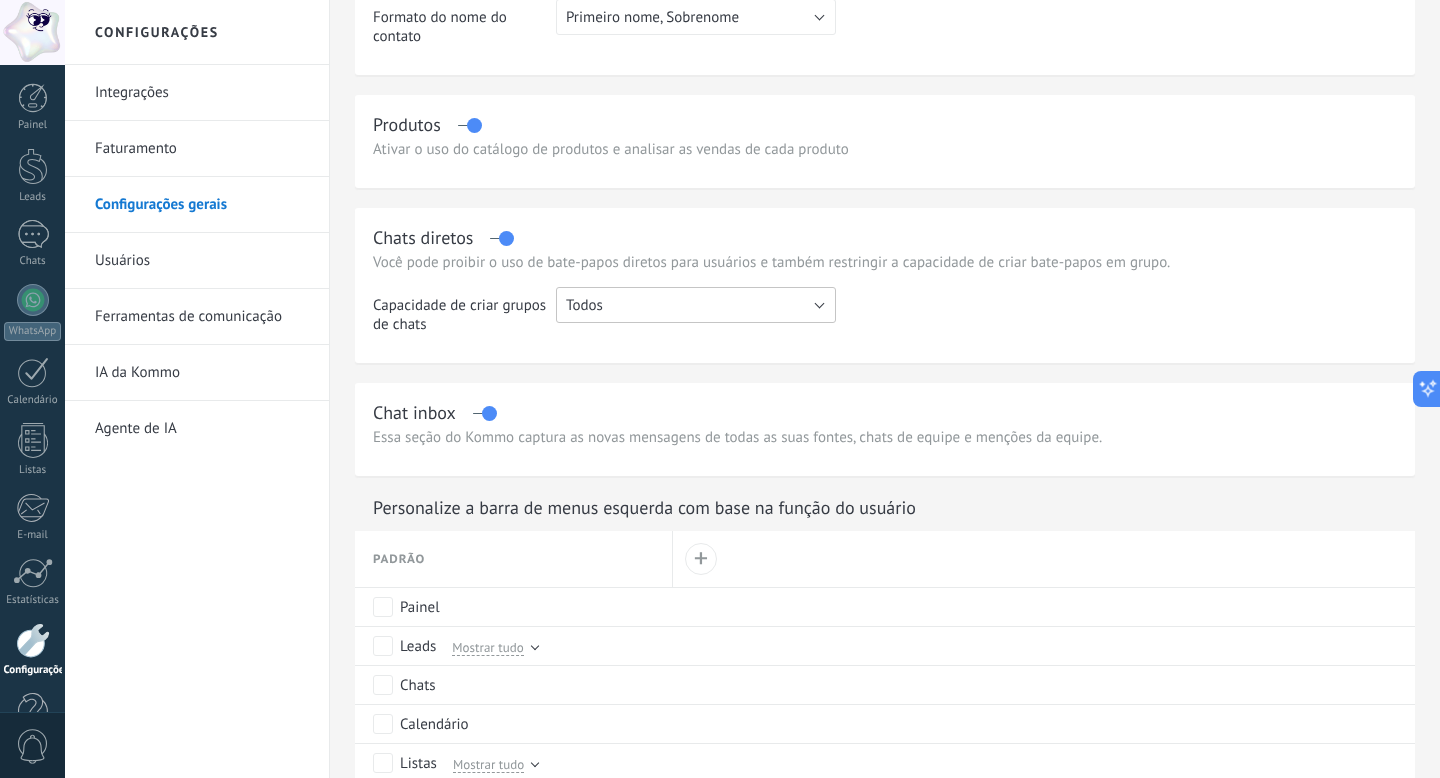 click on "Todos" at bounding box center (696, 305) 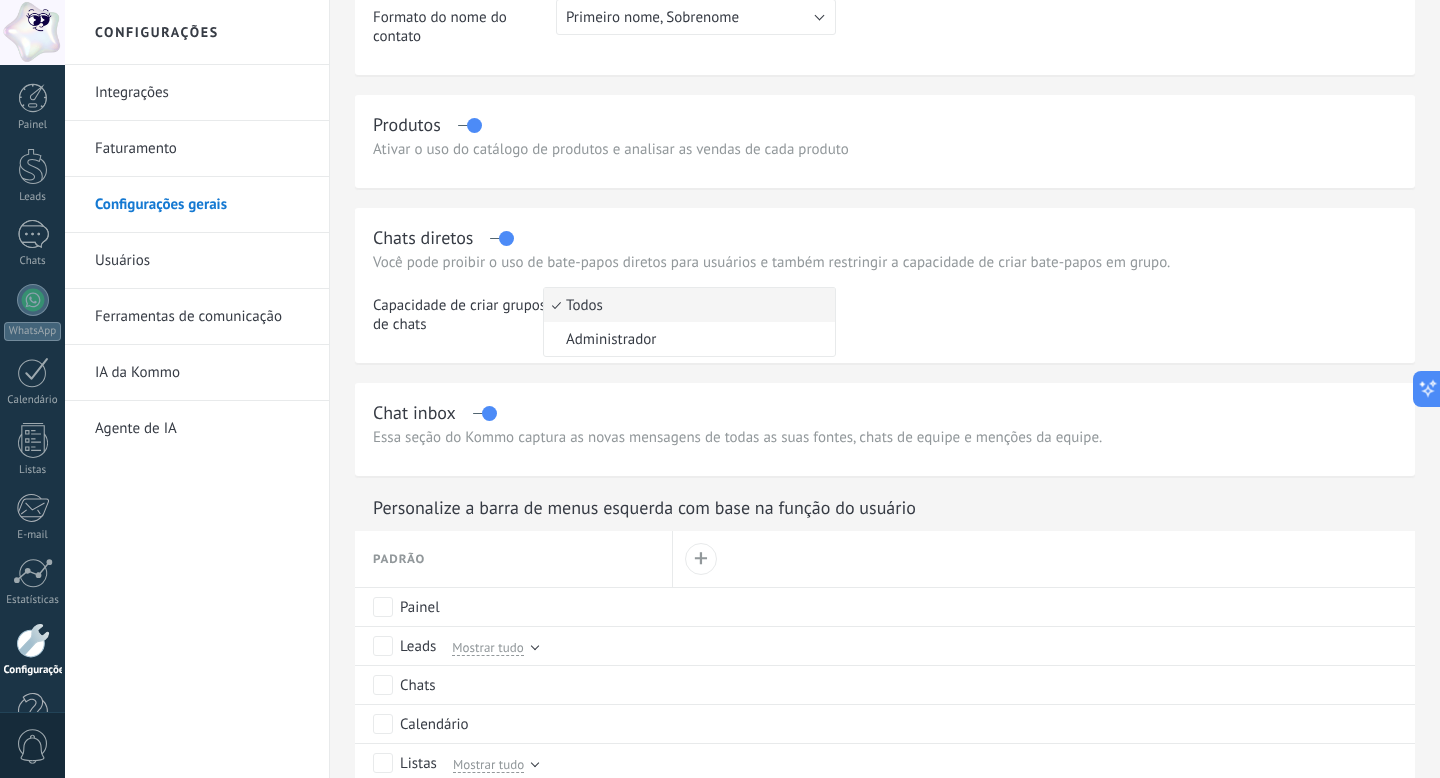 click on "Todos" at bounding box center [686, 305] 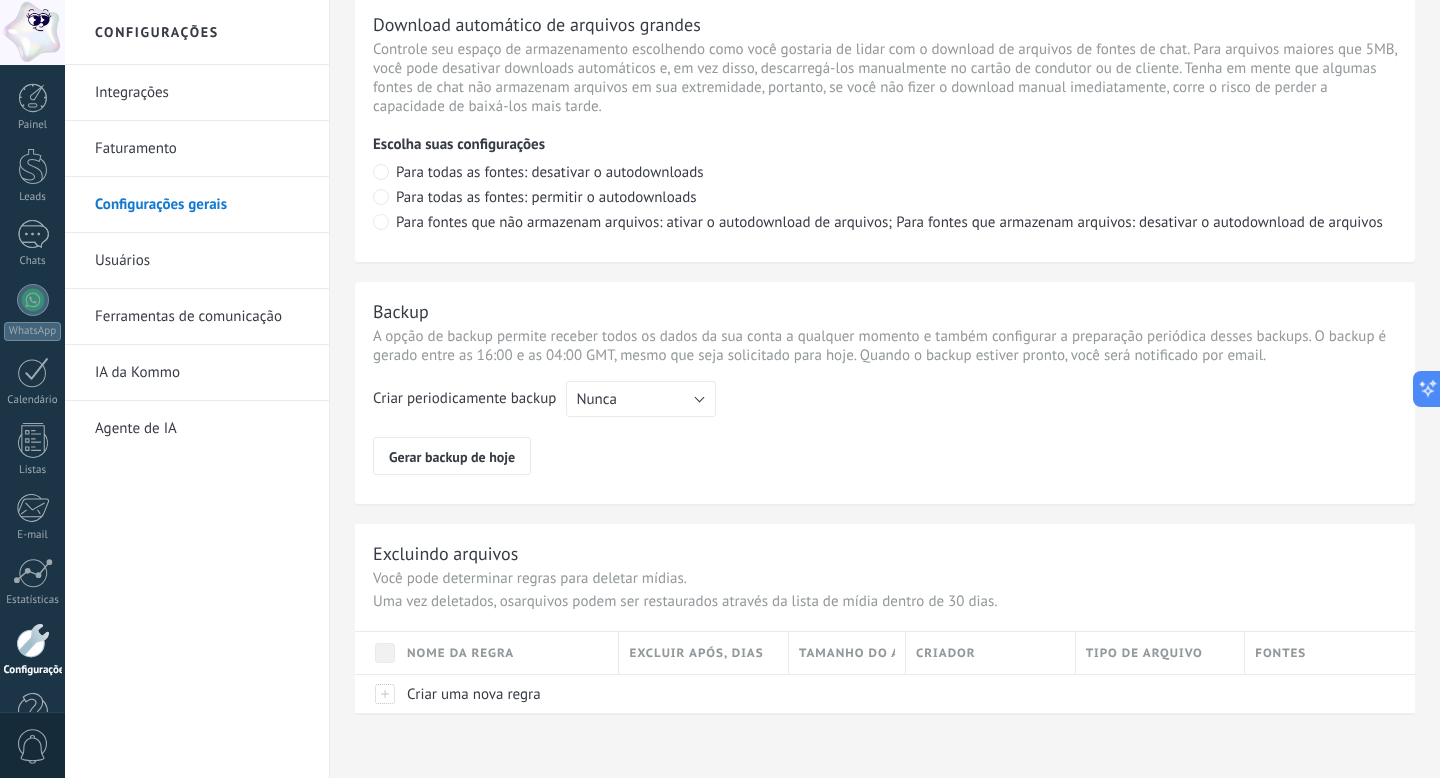 scroll, scrollTop: 1438, scrollLeft: 0, axis: vertical 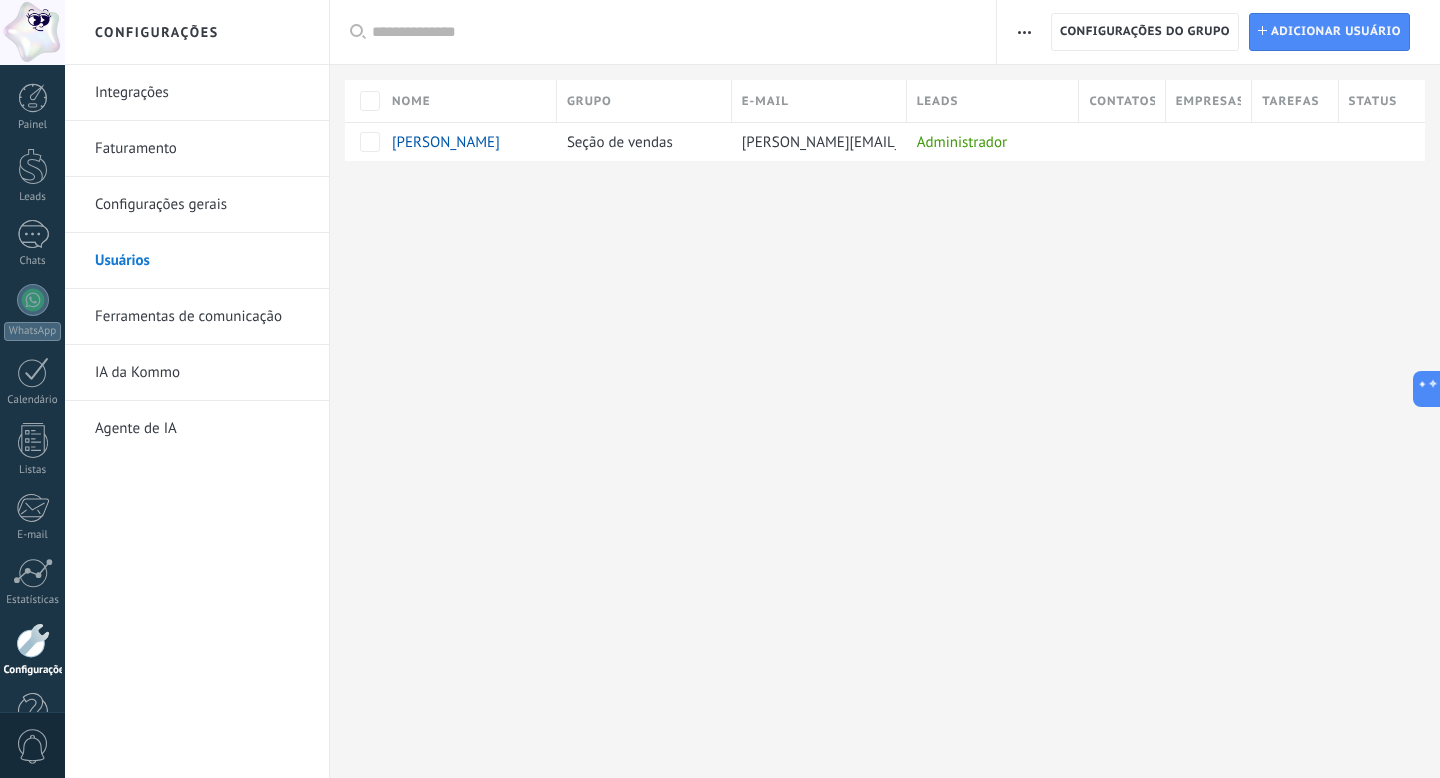 click on "Ferramentas de comunicação" at bounding box center [202, 317] 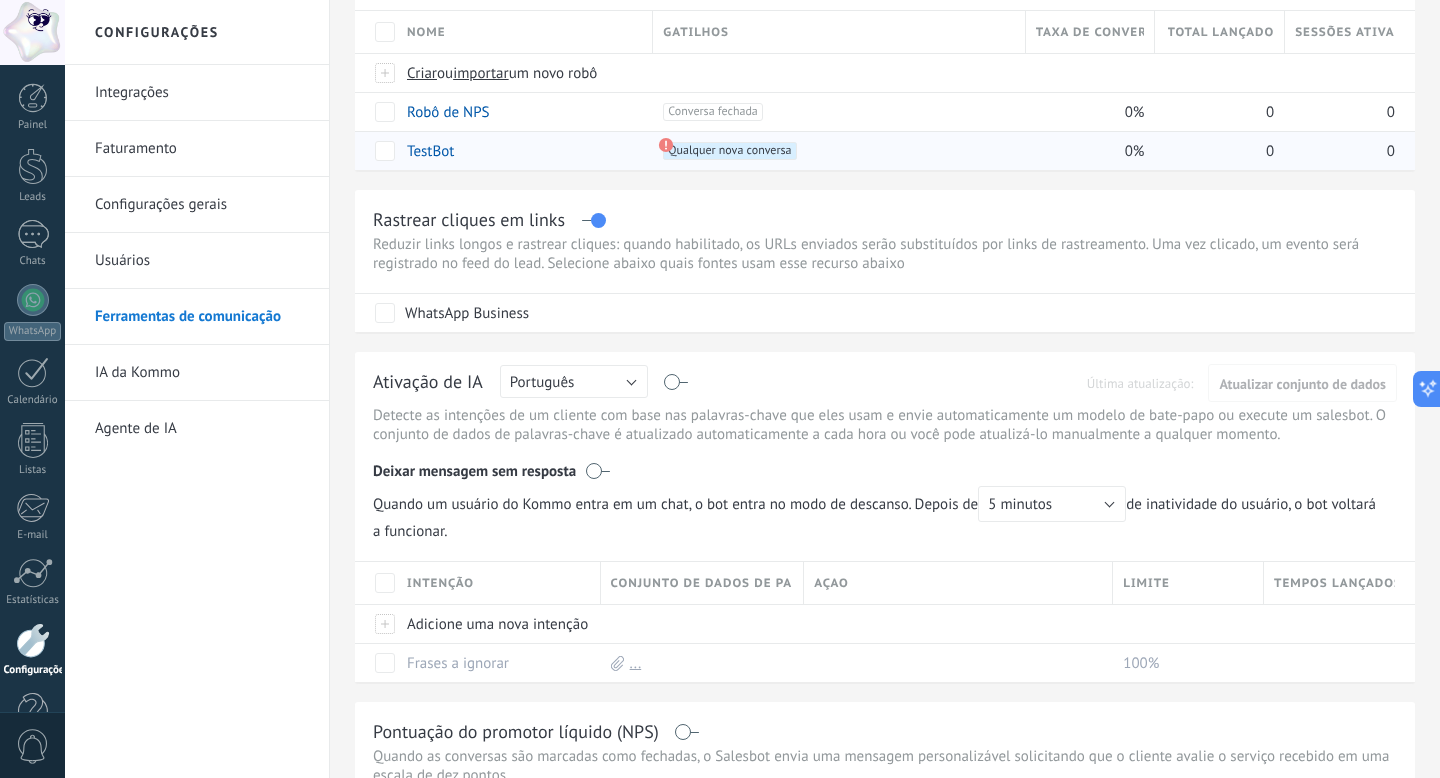 scroll, scrollTop: 349, scrollLeft: 0, axis: vertical 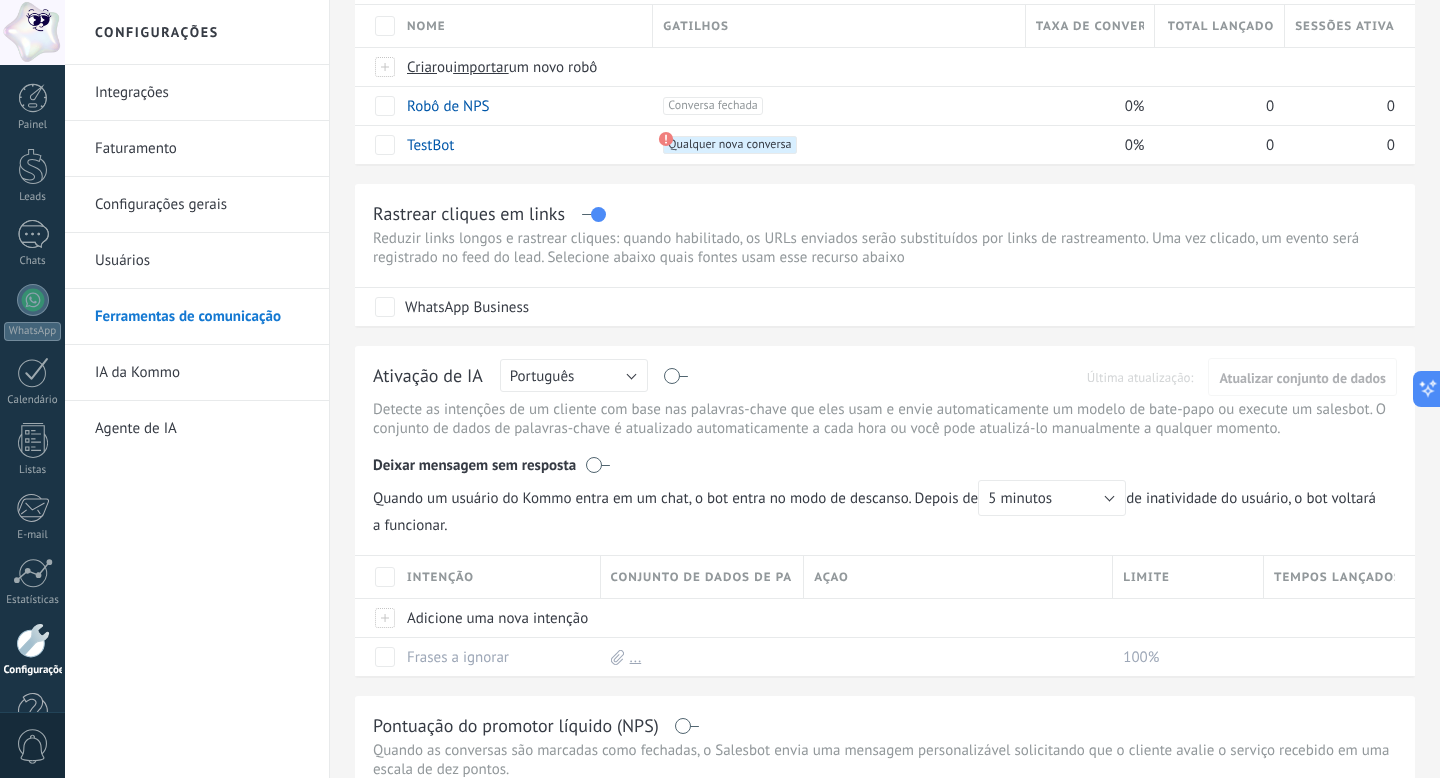 click at bounding box center (598, 465) 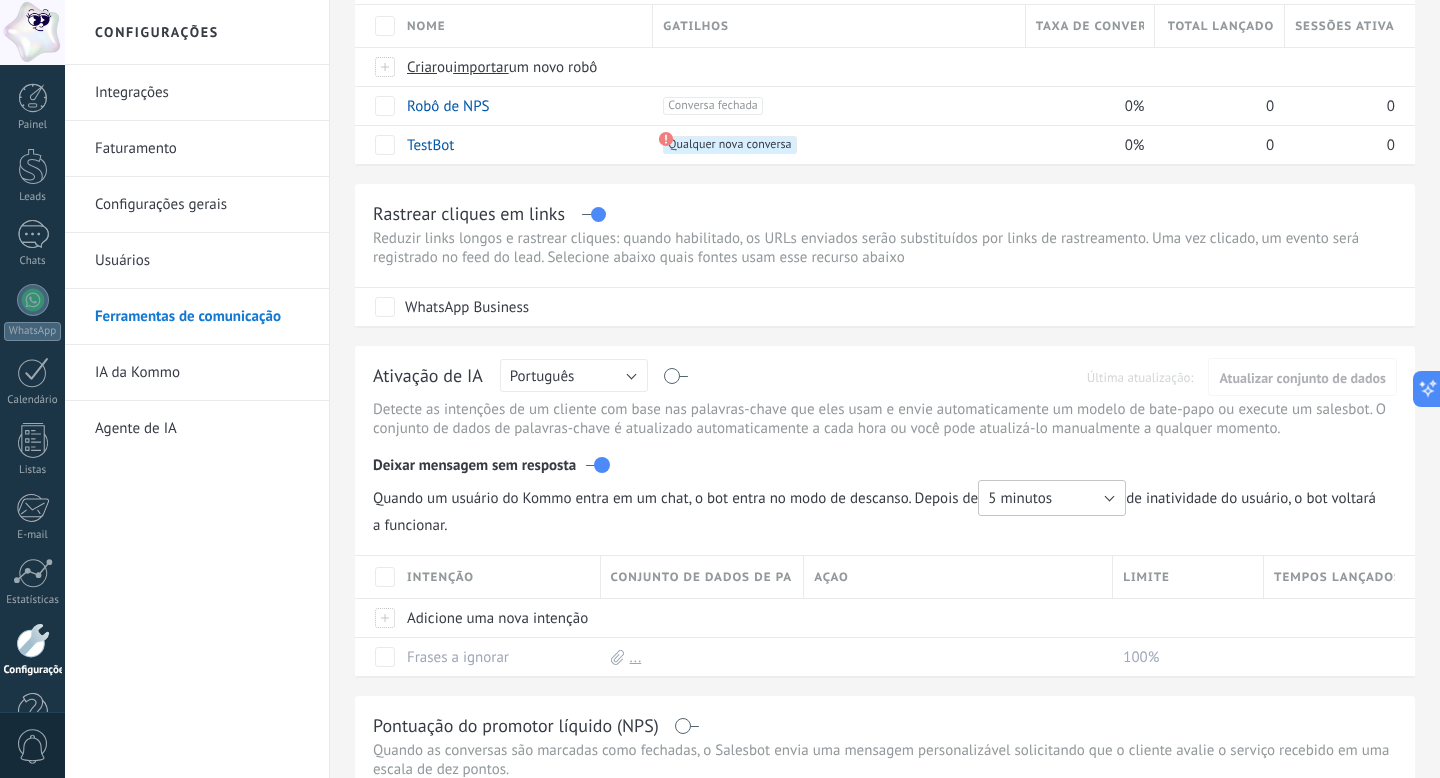 click on "5 minutos" at bounding box center (1020, 498) 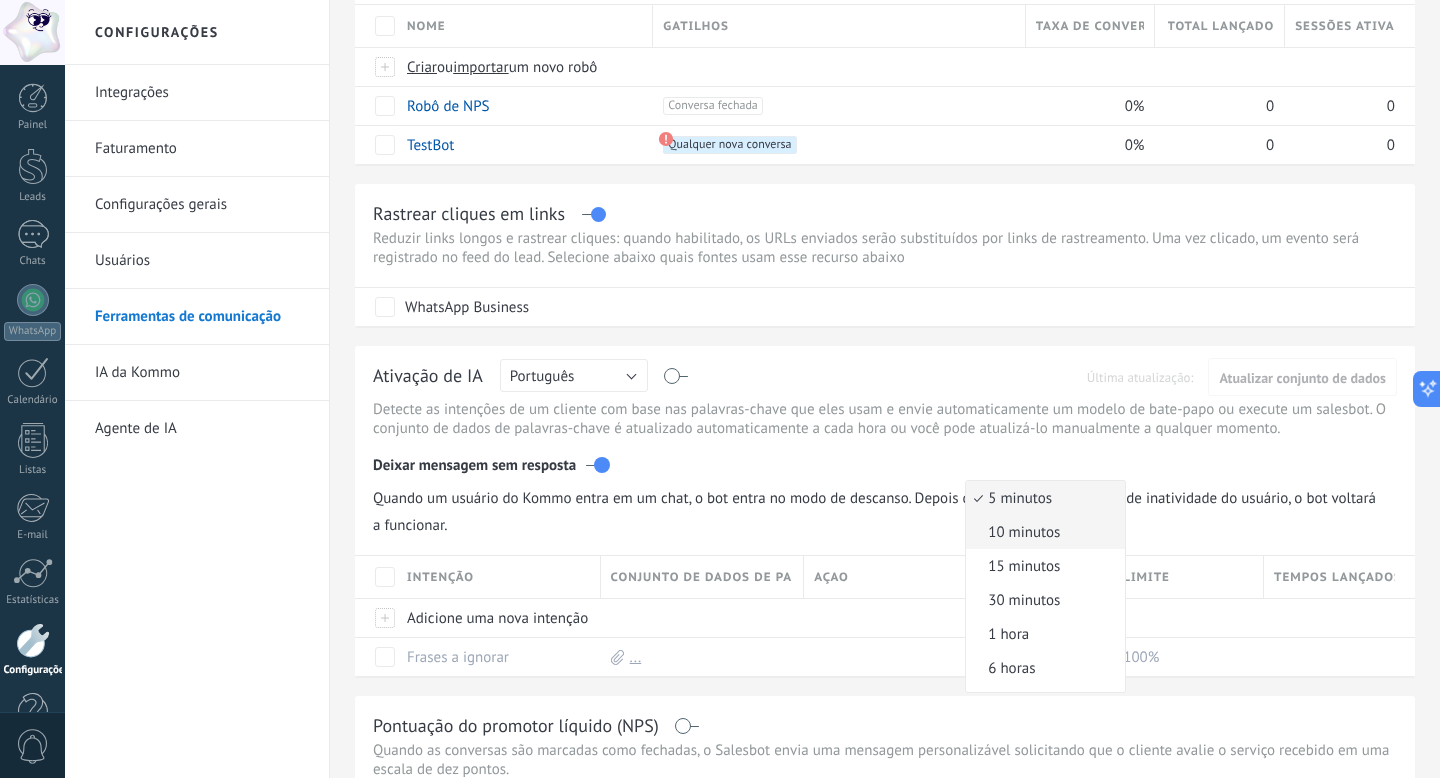 click on "10 minutos" at bounding box center [1042, 532] 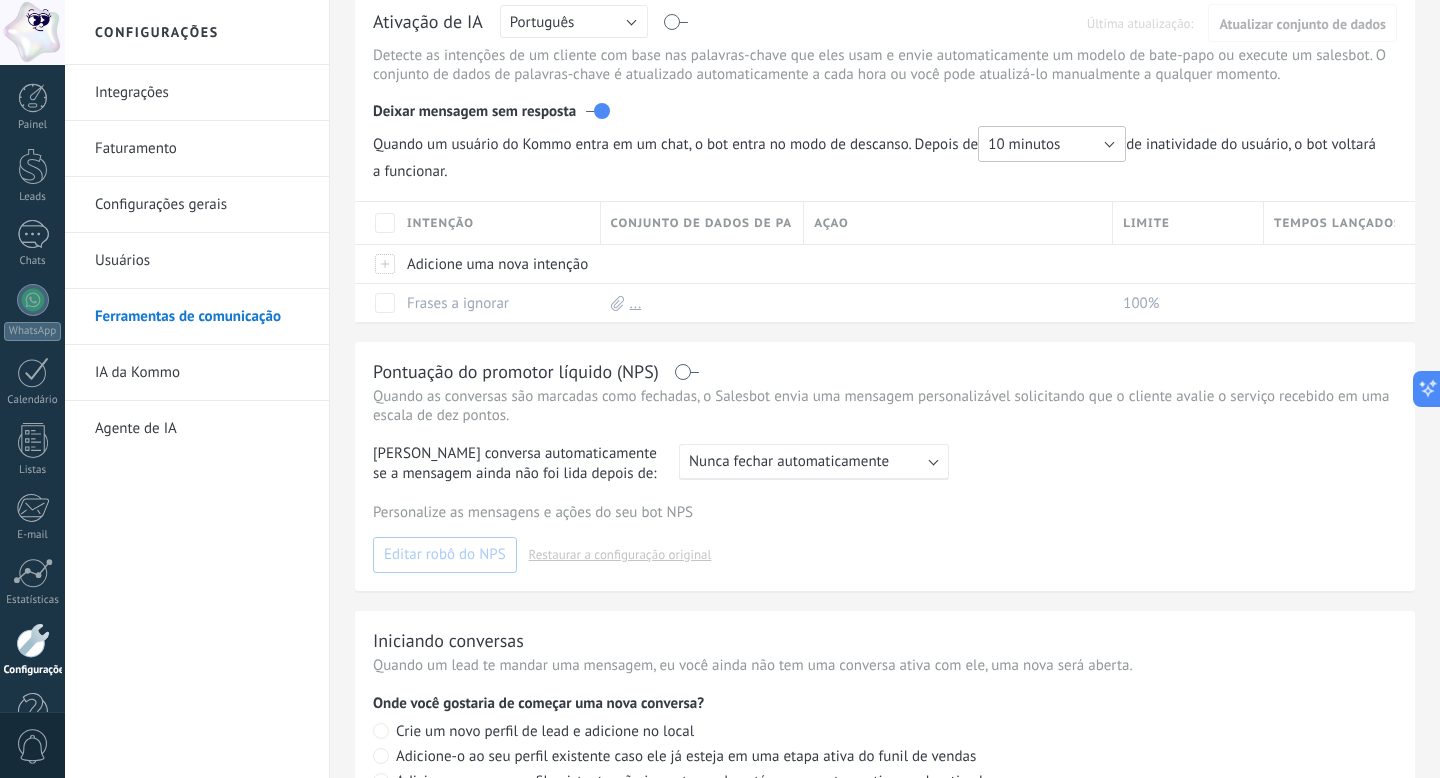scroll, scrollTop: 873, scrollLeft: 0, axis: vertical 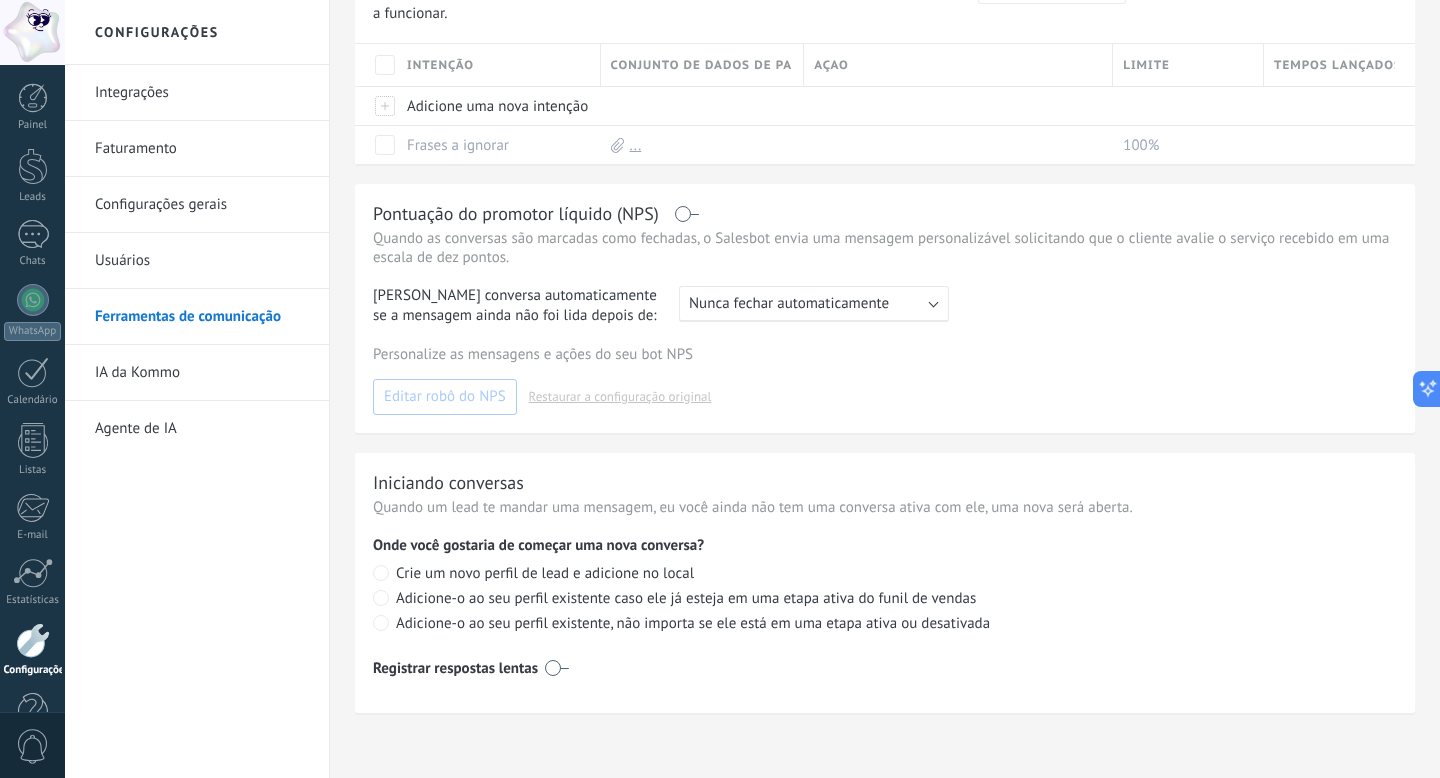 click on "IA da Kommo" at bounding box center (202, 373) 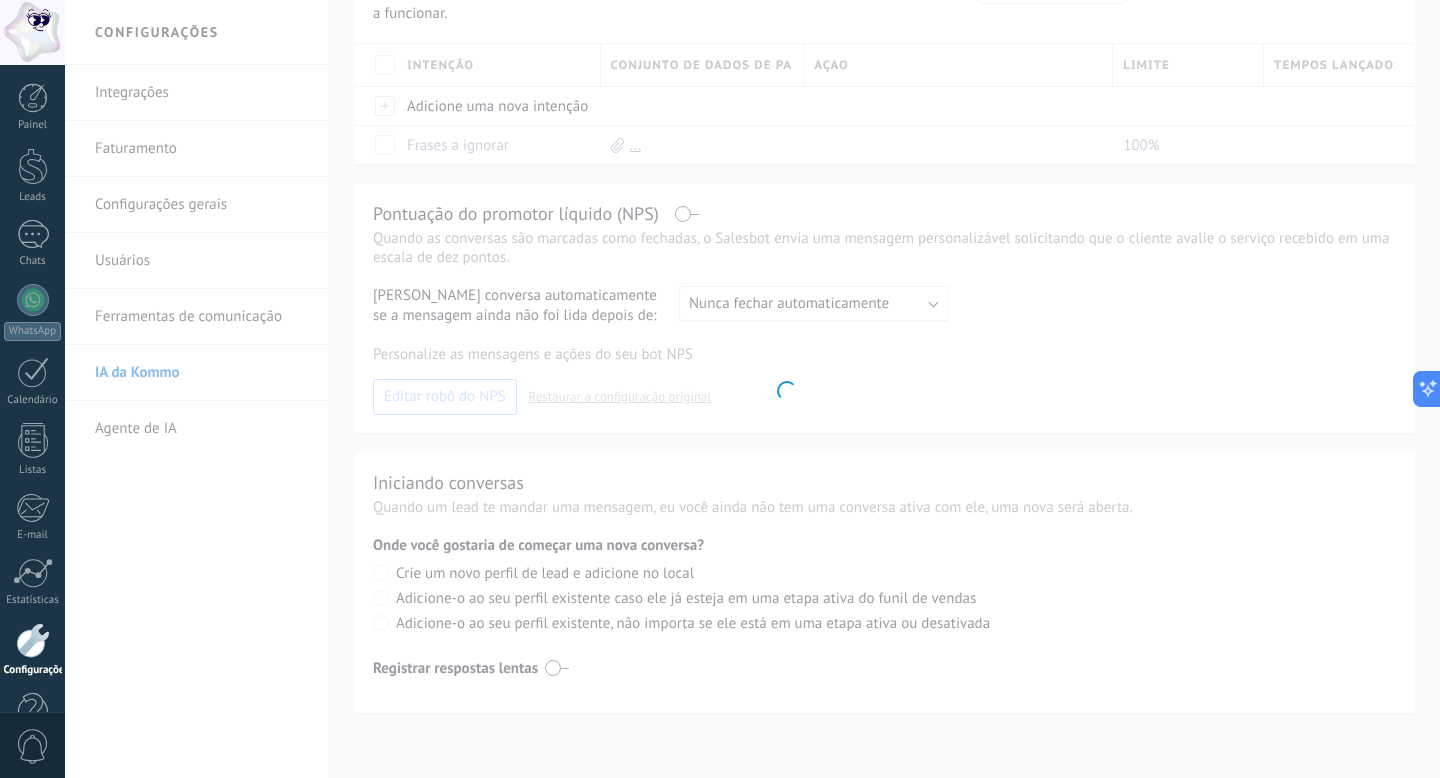 scroll, scrollTop: 0, scrollLeft: 0, axis: both 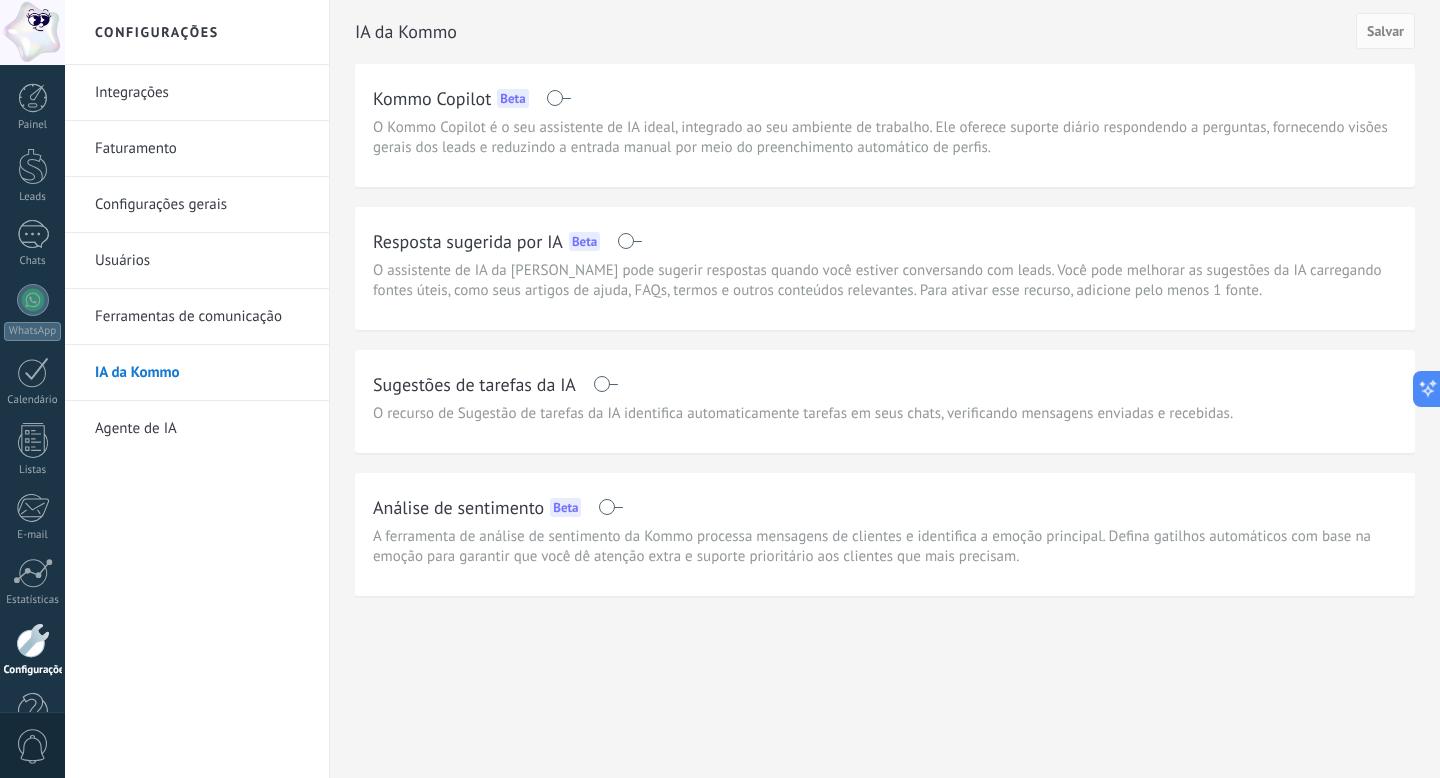 click on "Agente de IA" at bounding box center [202, 429] 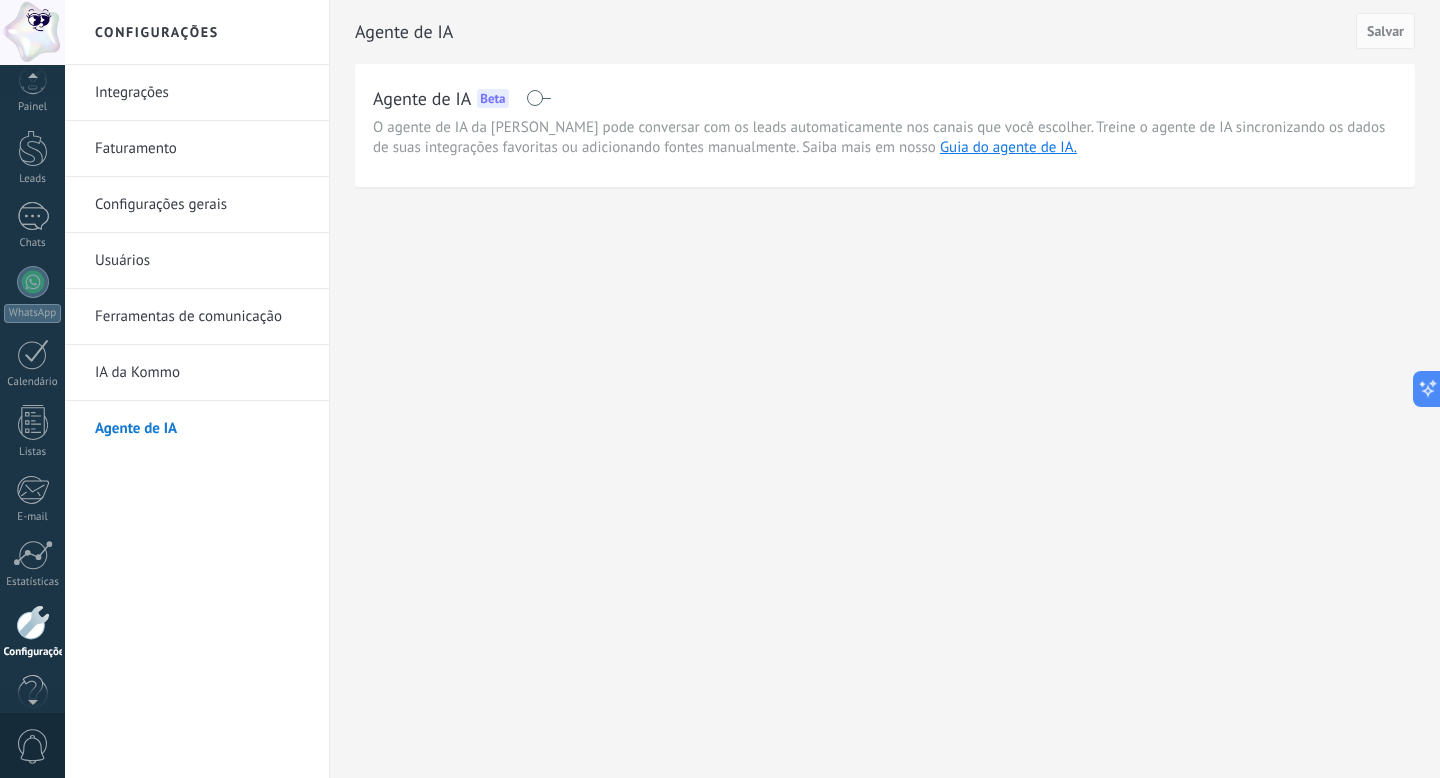 scroll, scrollTop: 0, scrollLeft: 0, axis: both 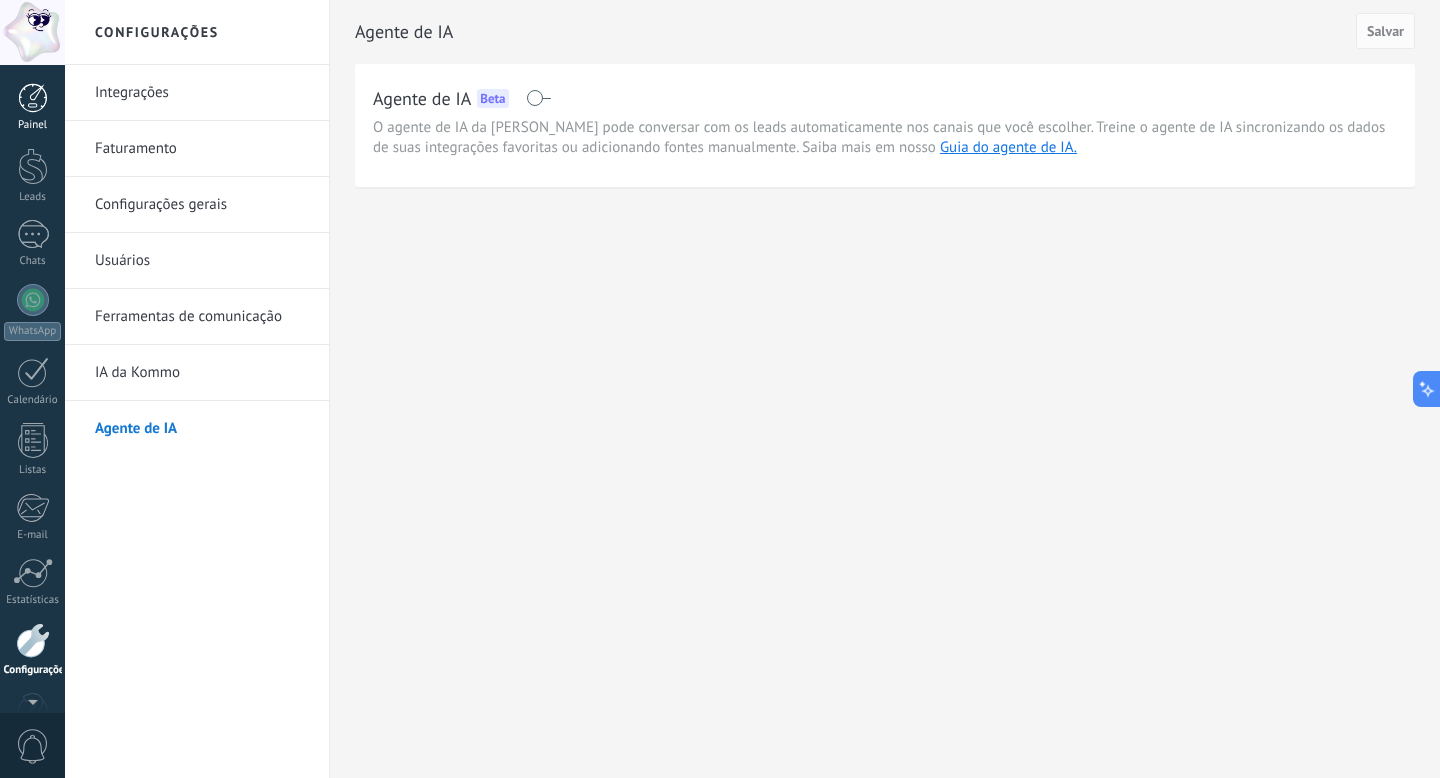 click at bounding box center [33, 98] 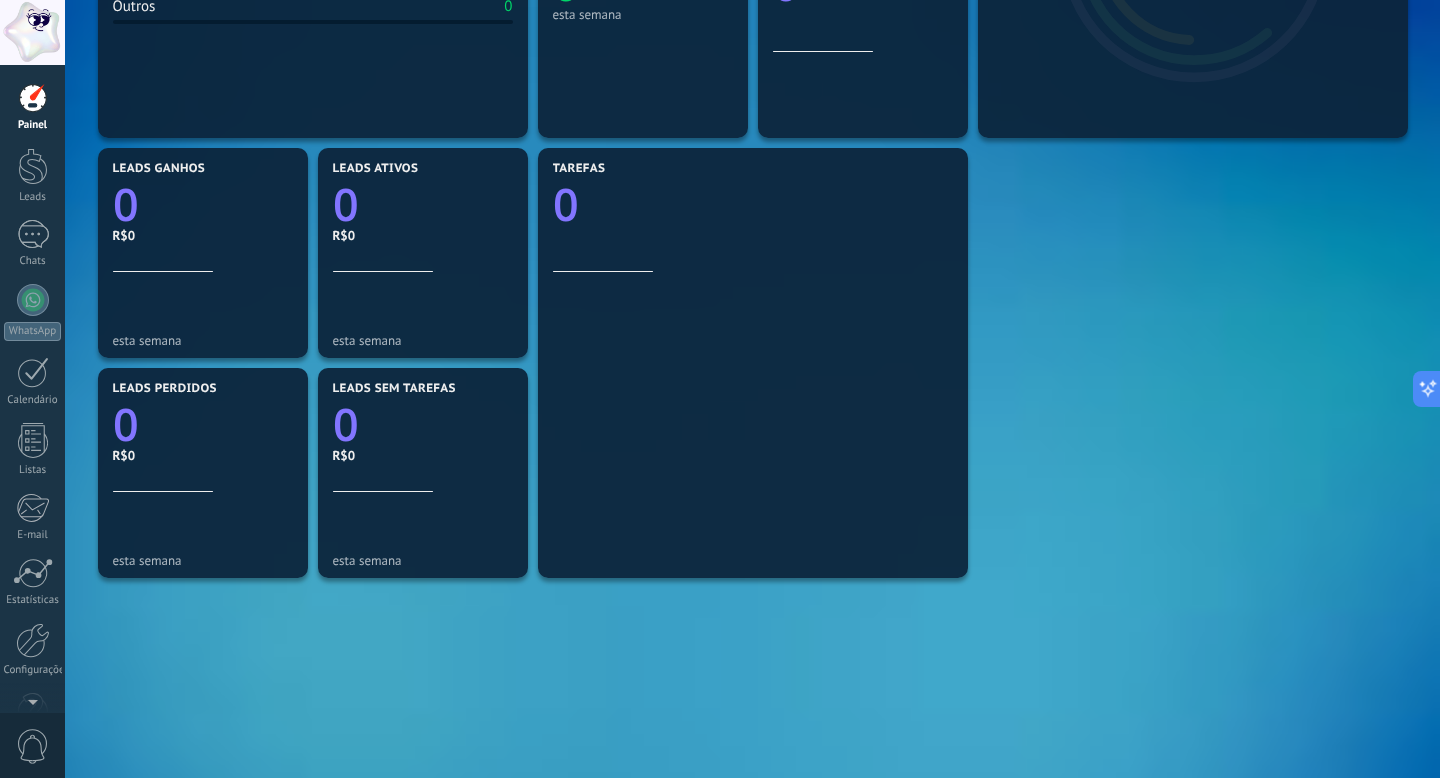 scroll, scrollTop: 0, scrollLeft: 0, axis: both 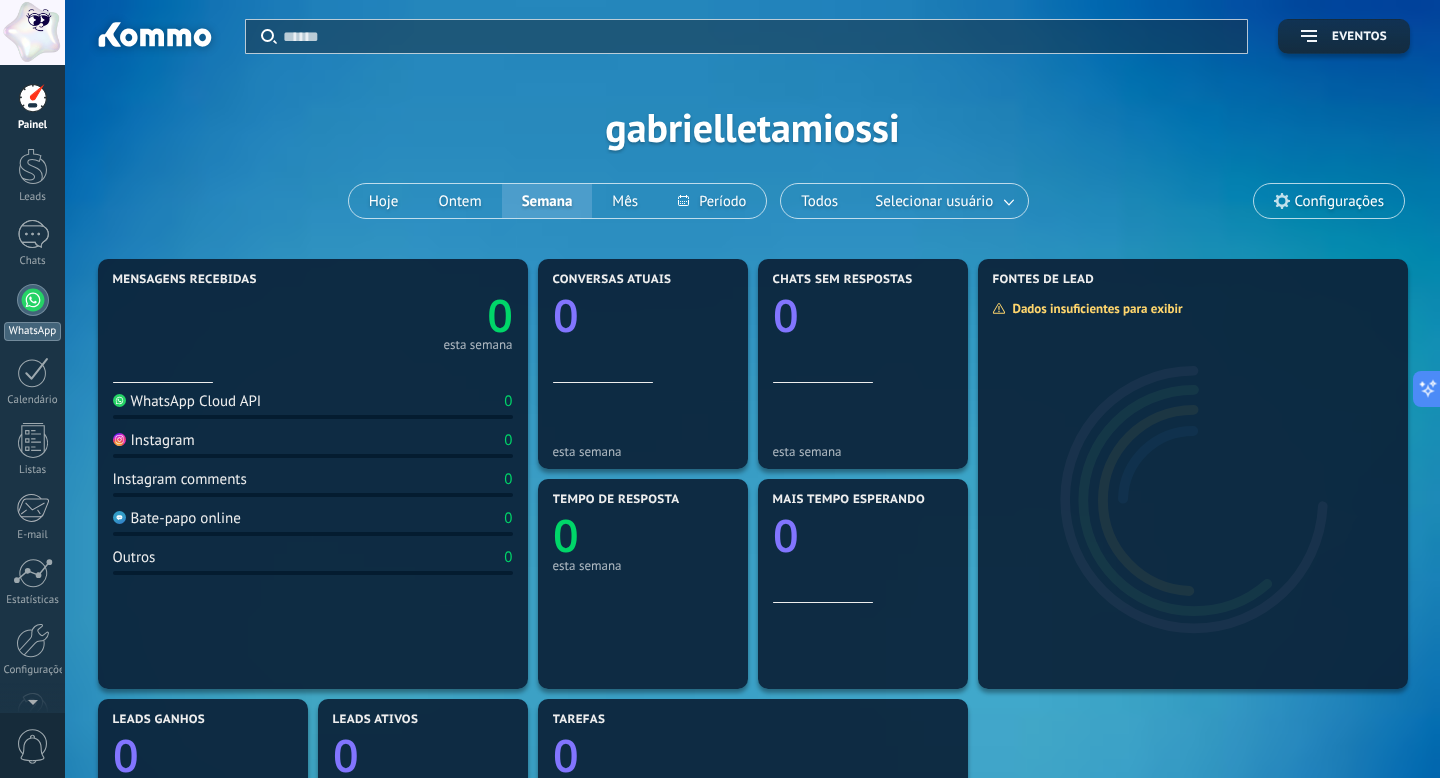 click at bounding box center [33, 300] 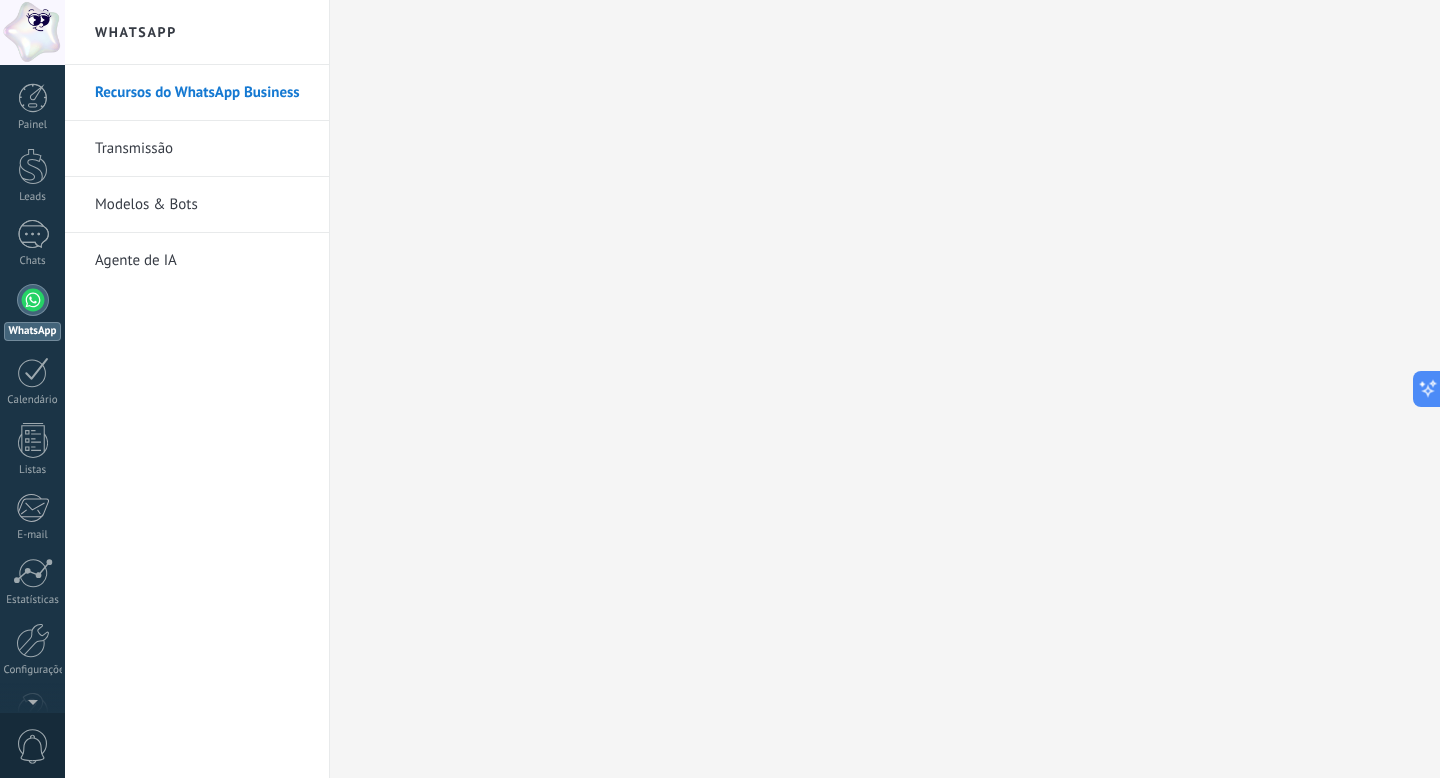 click on "Transmissão" at bounding box center (202, 149) 